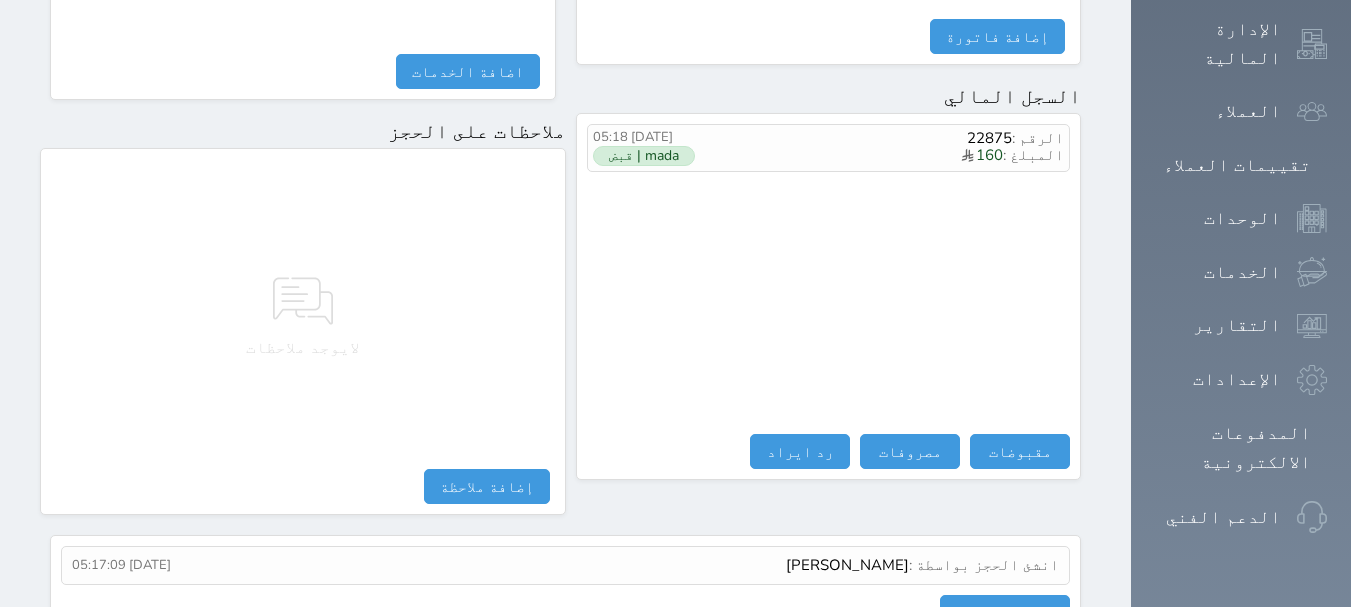 scroll, scrollTop: 112, scrollLeft: 0, axis: vertical 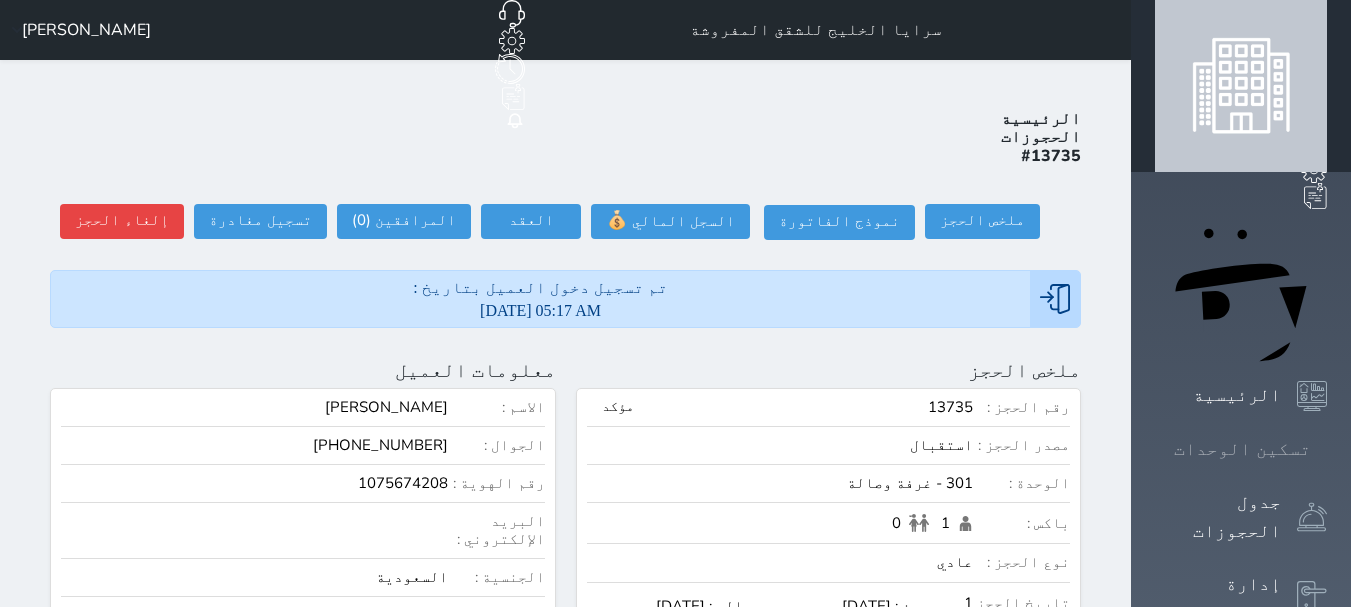 click on "تسكين الوحدات" at bounding box center (1242, 449) 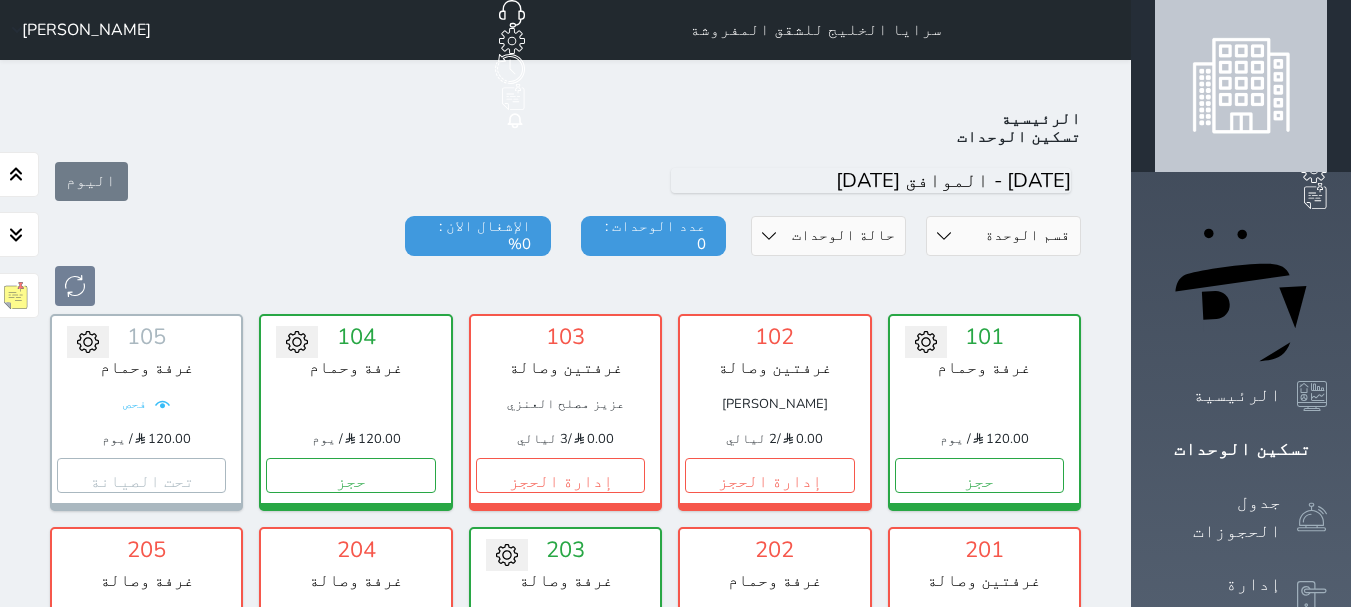 scroll, scrollTop: 78, scrollLeft: 0, axis: vertical 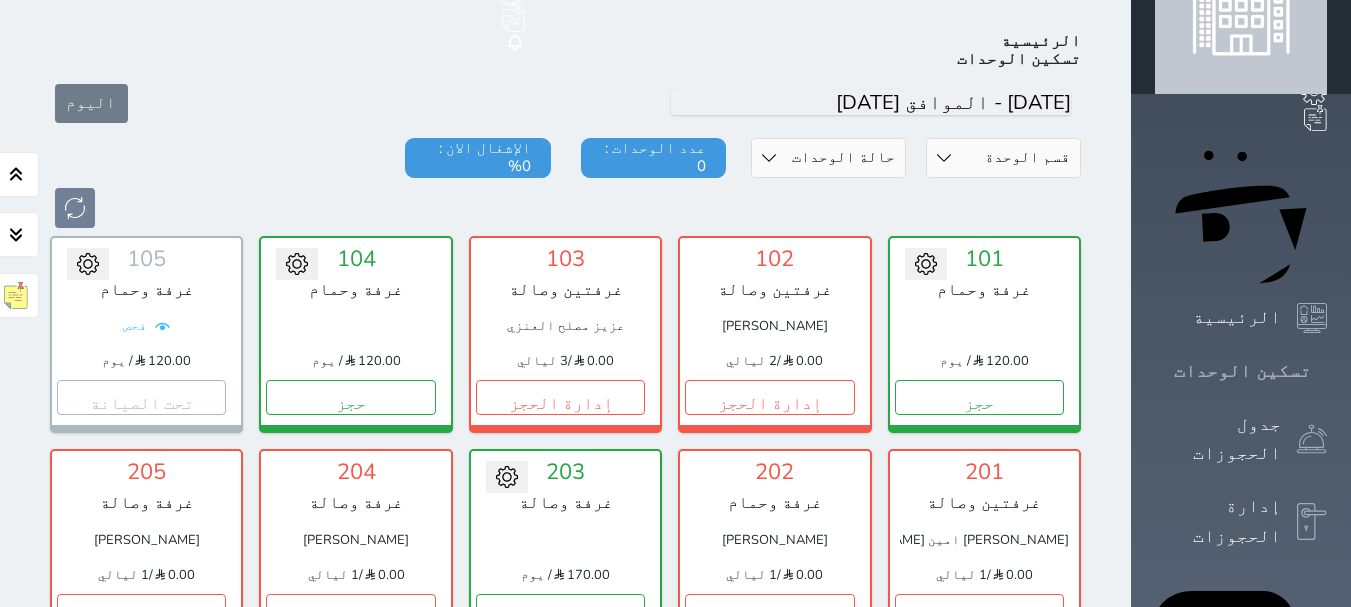 click on "تسكين الوحدات" at bounding box center [1242, 371] 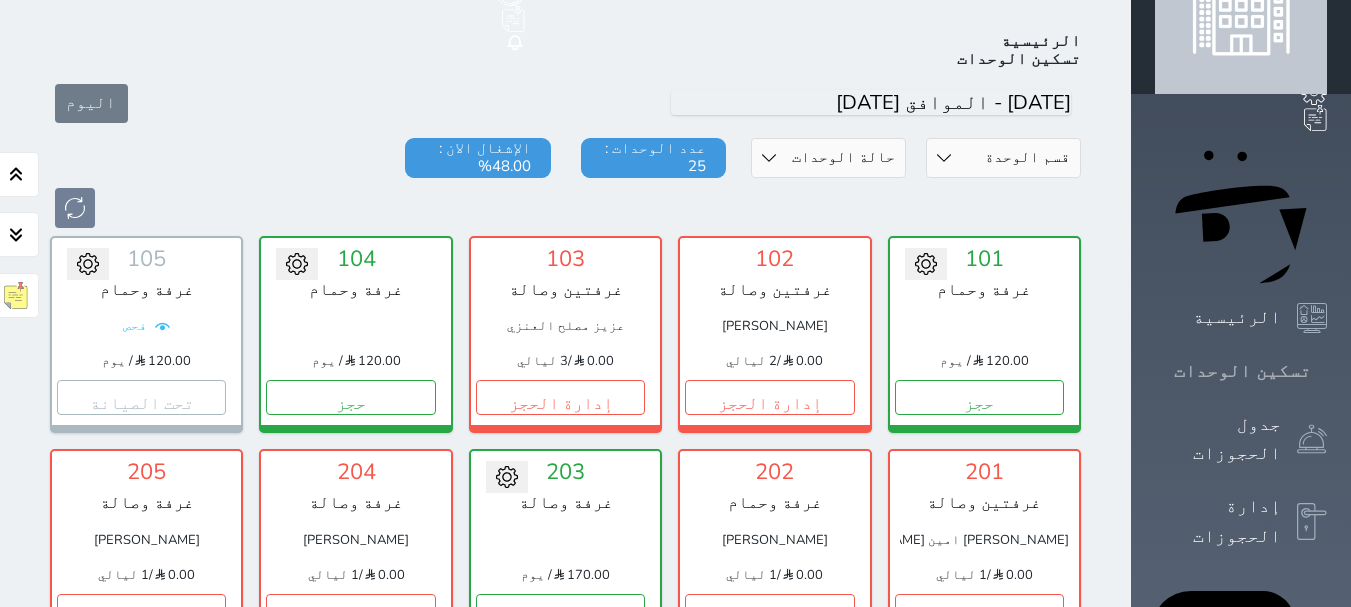 click on "تسكين الوحدات" at bounding box center [1242, 371] 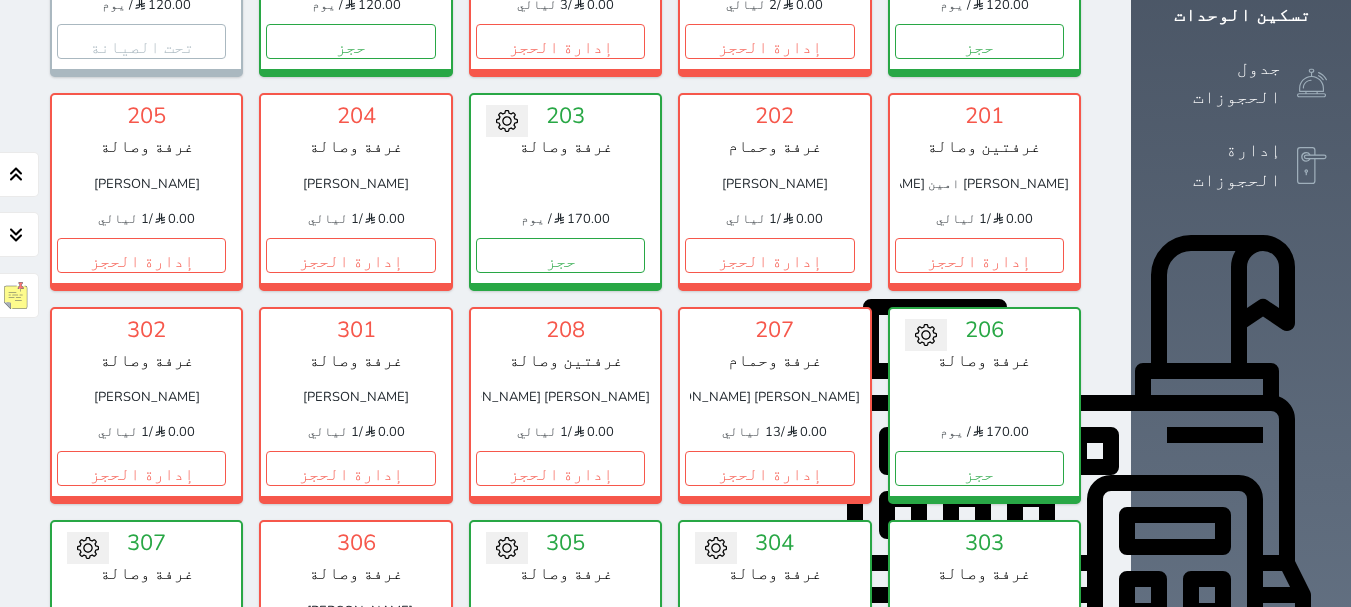 scroll, scrollTop: 449, scrollLeft: 0, axis: vertical 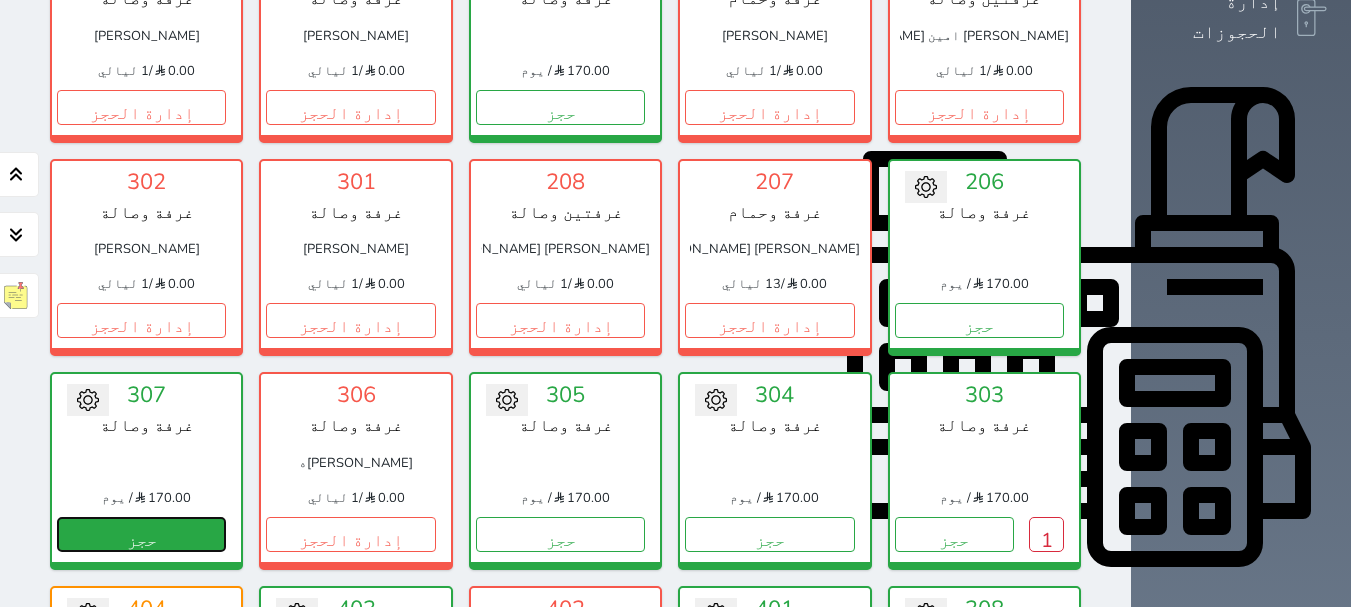 click on "حجز" at bounding box center [141, 534] 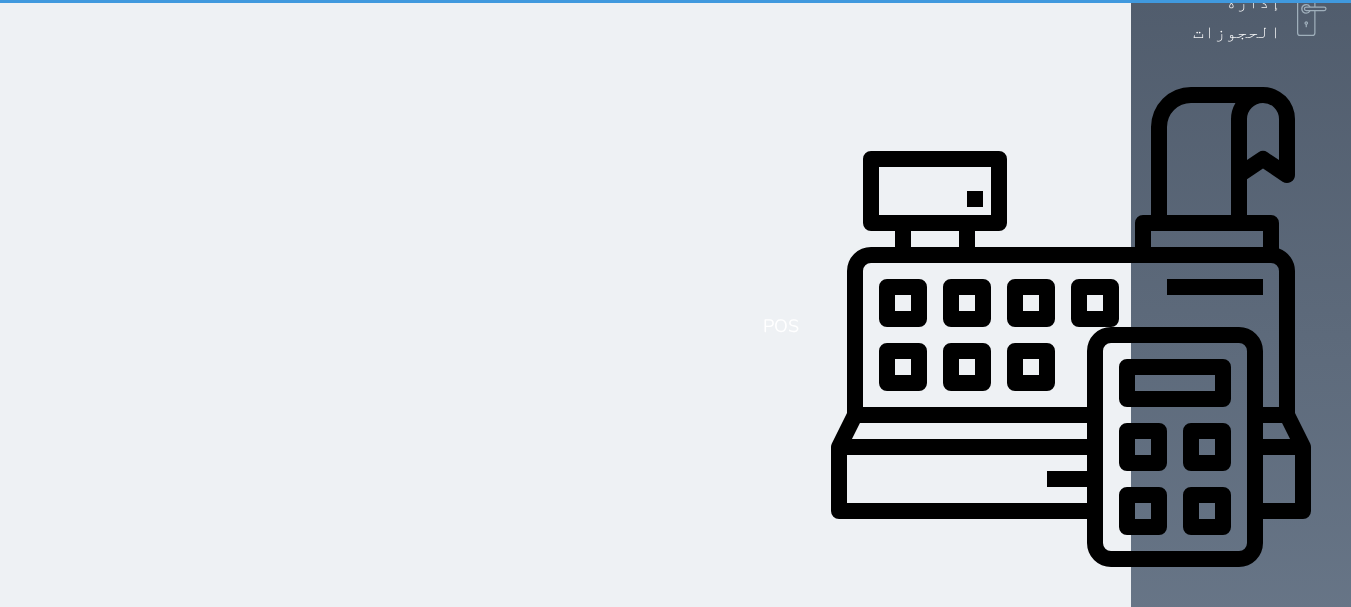 scroll, scrollTop: 6, scrollLeft: 0, axis: vertical 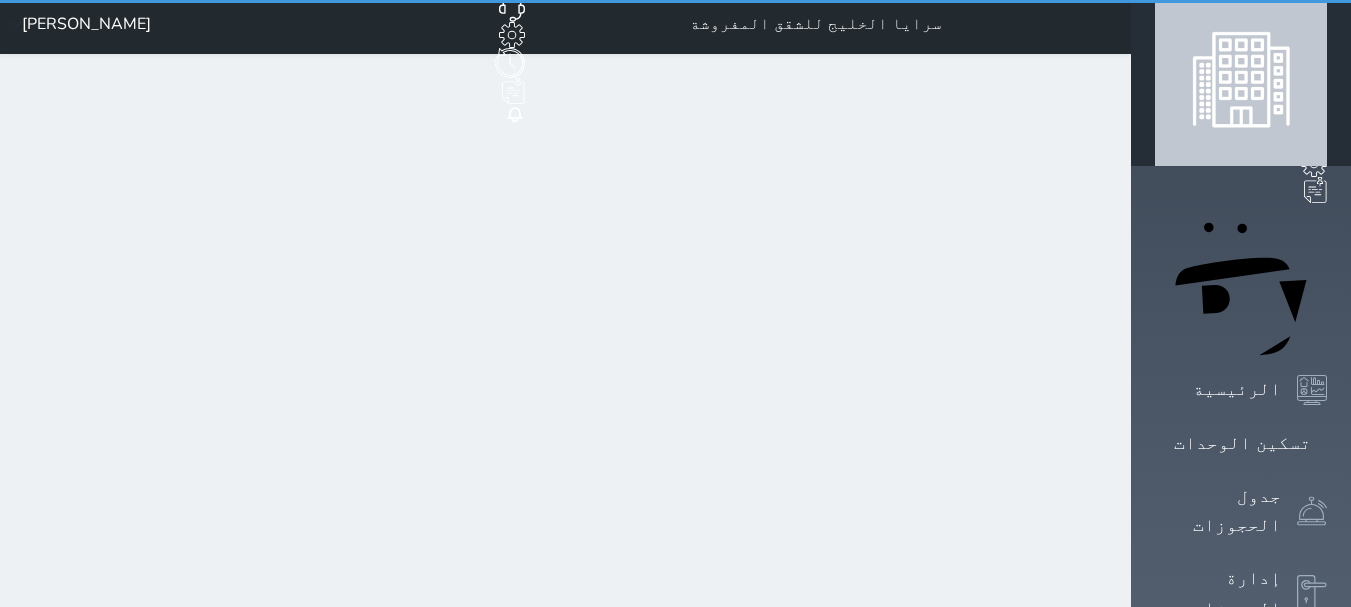 select on "1" 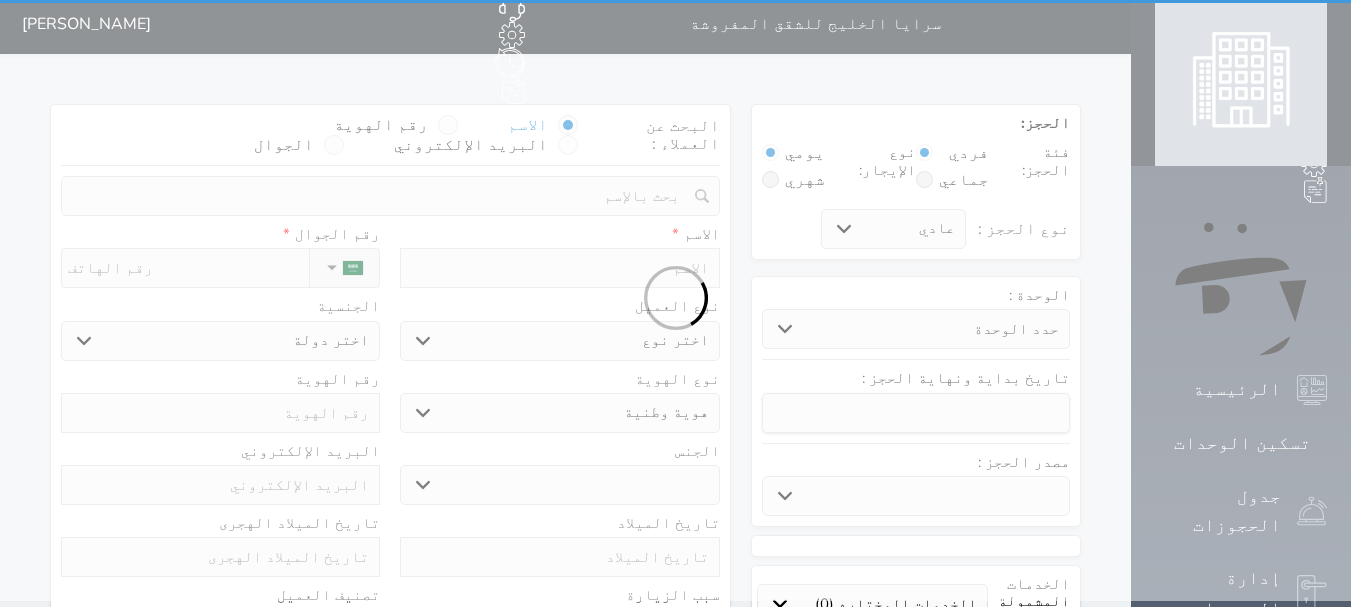 scroll, scrollTop: 0, scrollLeft: 0, axis: both 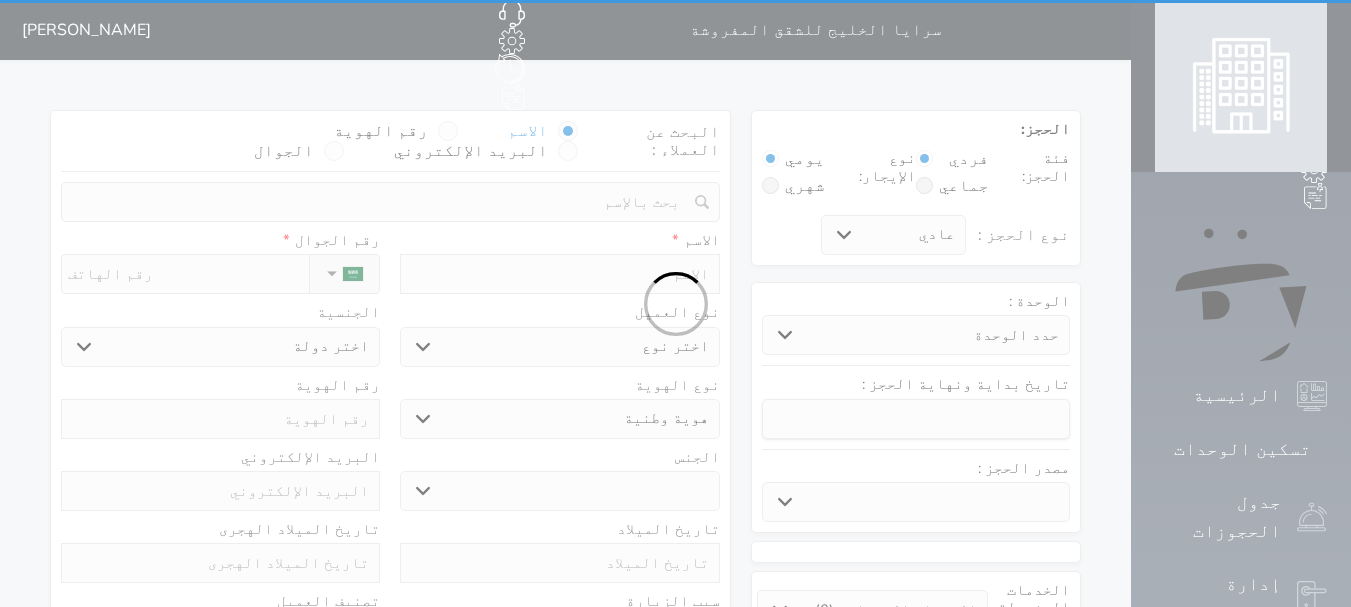 select 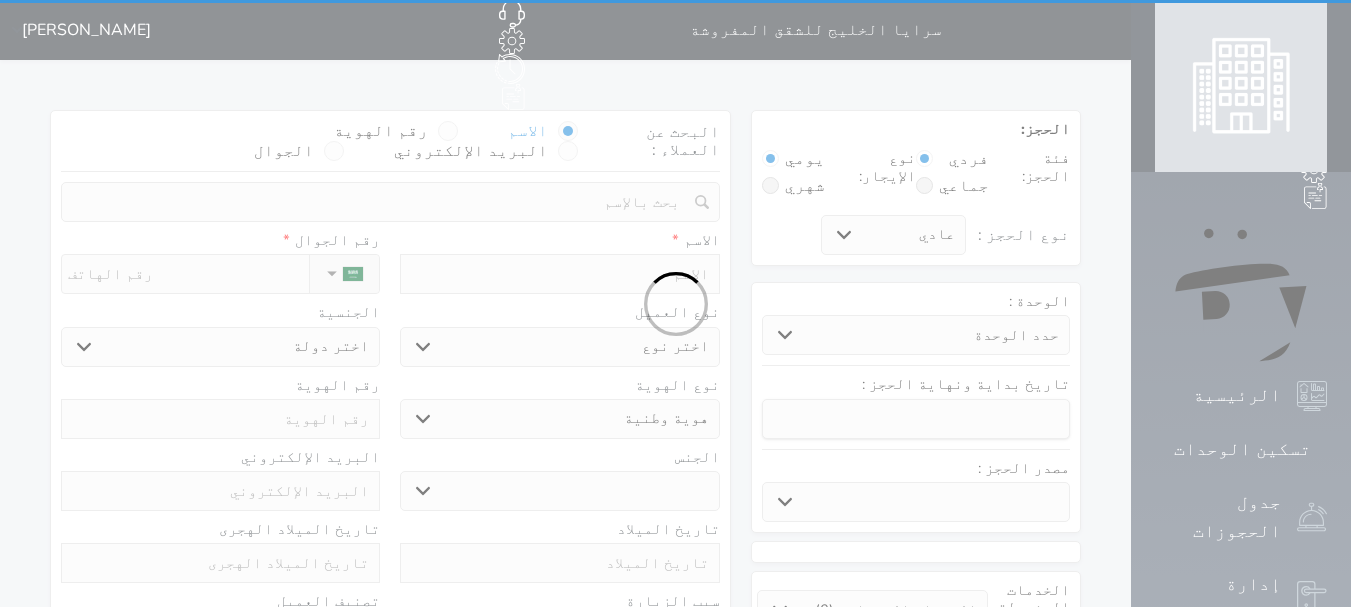select 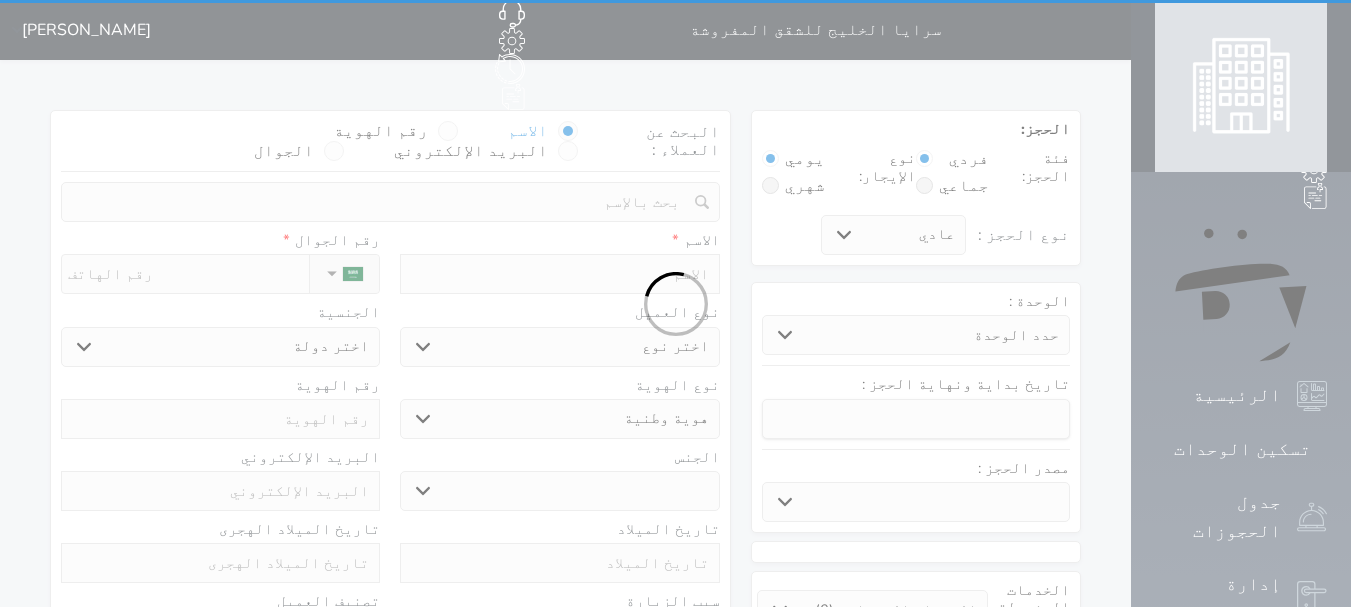 select 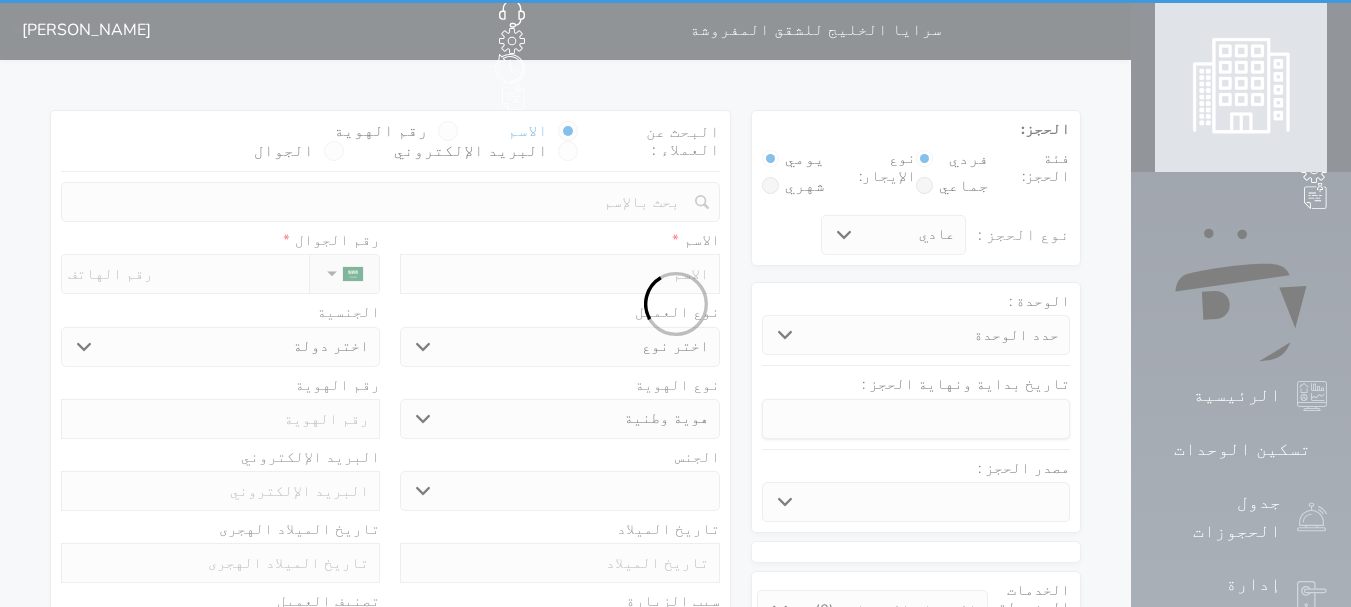 select 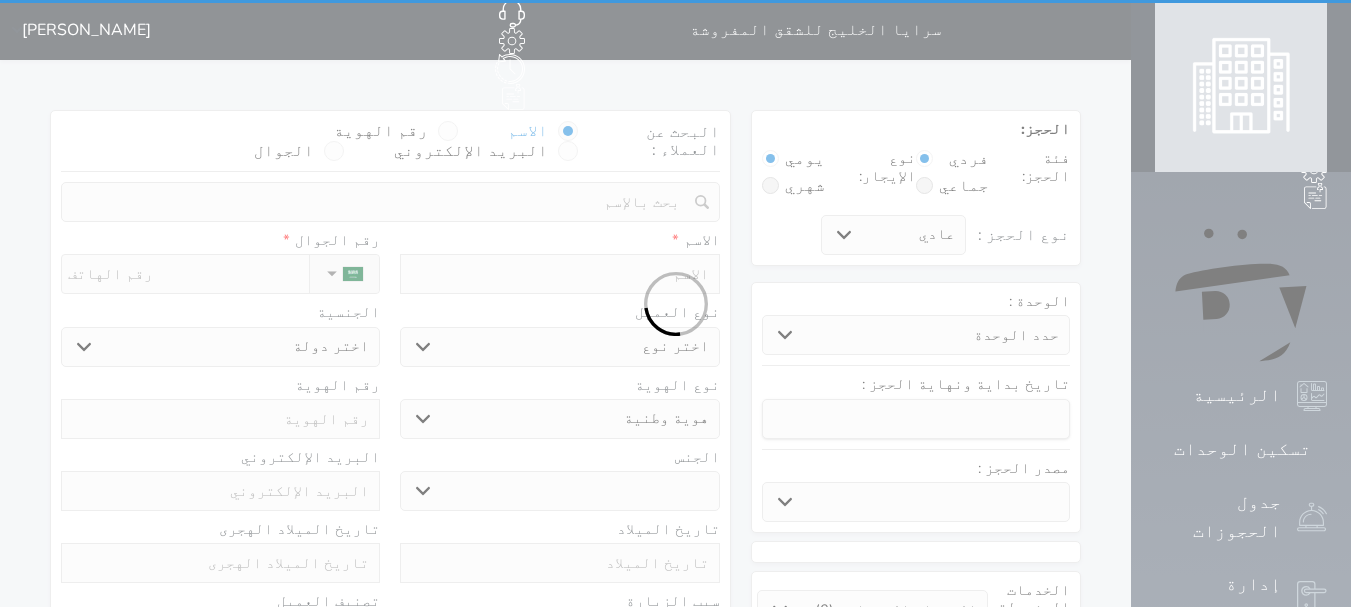 select 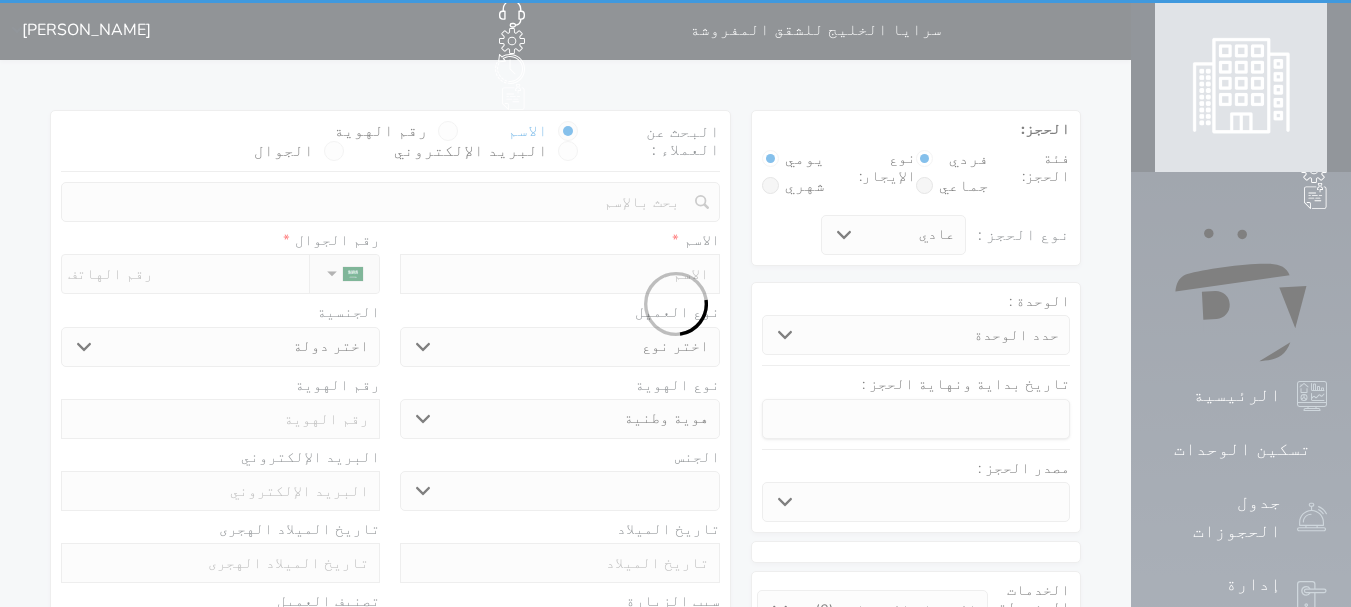select 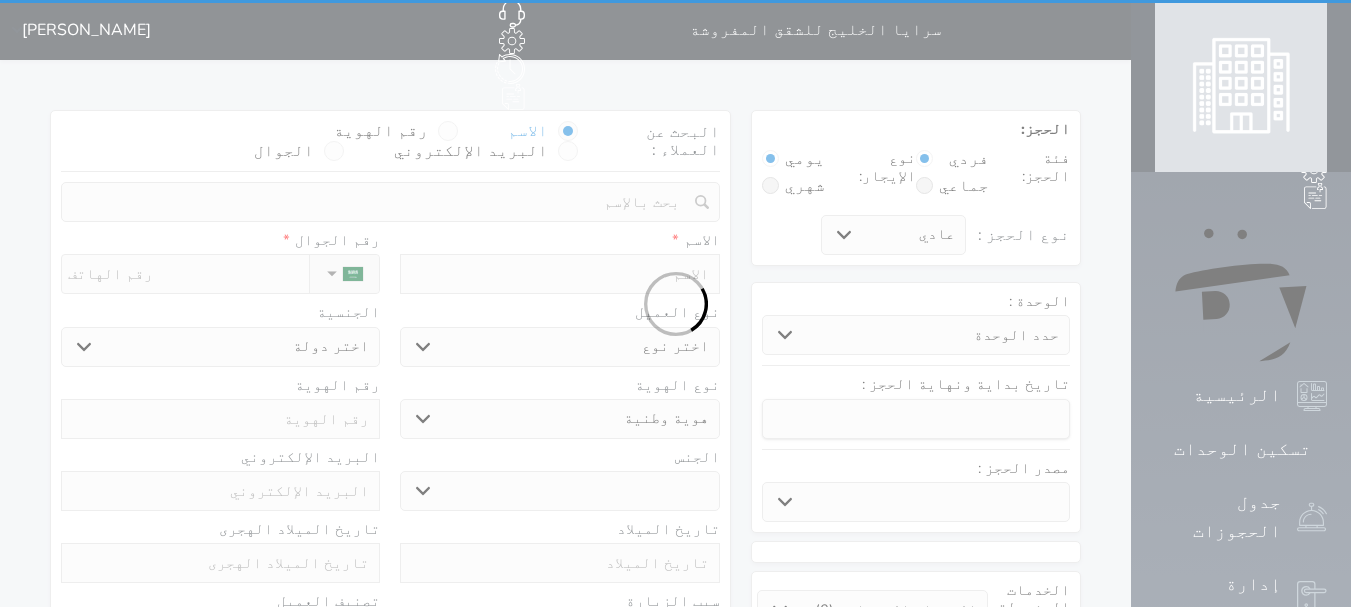 select 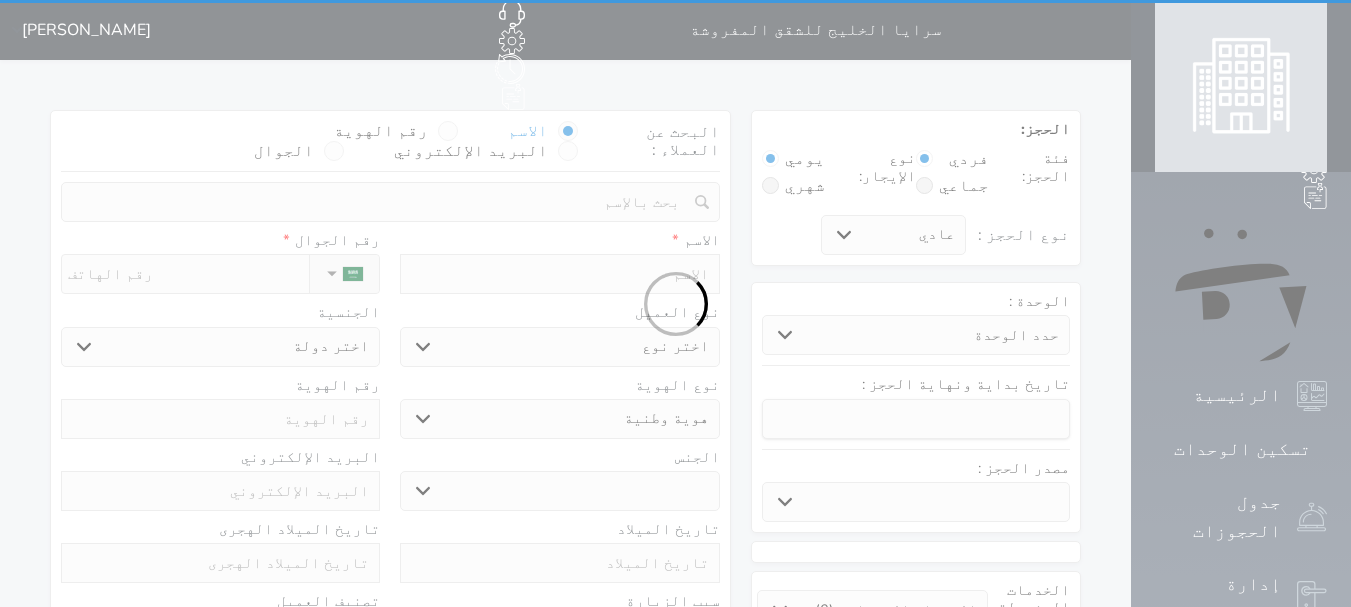 select 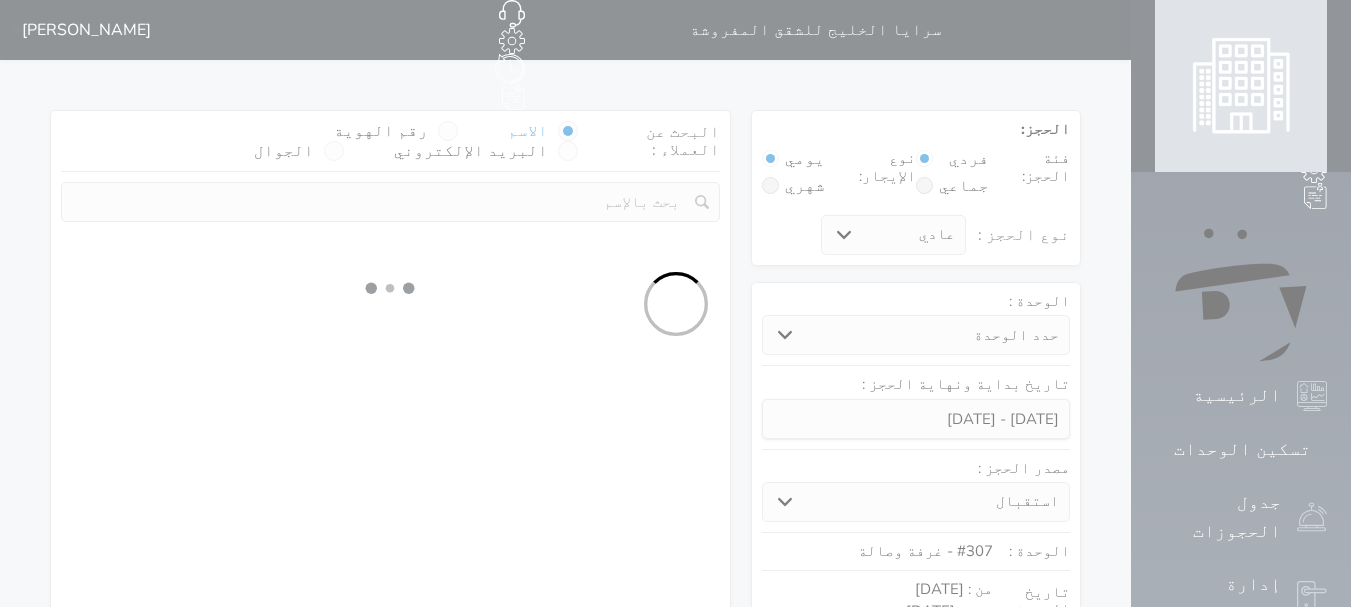 select 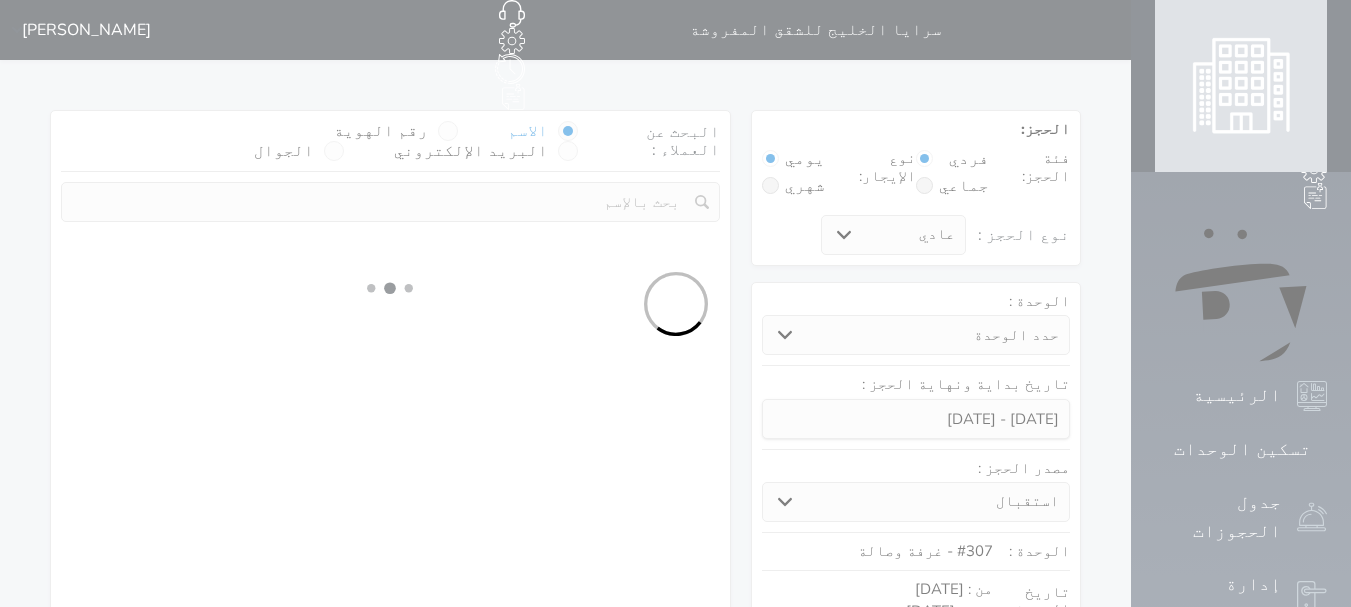 select on "1" 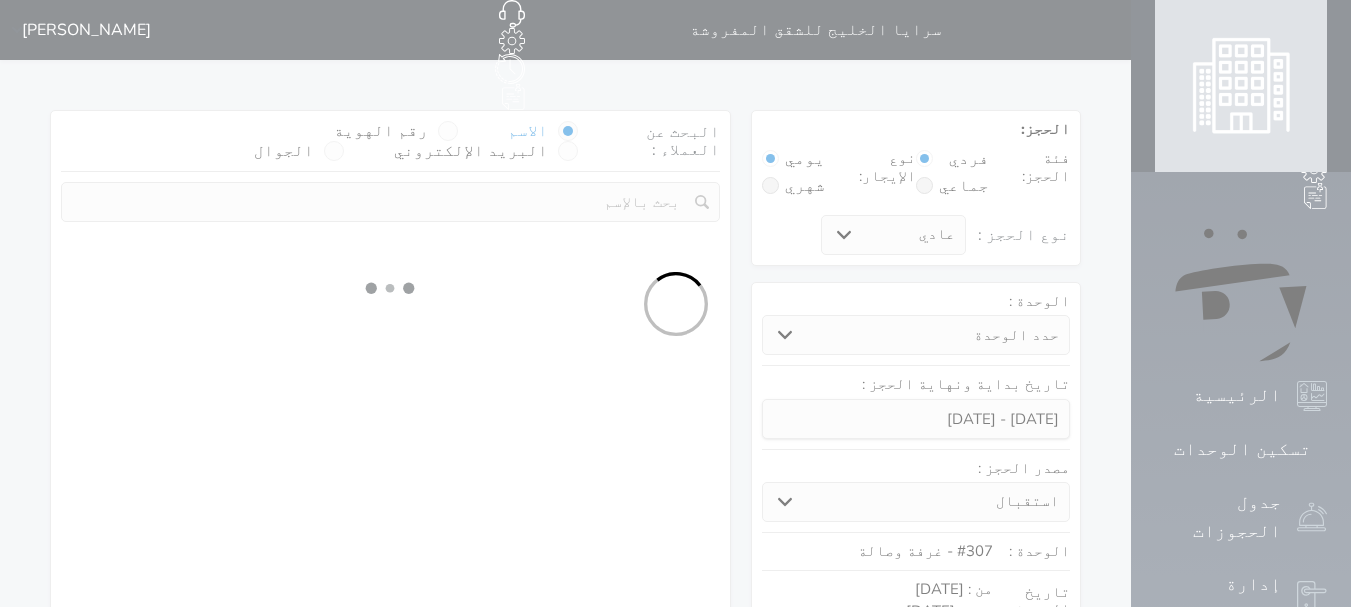 select on "113" 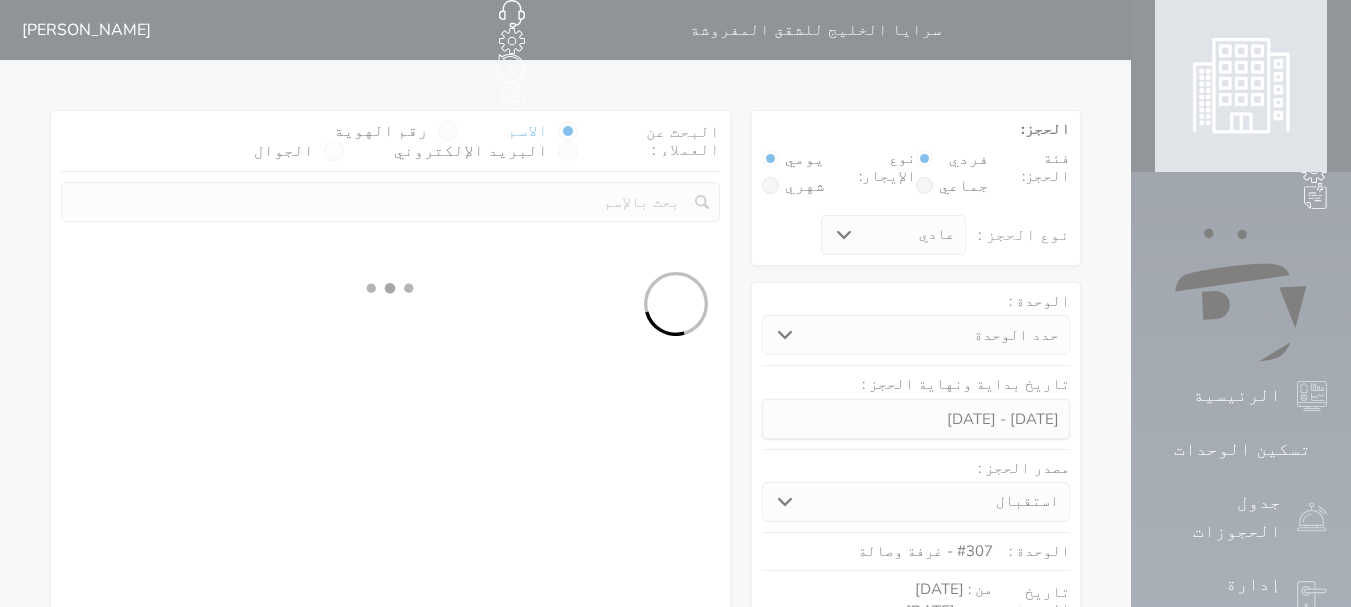select on "1" 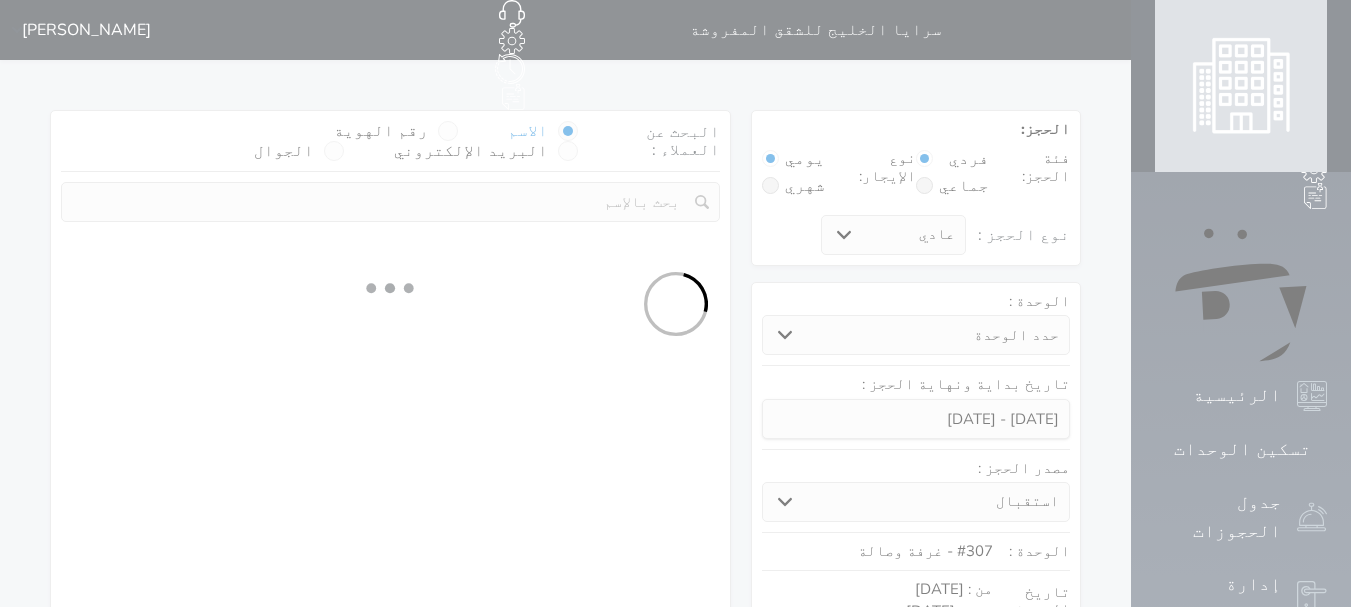 select 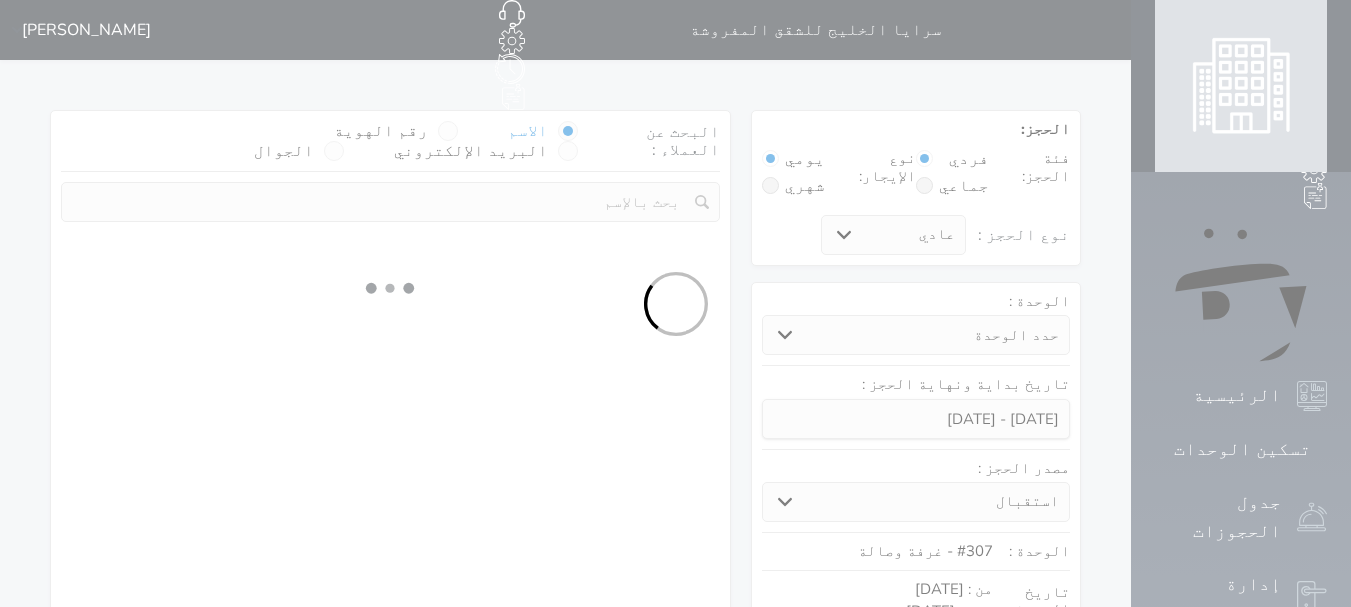 select on "7" 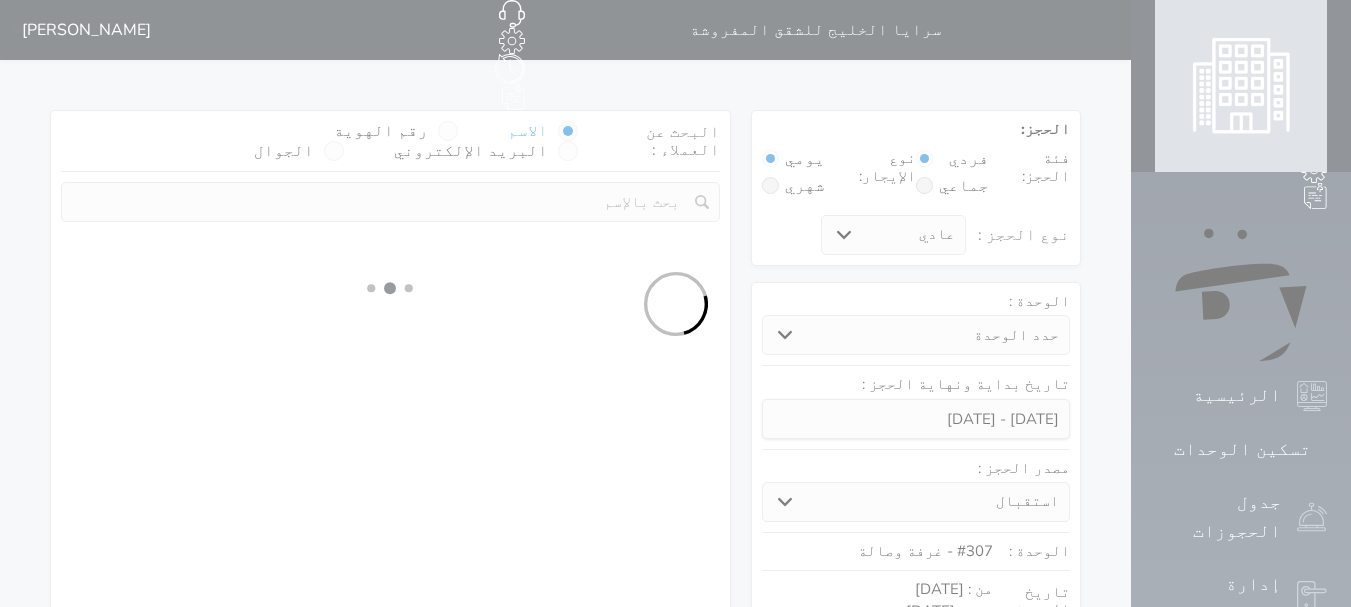 select 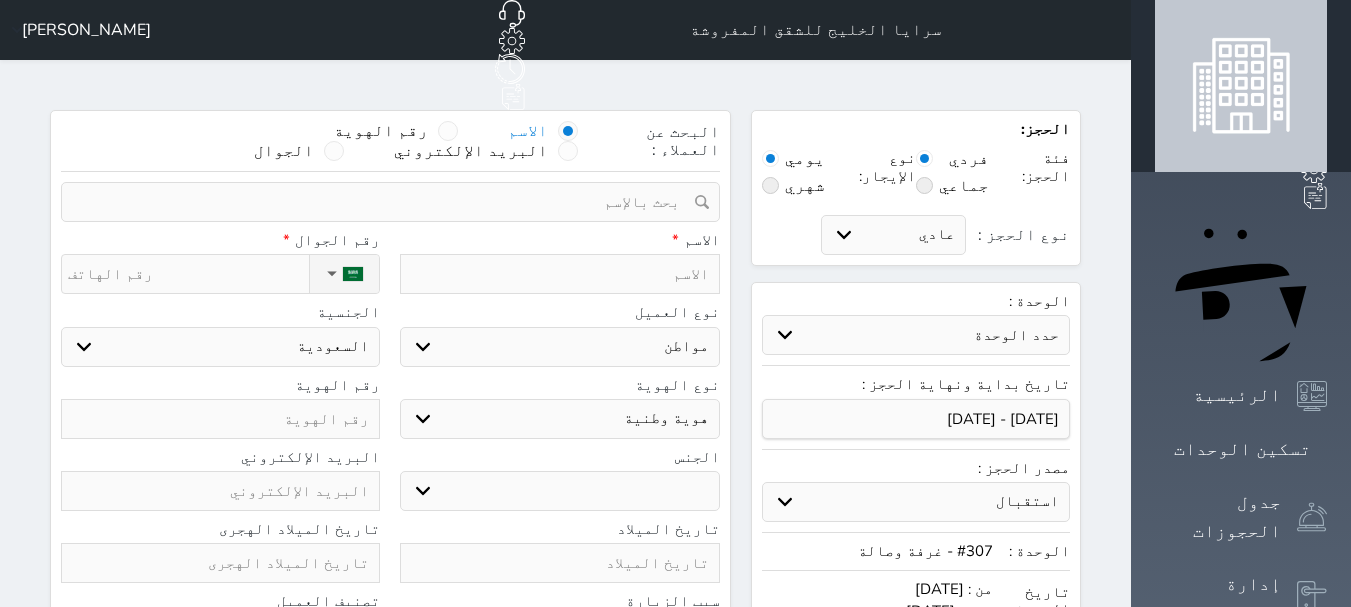 select 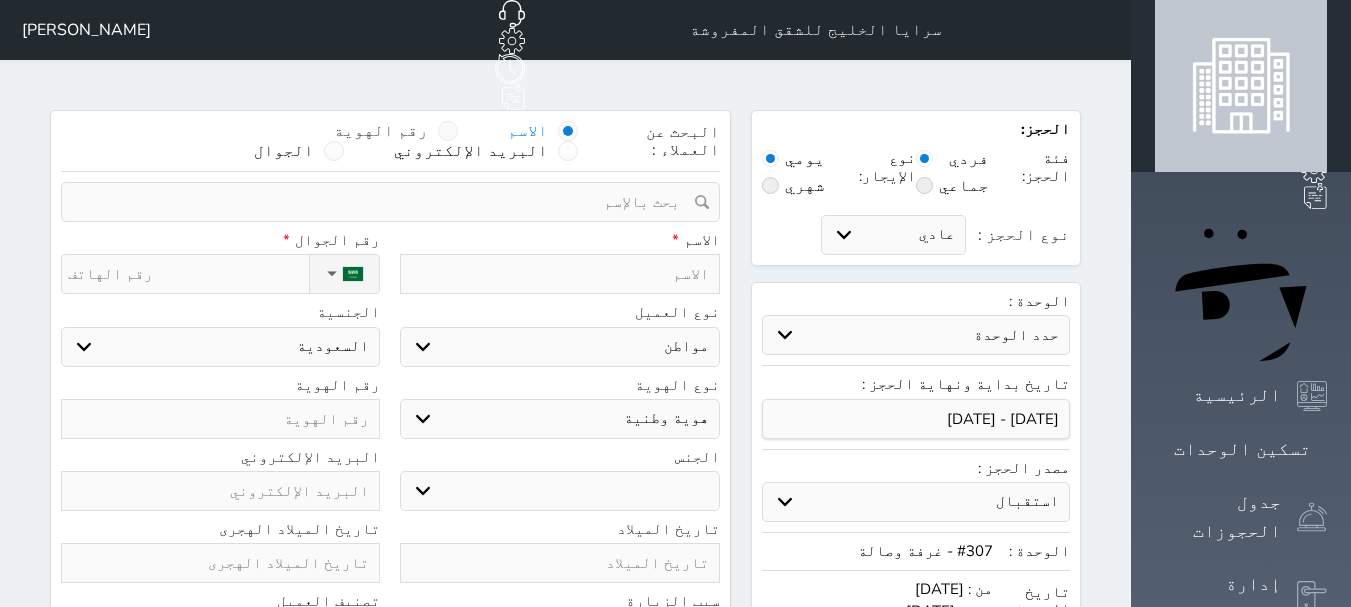 click at bounding box center (448, 131) 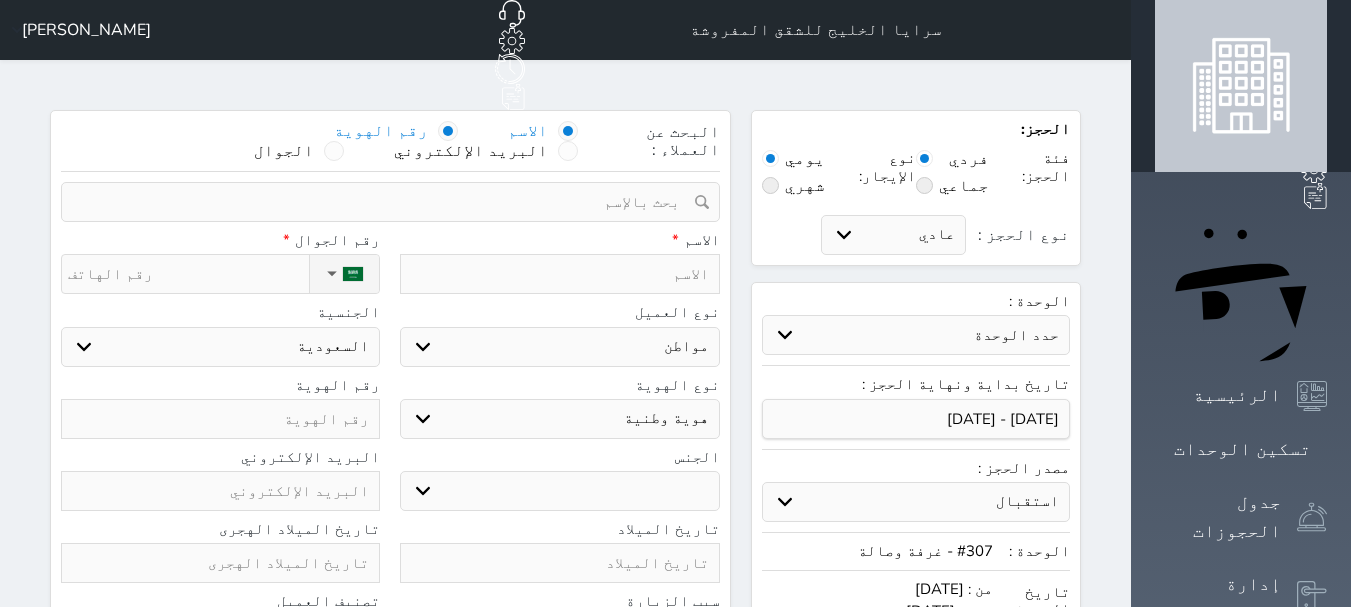 select 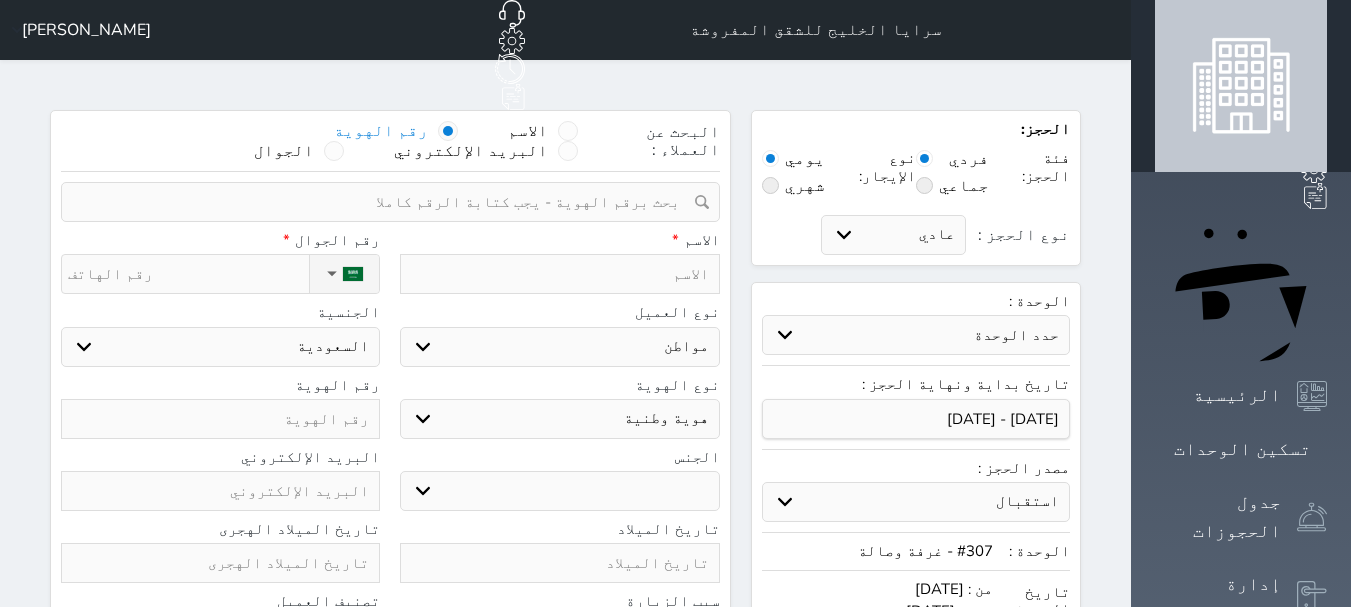 click at bounding box center [559, 274] 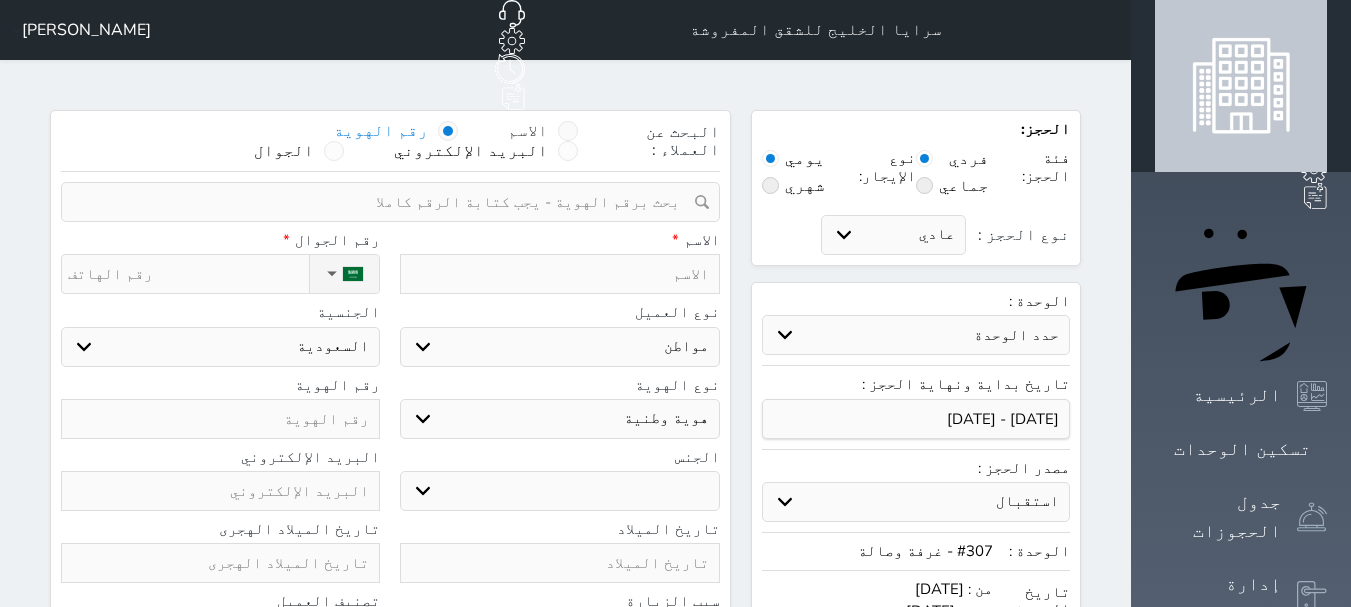 click at bounding box center (568, 131) 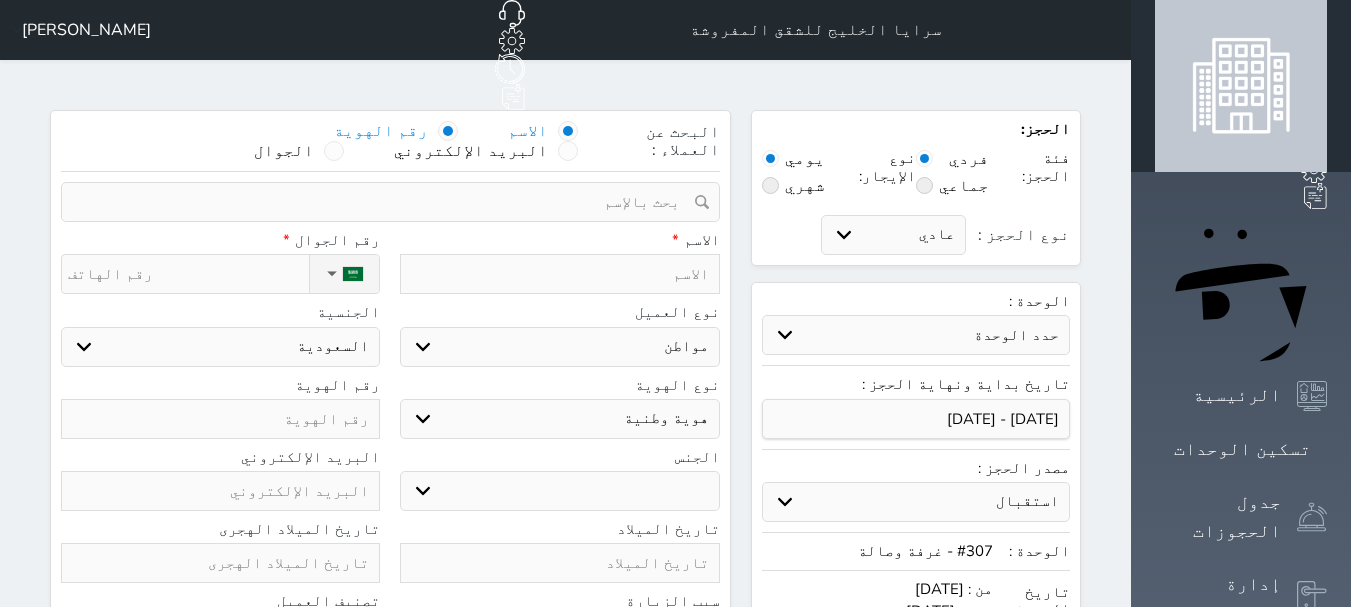 select 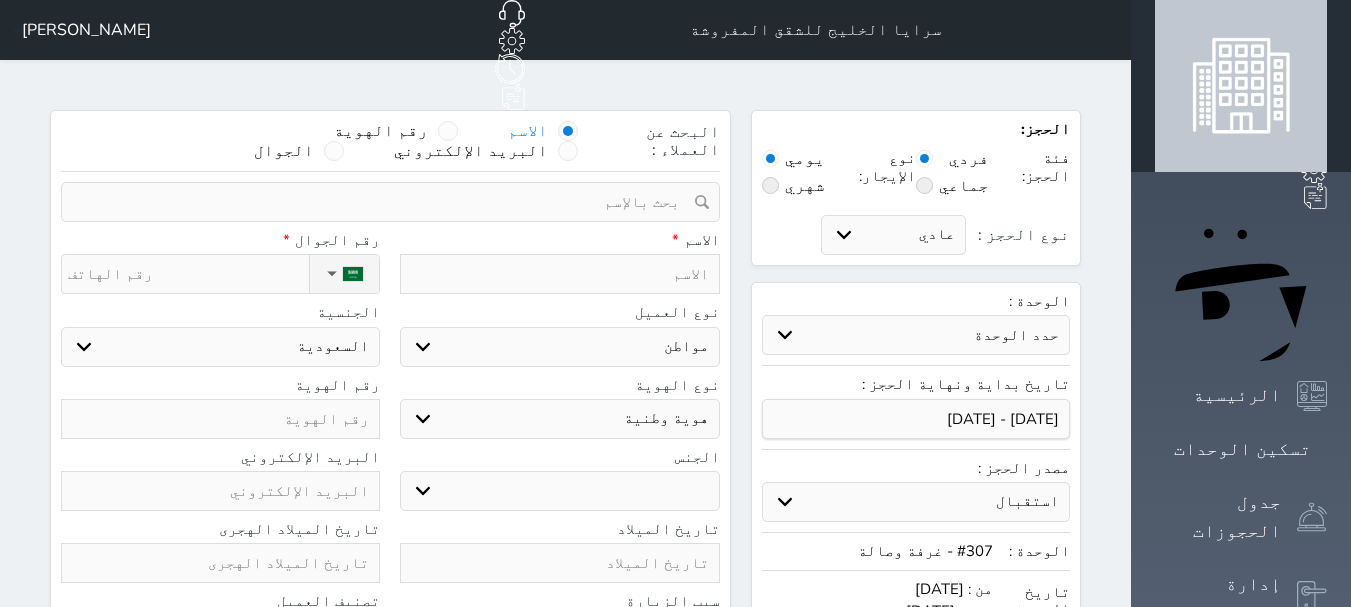click at bounding box center (568, 131) 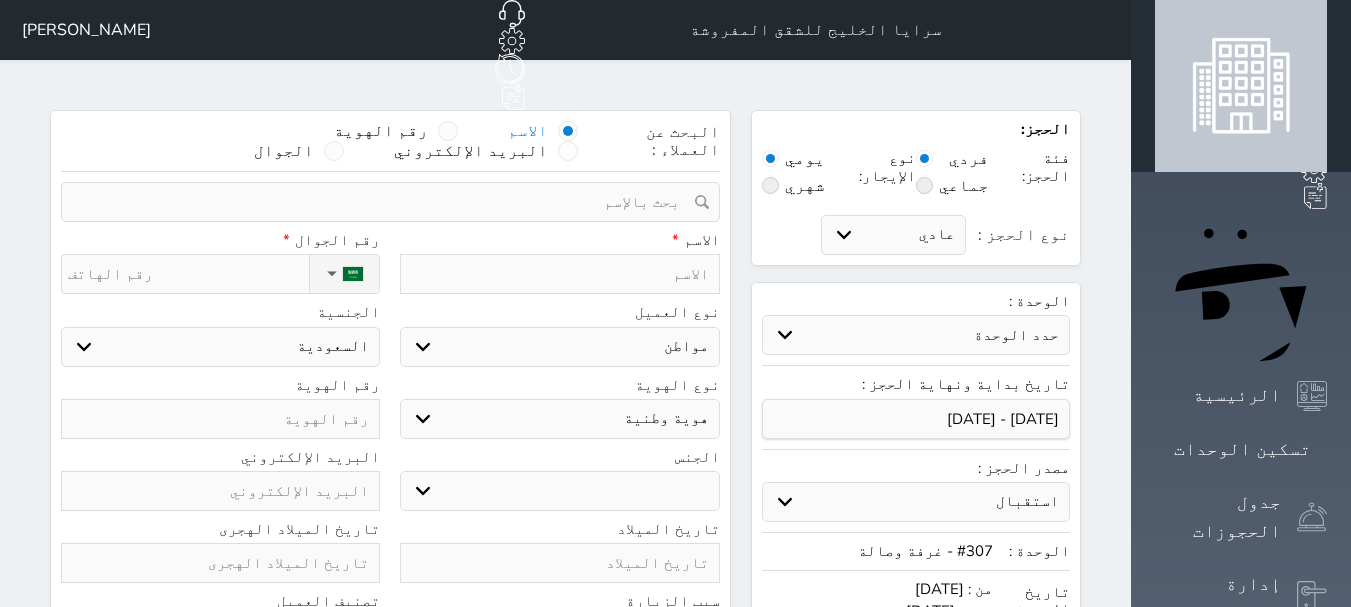 click at bounding box center (559, 274) 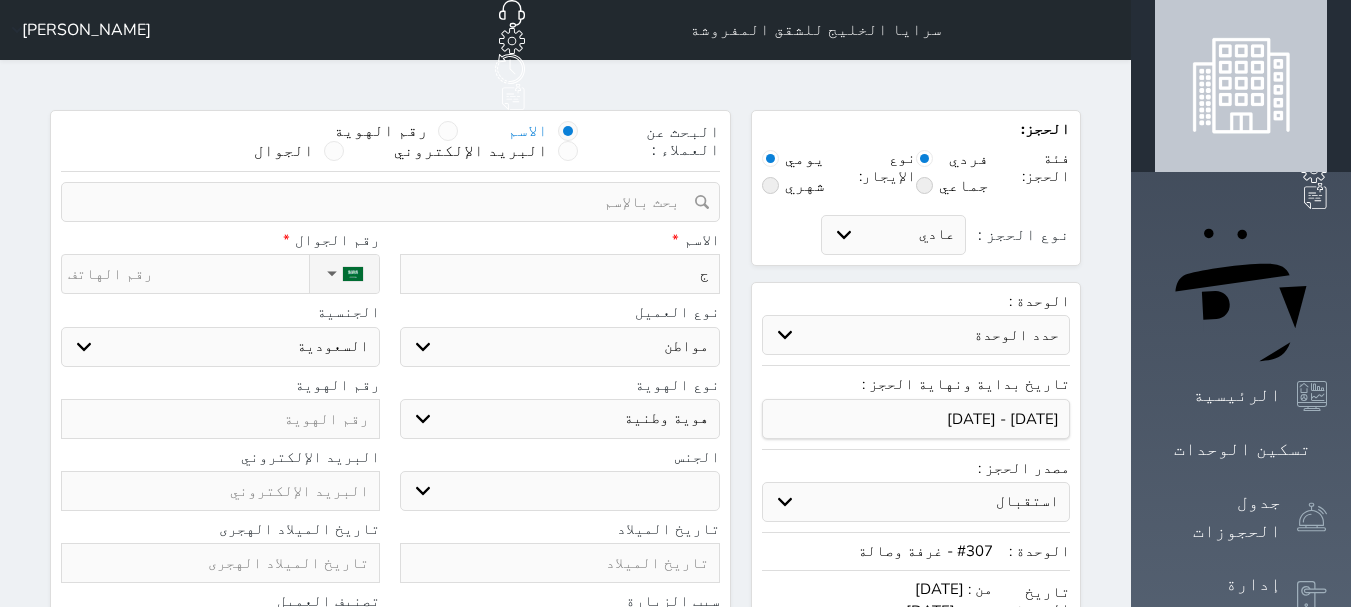 type on "جو" 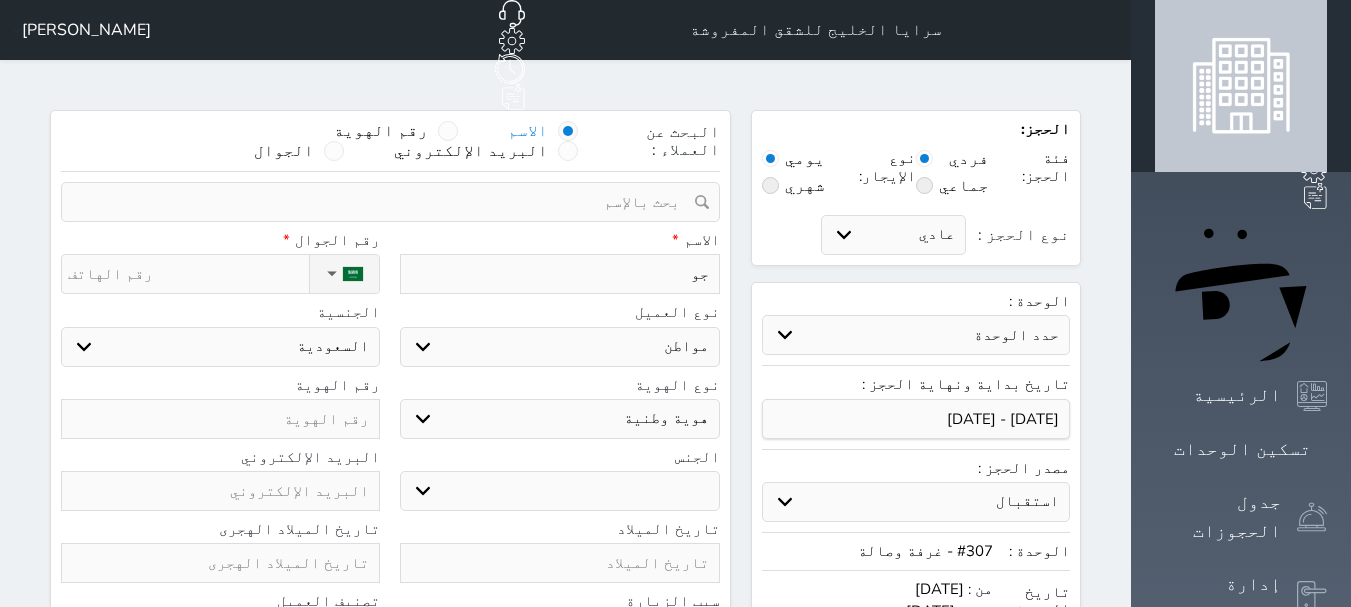 select 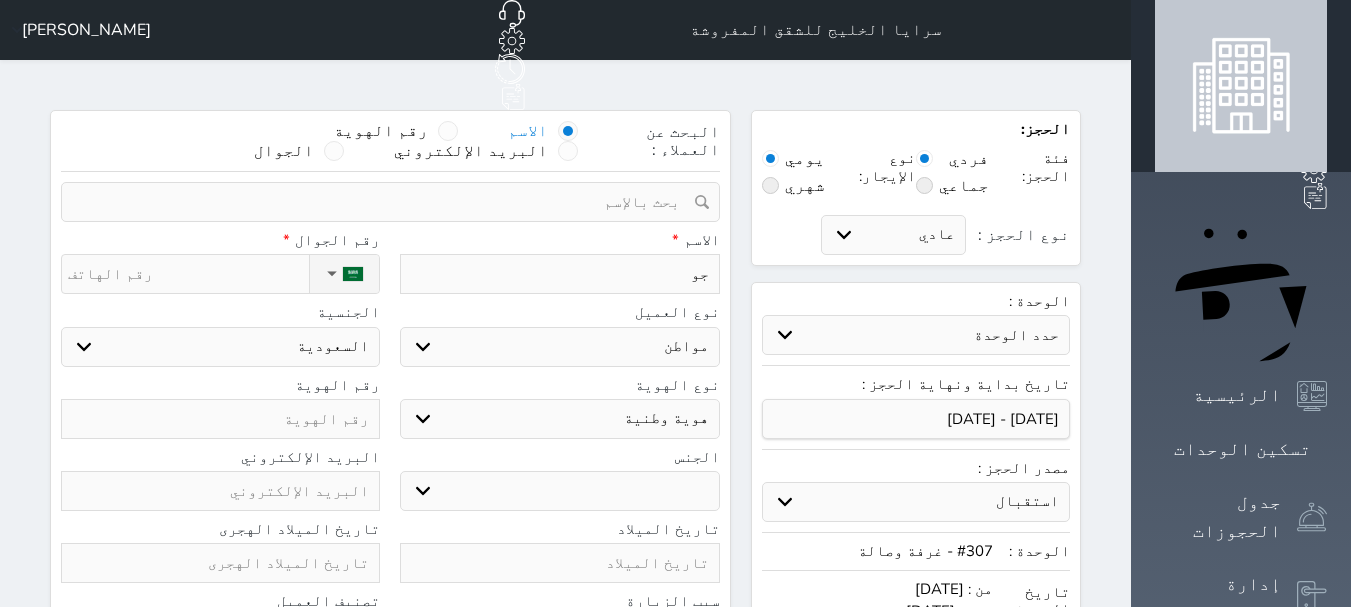 type on "جوا" 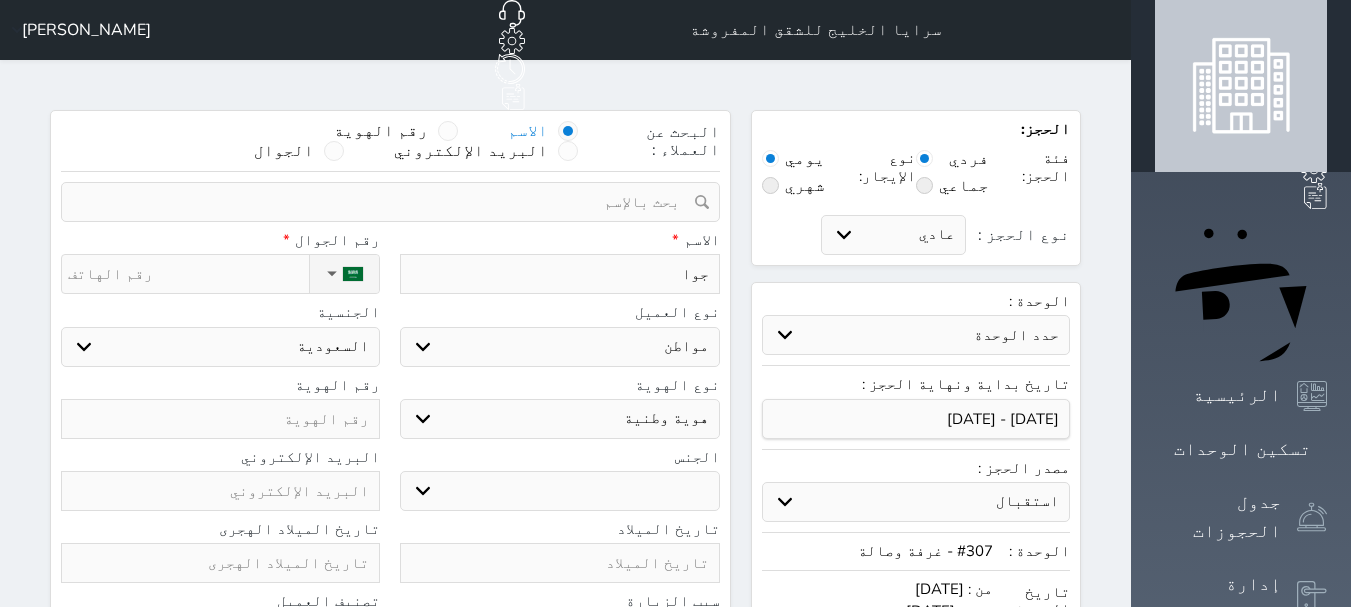 select 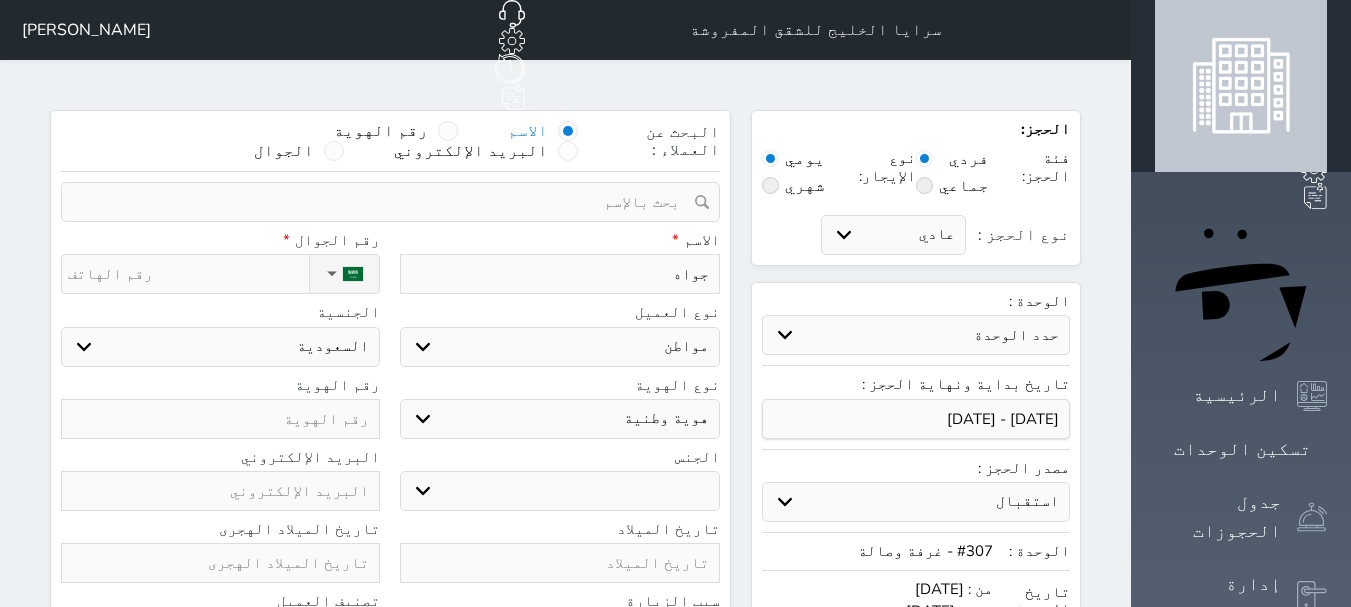 type on "جواهر" 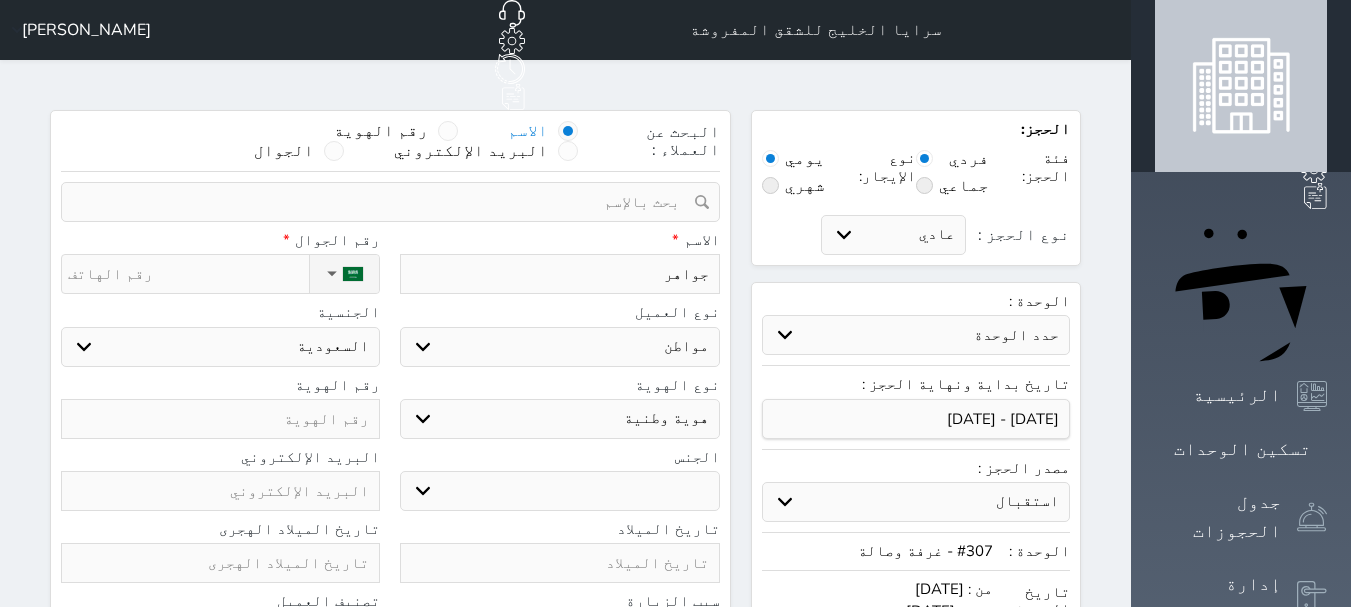 type on "جواهر" 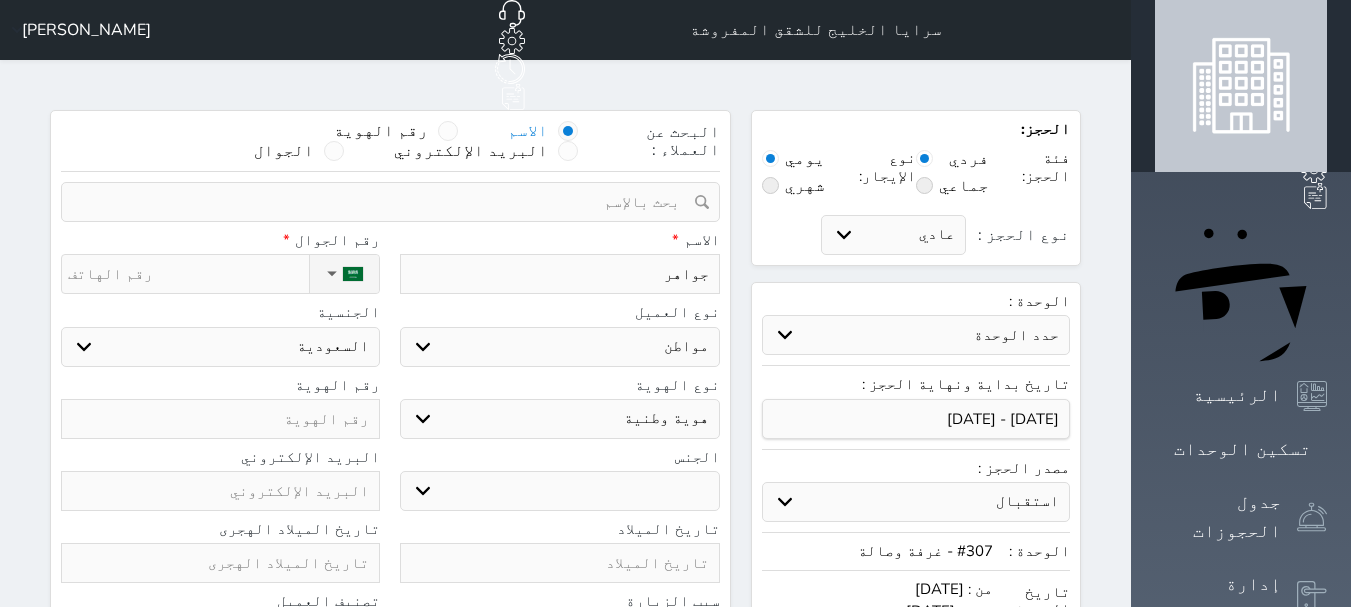 type on "جواهر ظ" 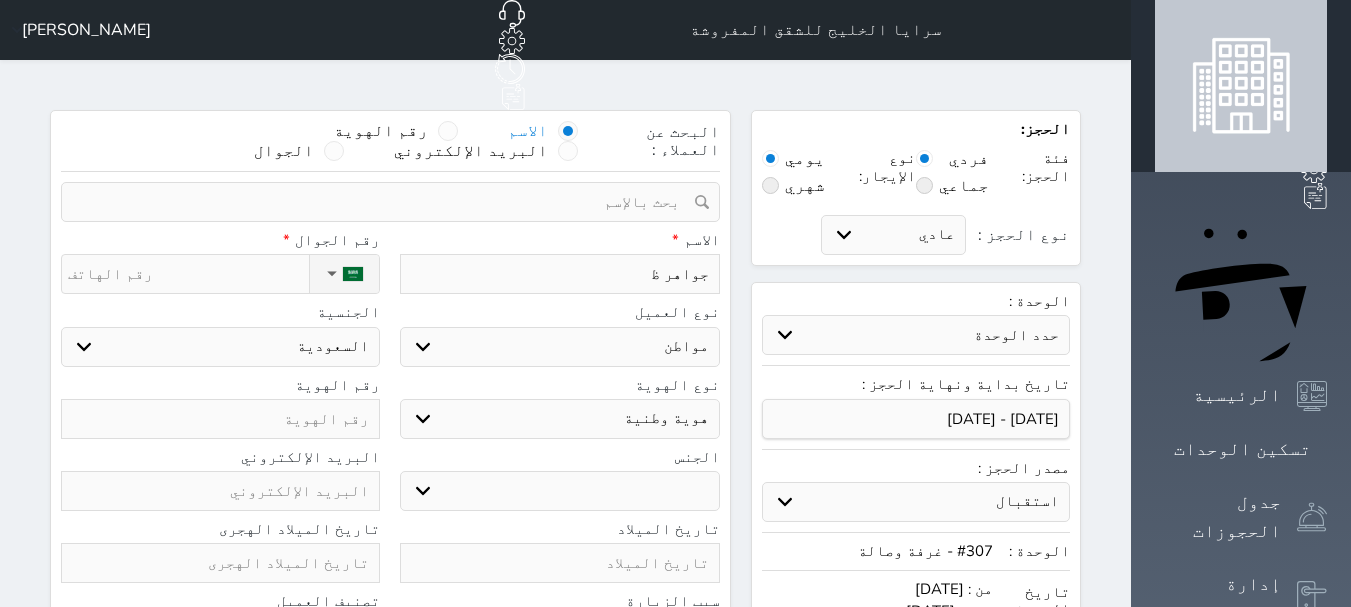 type on "جواهر ظا" 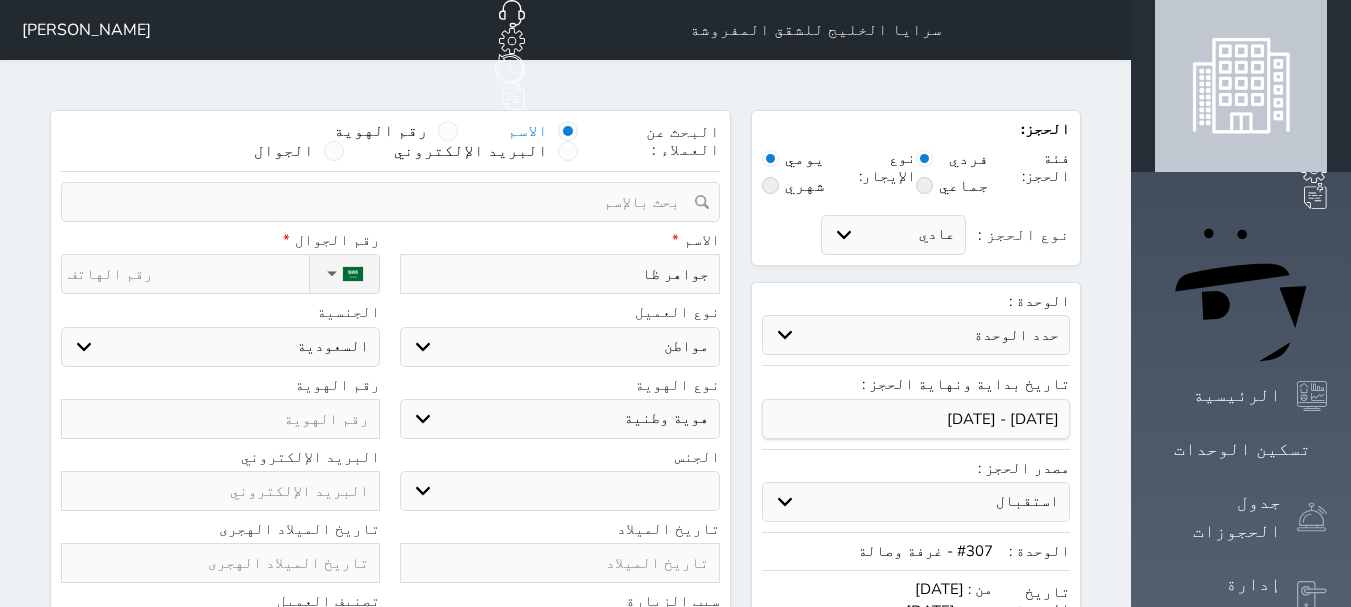 type on "جواهر ظاف" 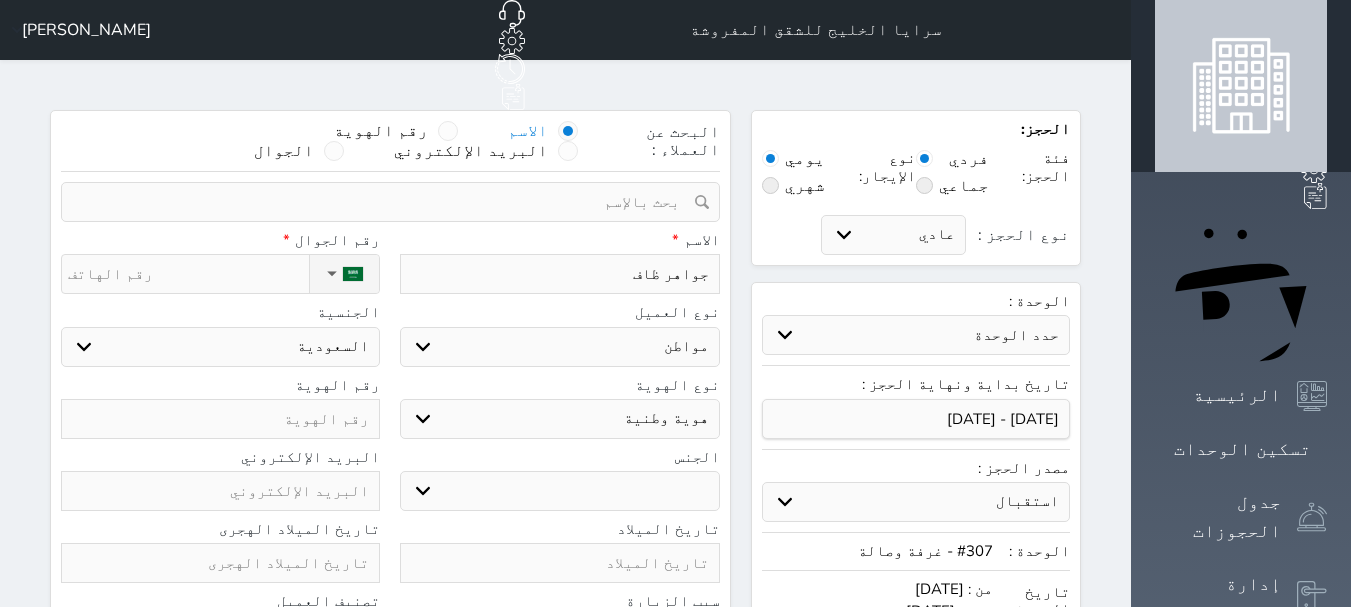 type on "[PERSON_NAME]" 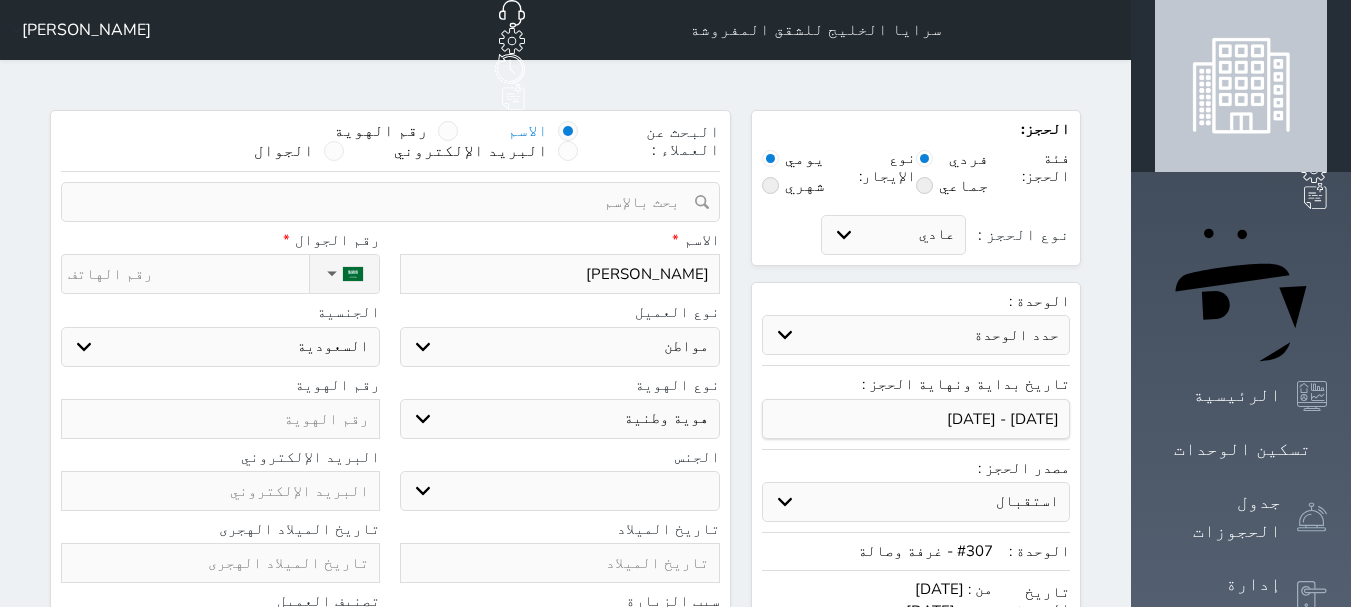 type on "[PERSON_NAME]" 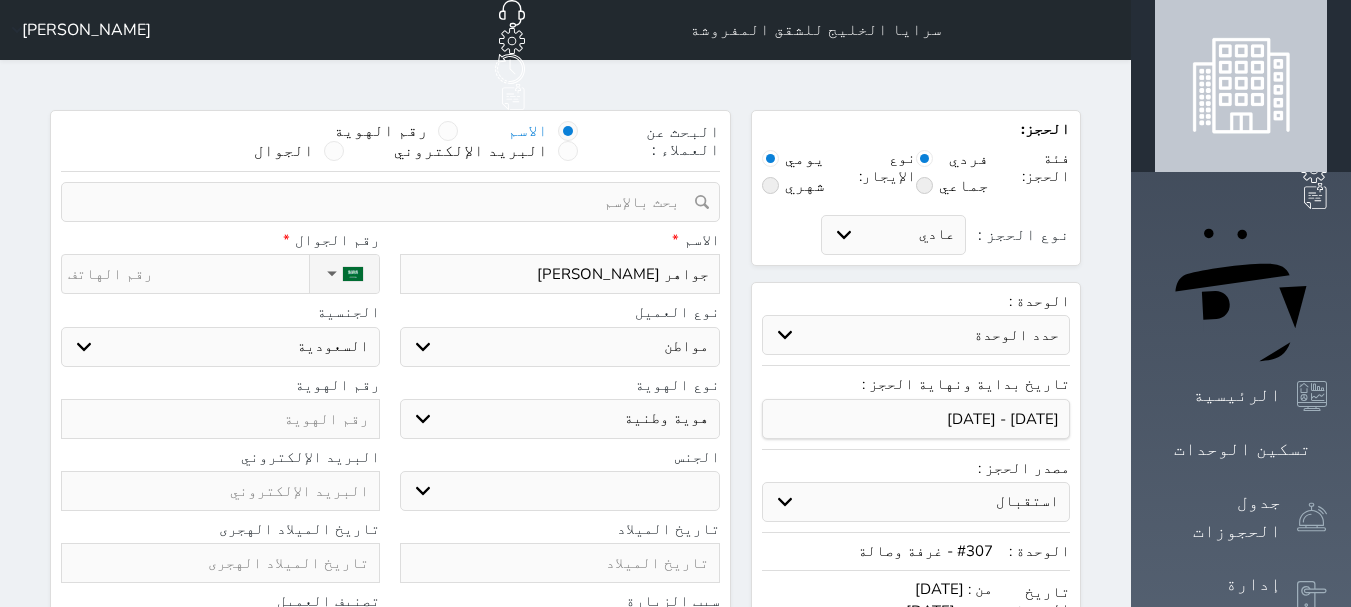 type on "جواهر [PERSON_NAME]" 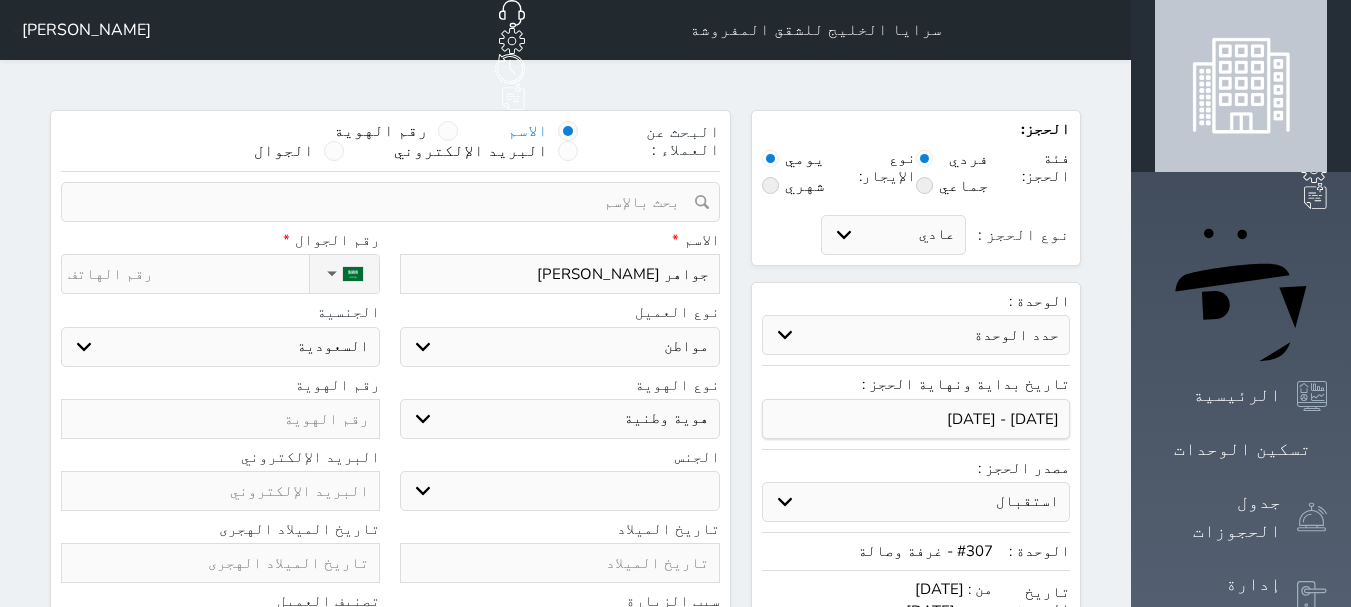 type on "جواهر [PERSON_NAME]" 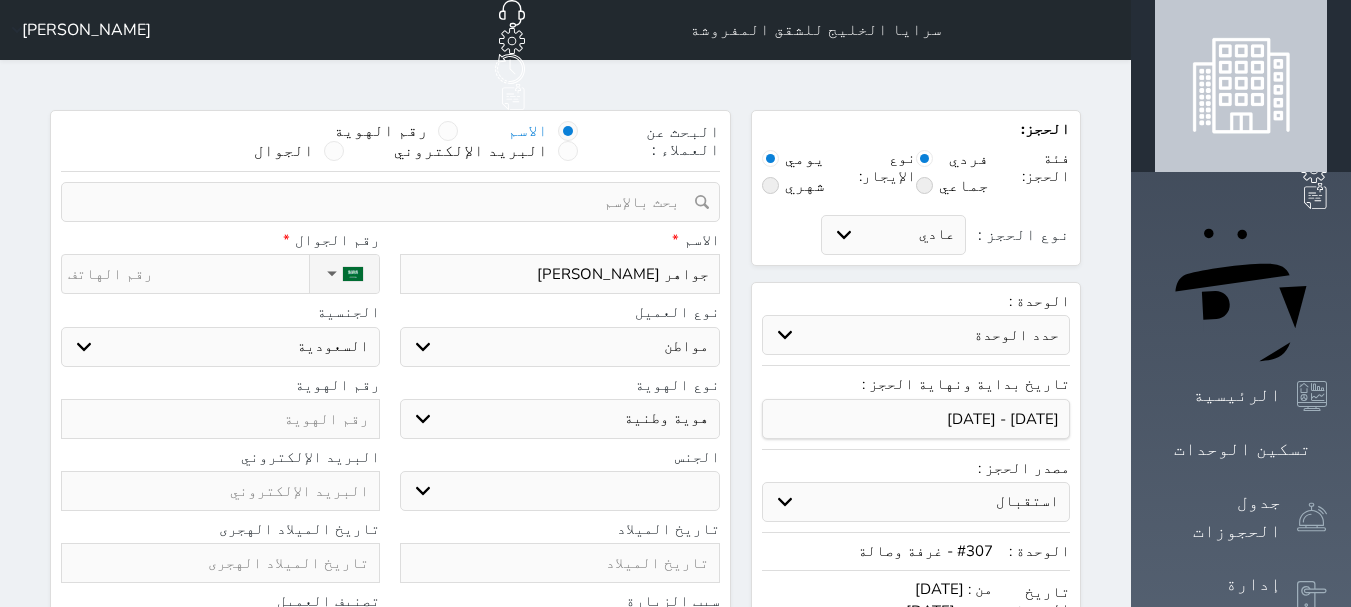 type on "جواهر [PERSON_NAME]" 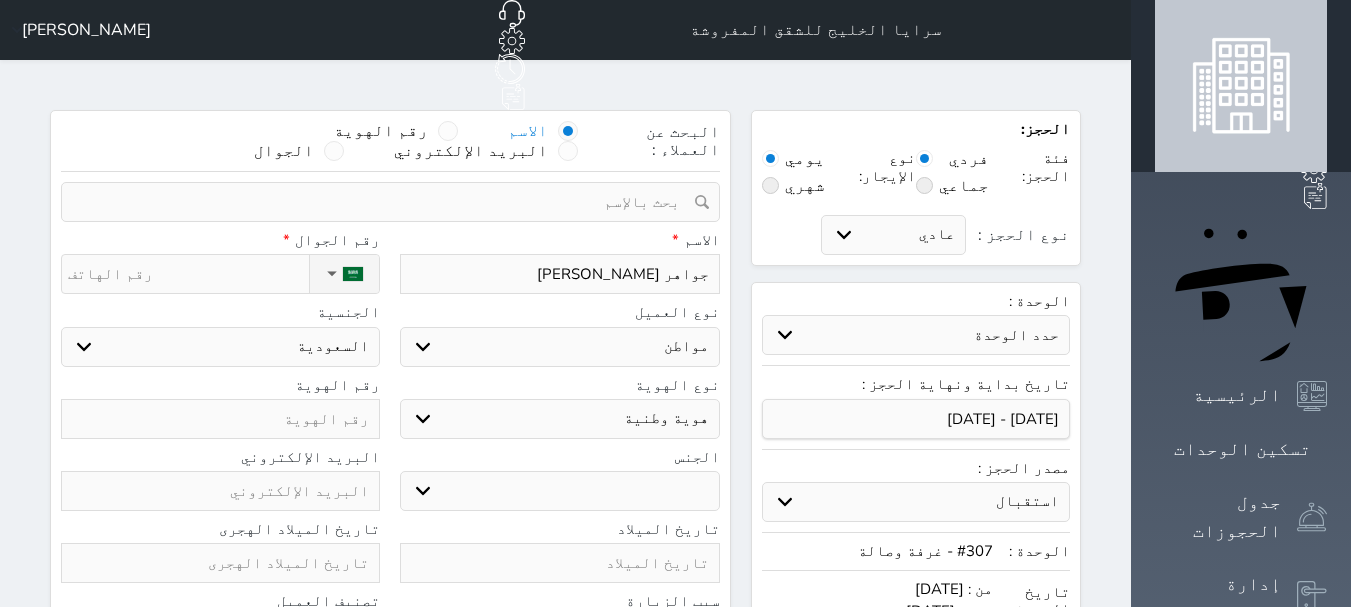 type on "جواهر ظافر الدوسرى" 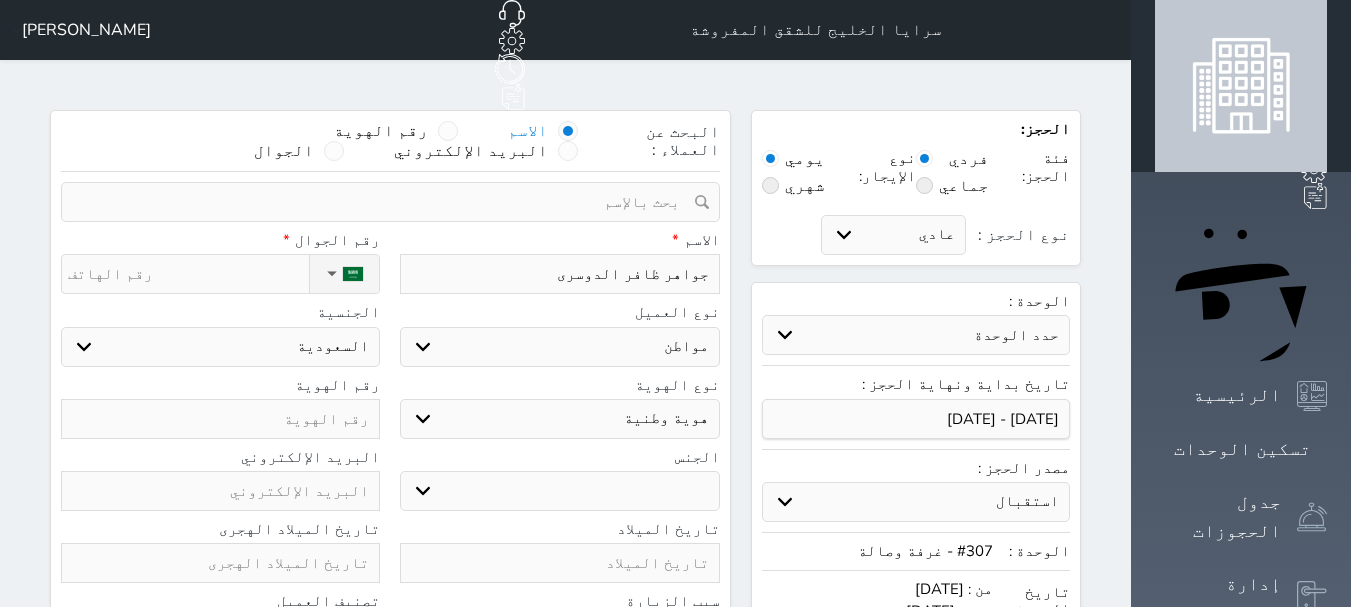 type on "جواهر ظافر الدوسرى" 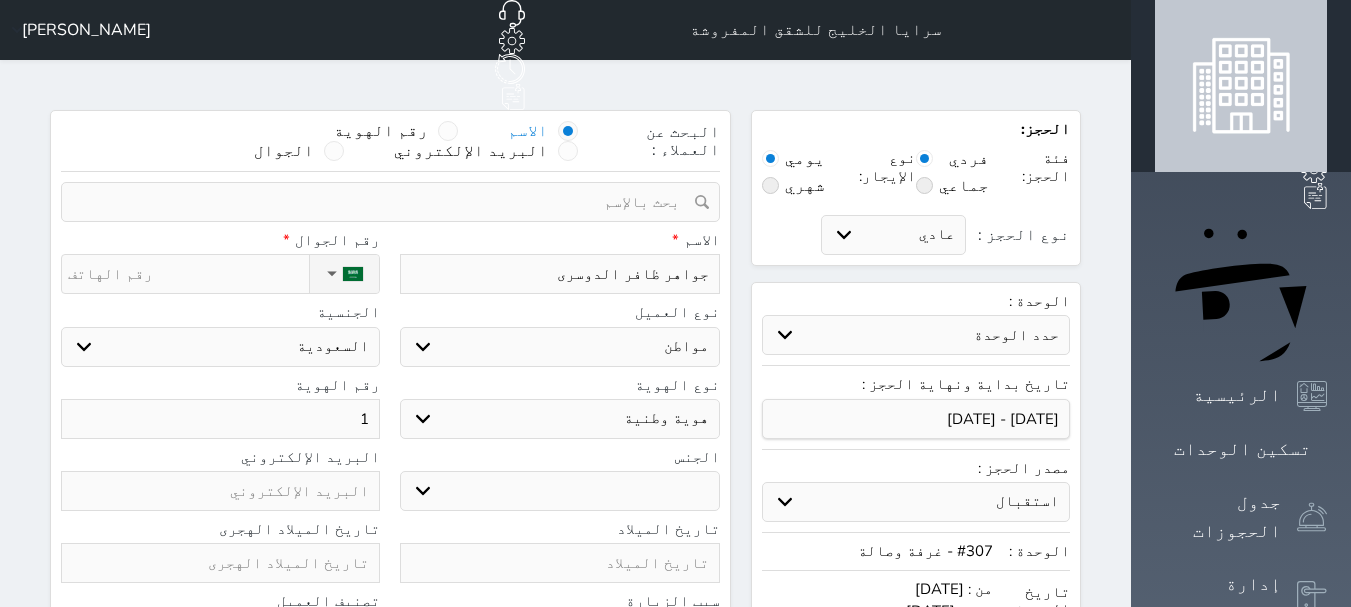 type on "10" 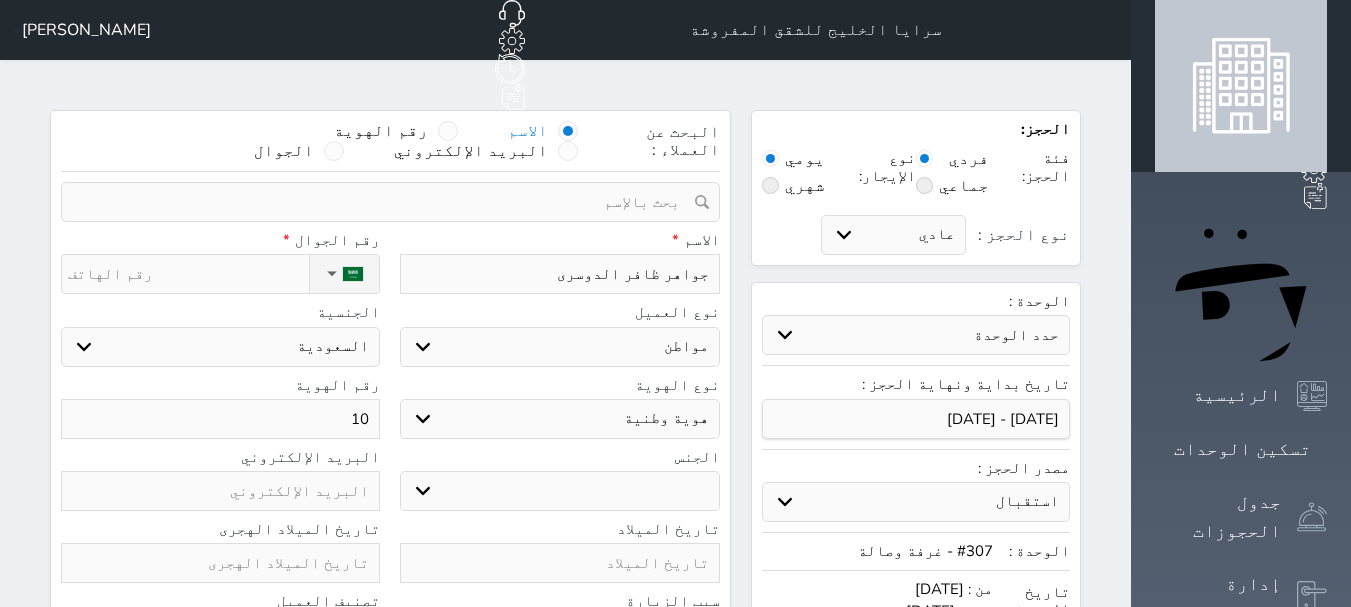 type on "103" 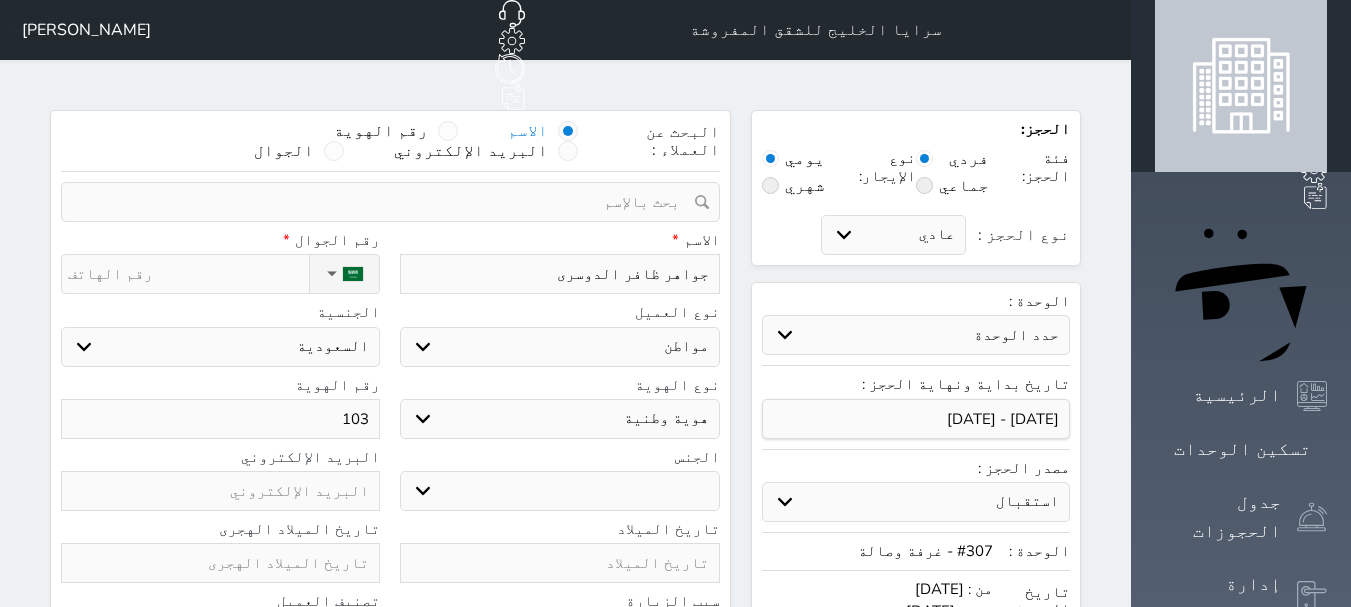 type on "1036" 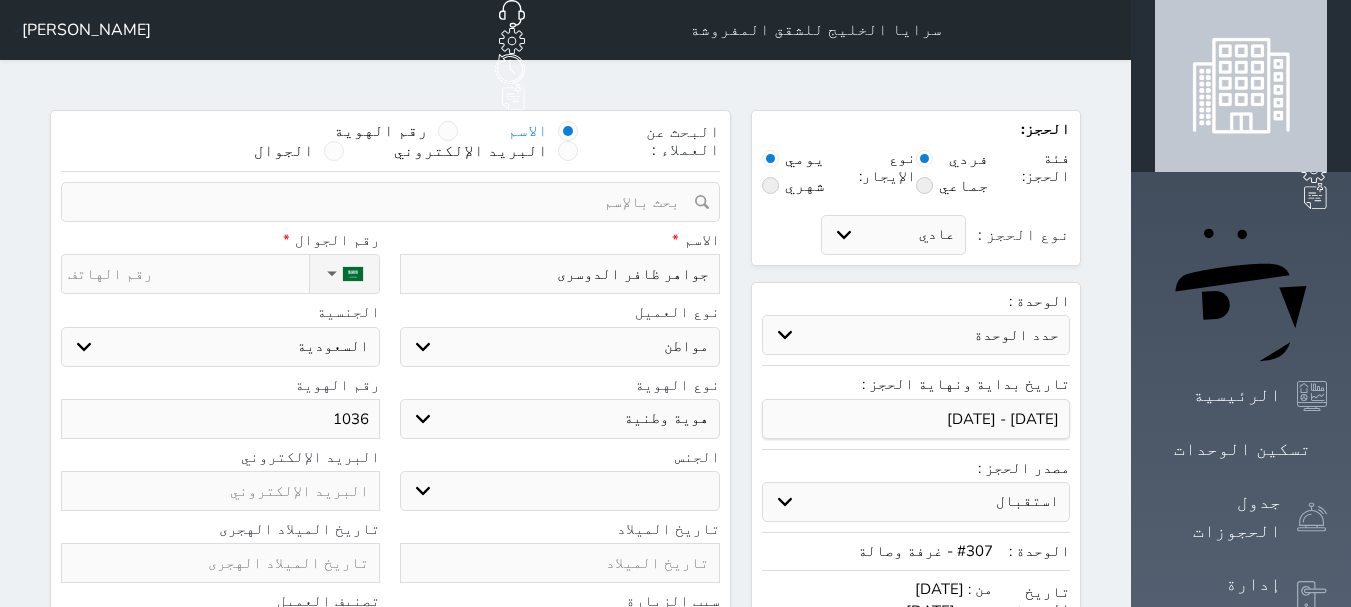 select 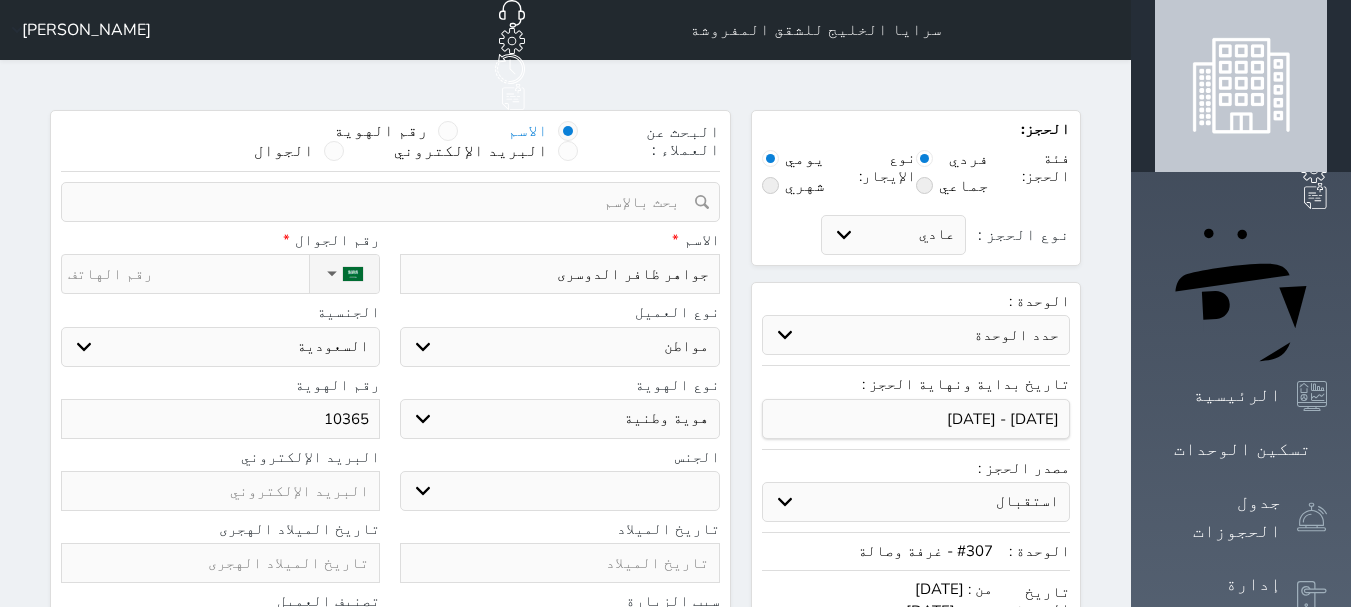 type on "103658" 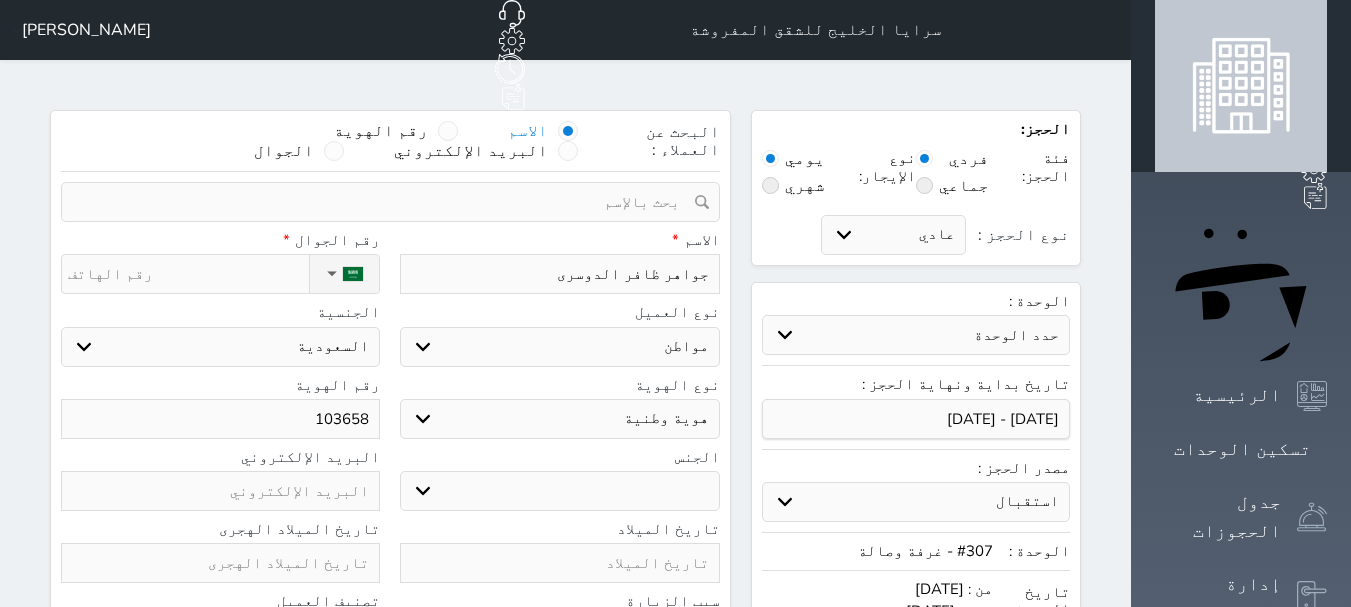 type on "1036584" 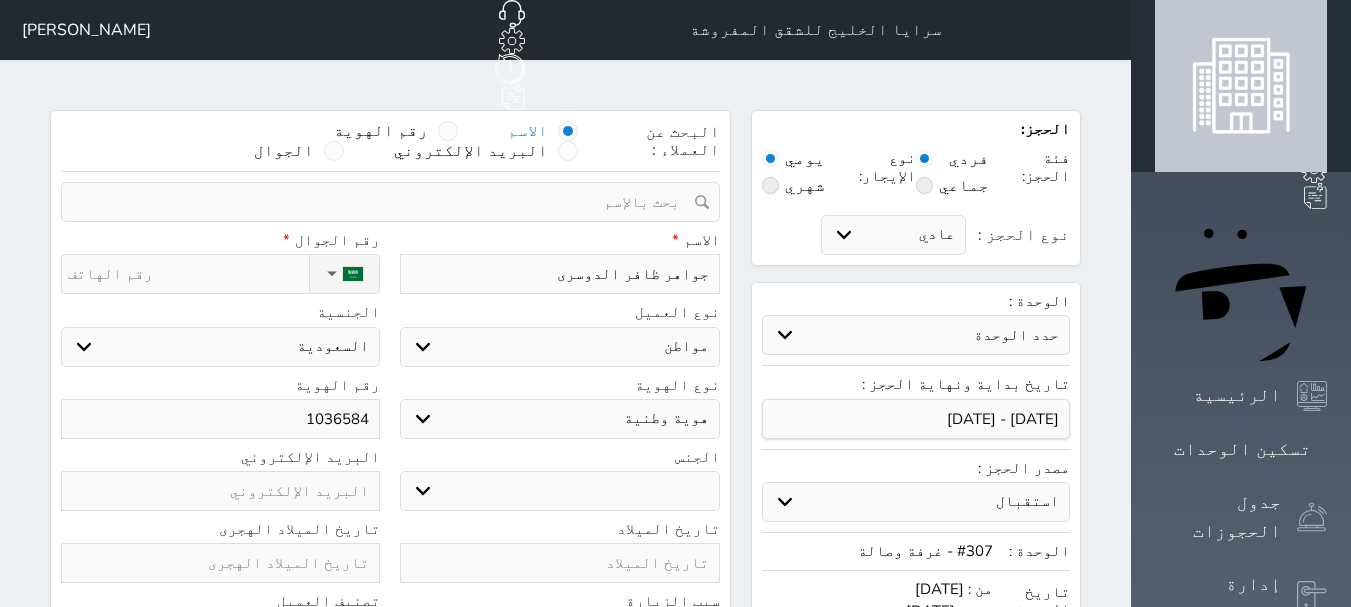 type on "10365847" 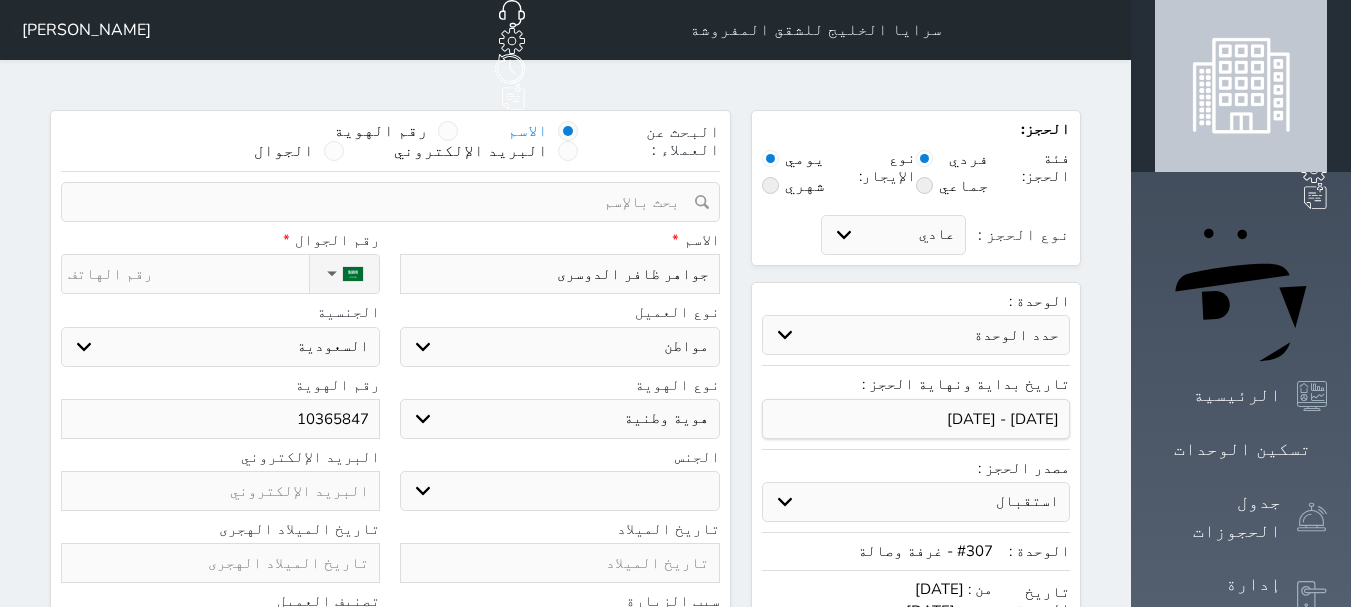 type on "103658472" 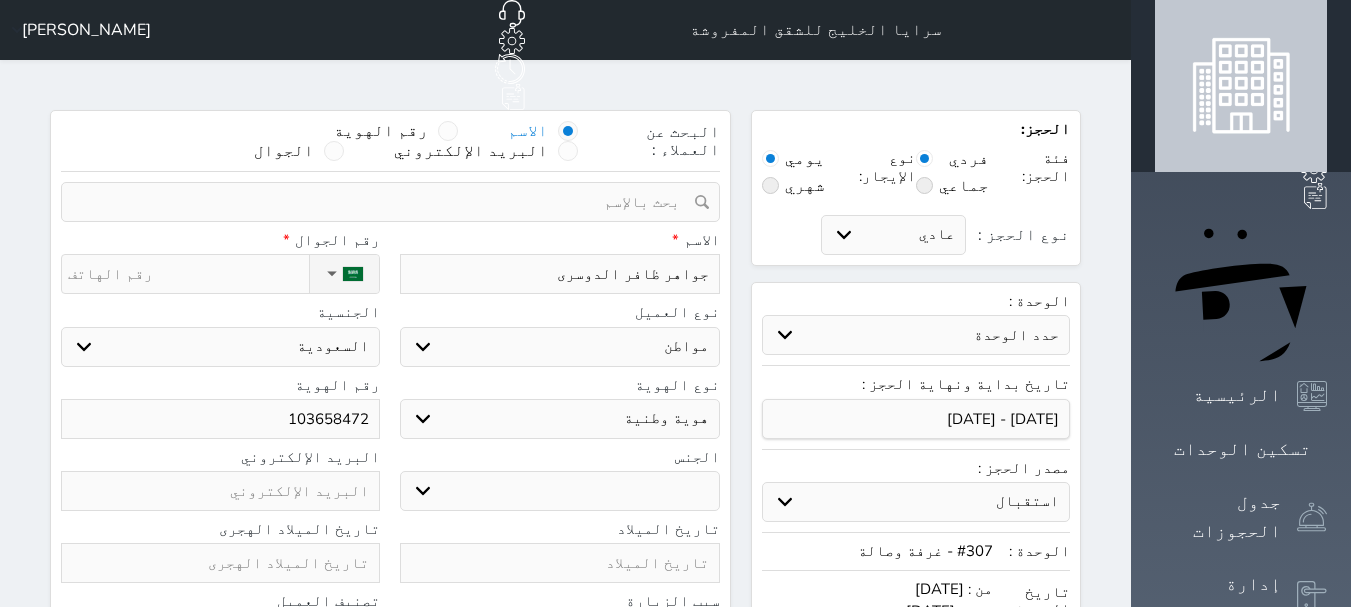 type on "103658472" 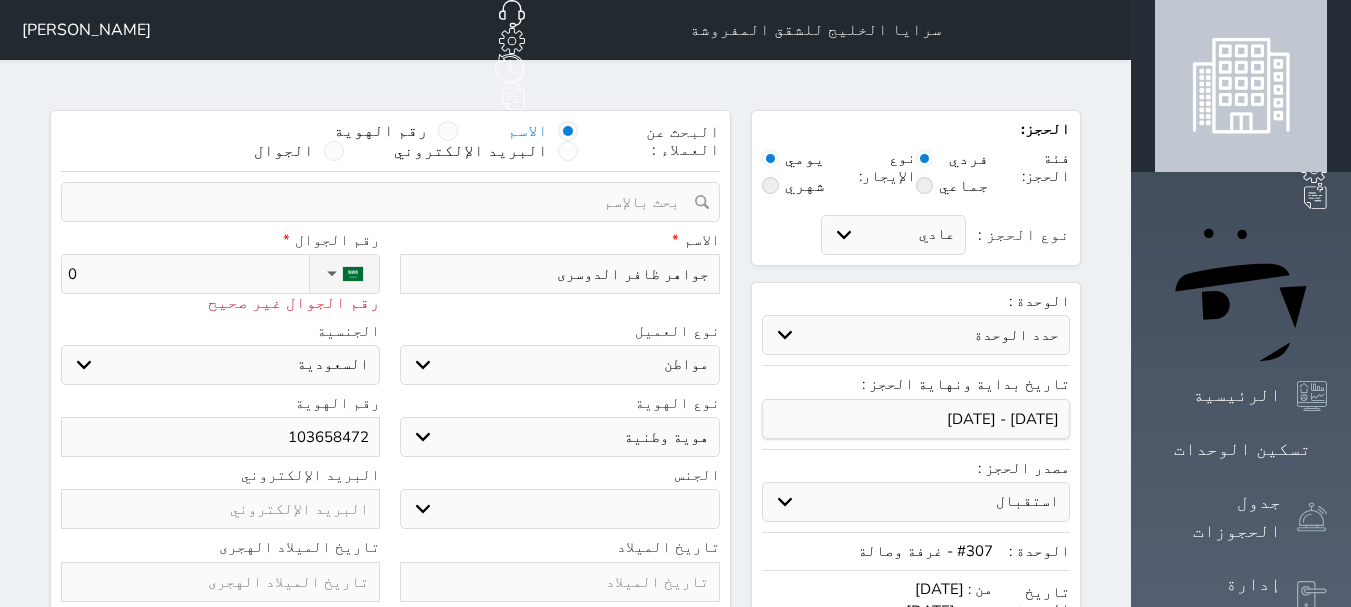 type on "05" 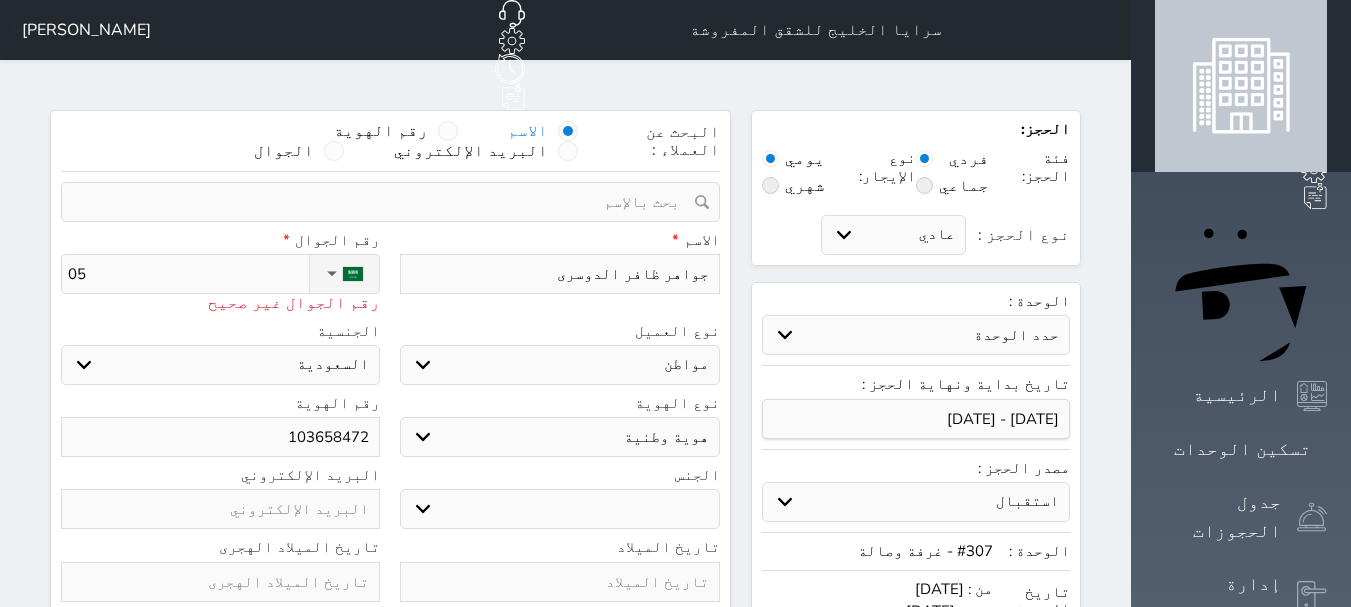 type on "059" 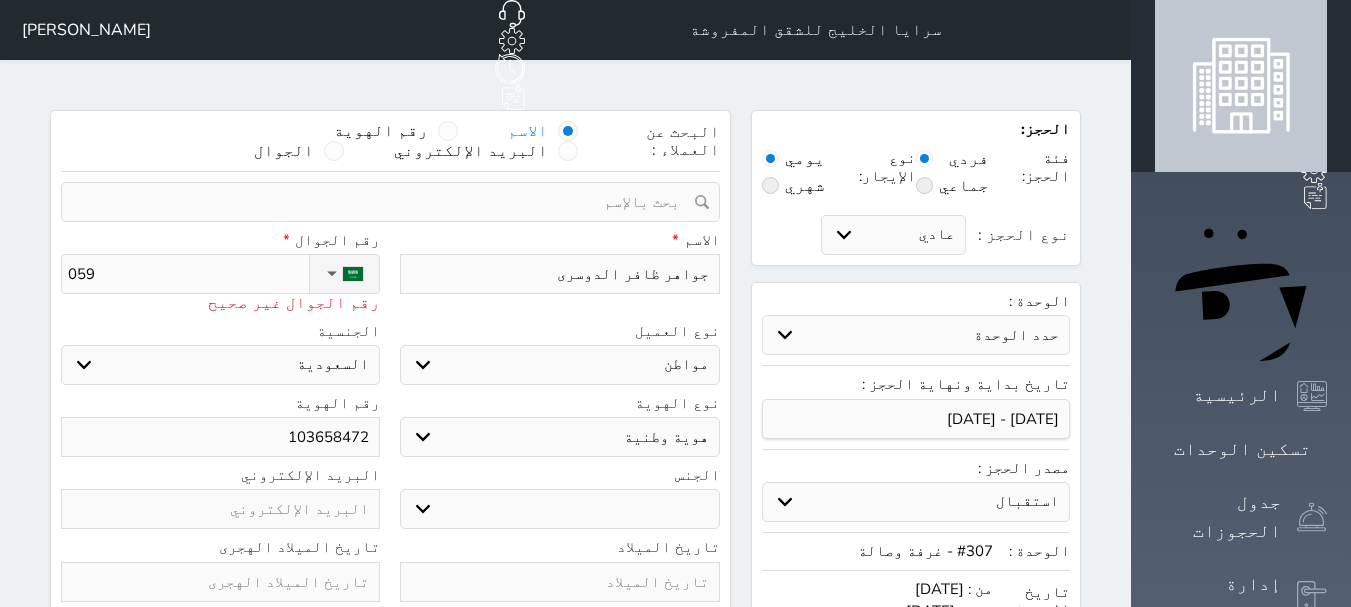 type on "0592" 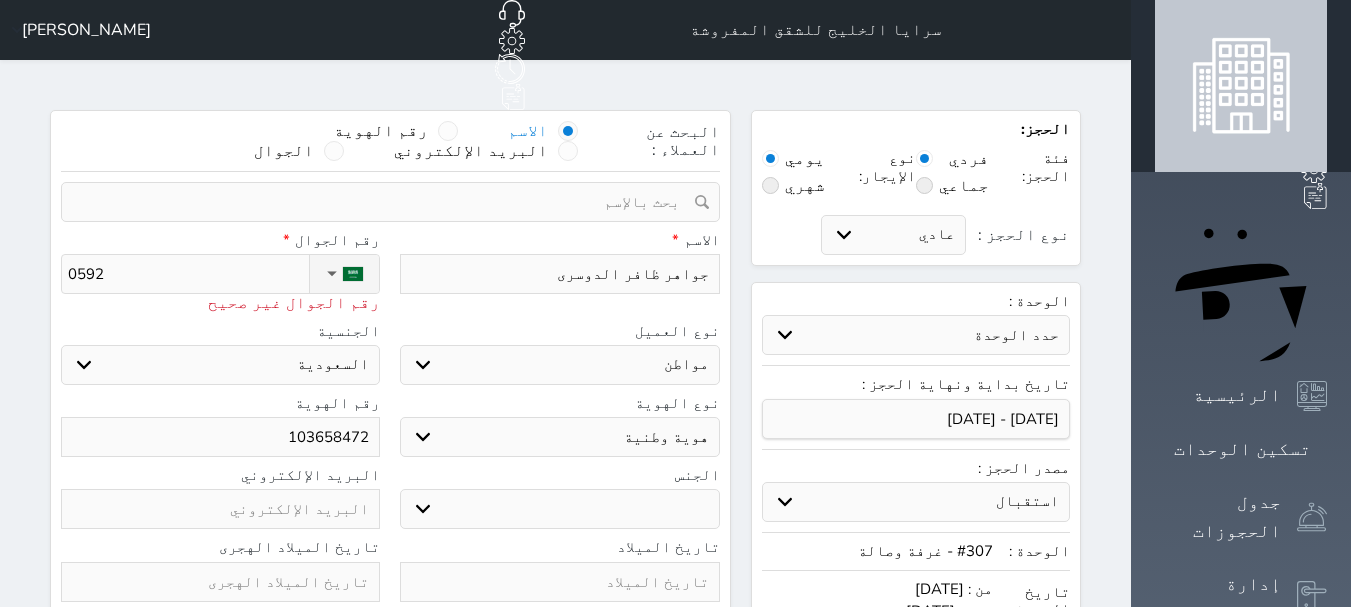 type on "05923" 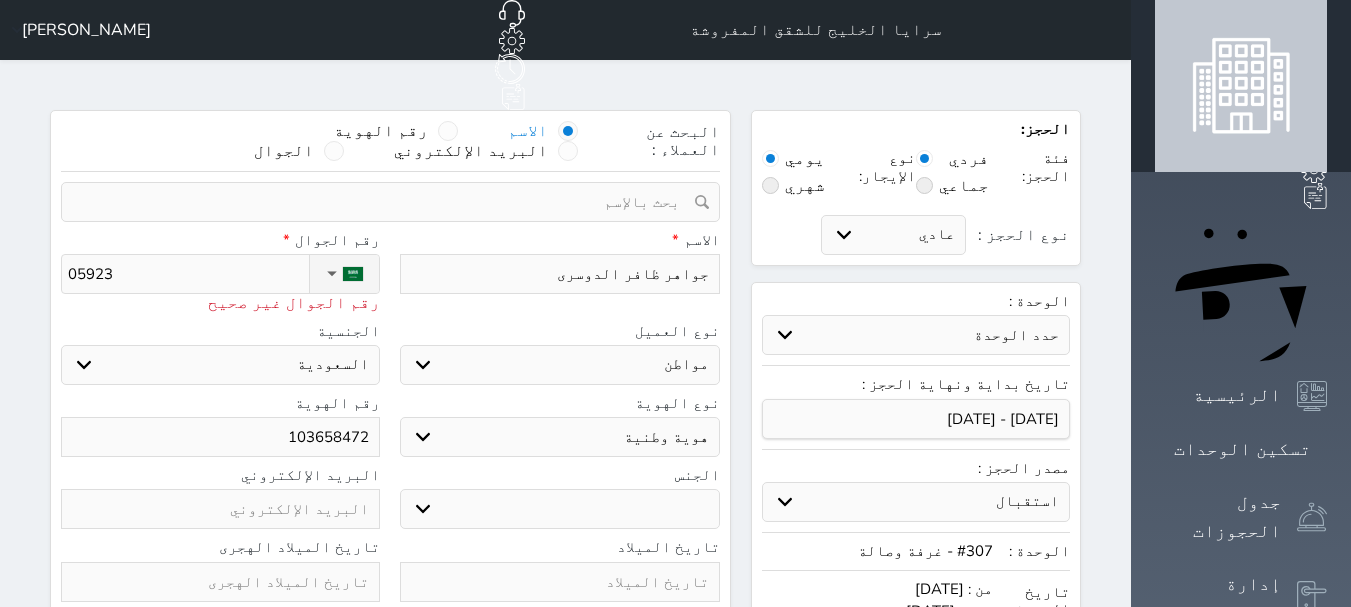type on "059234" 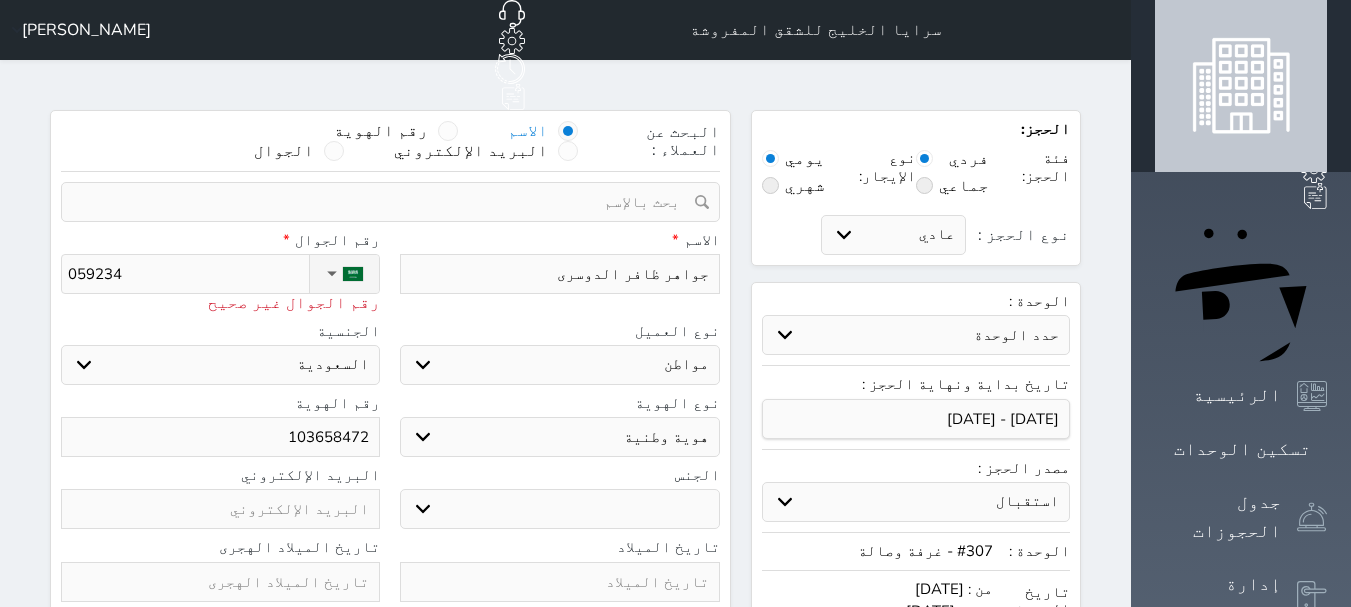 select 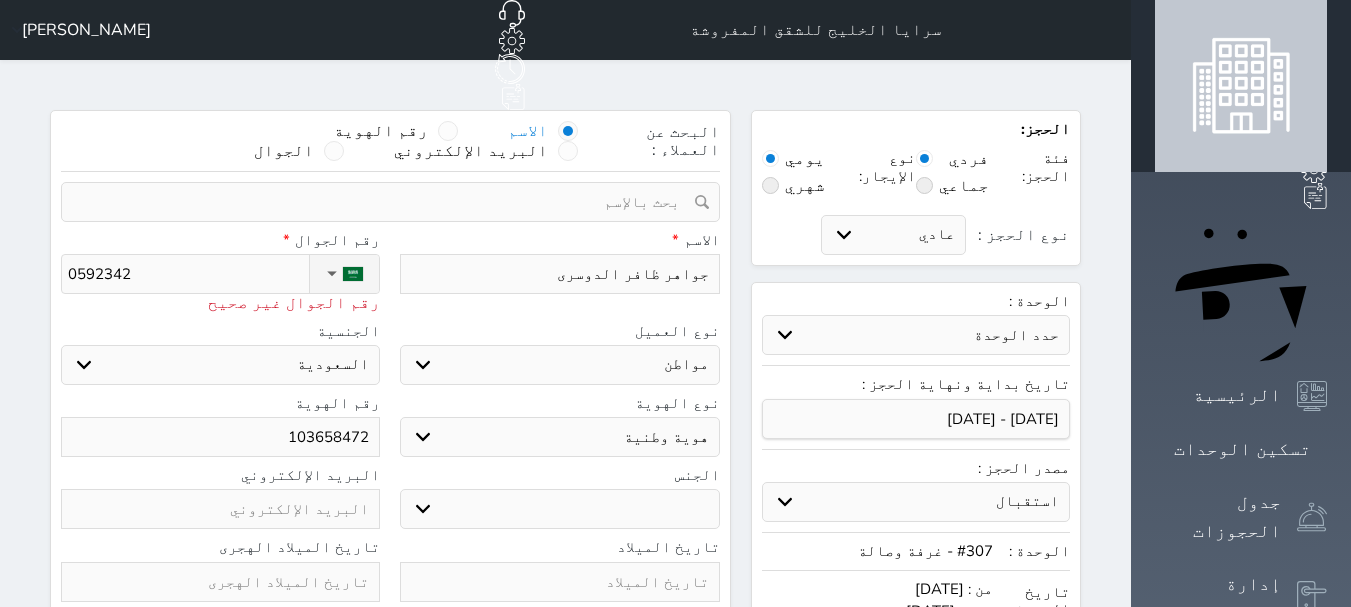 type on "05923424" 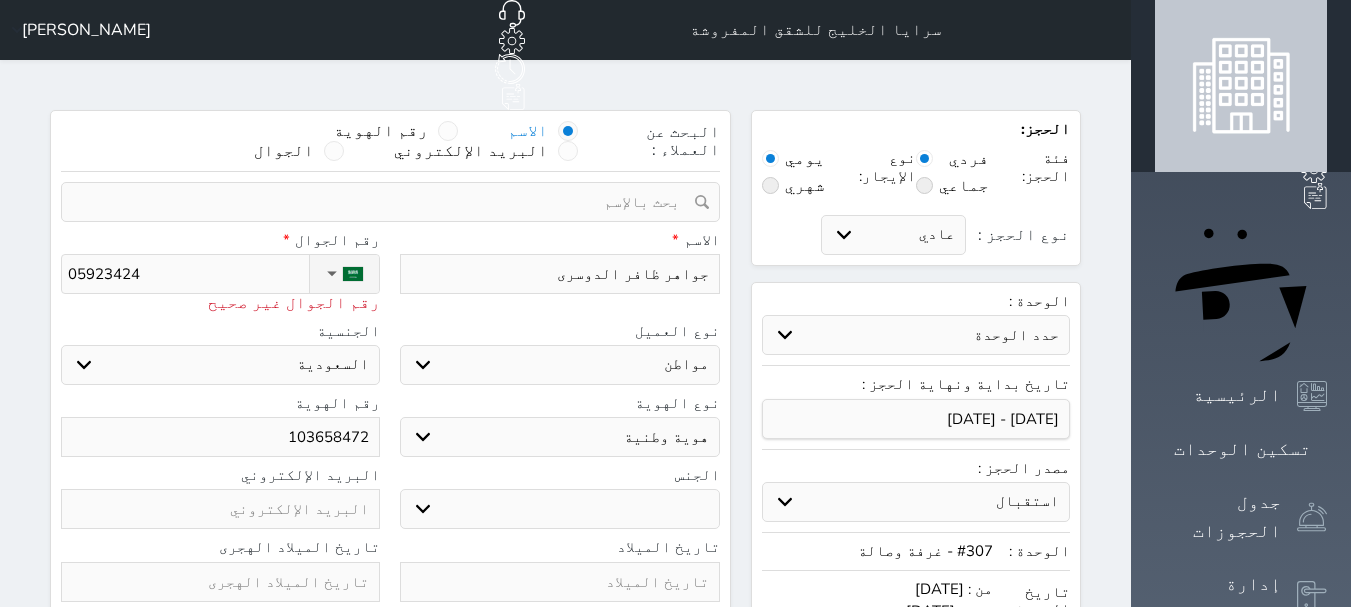 type on "059234248" 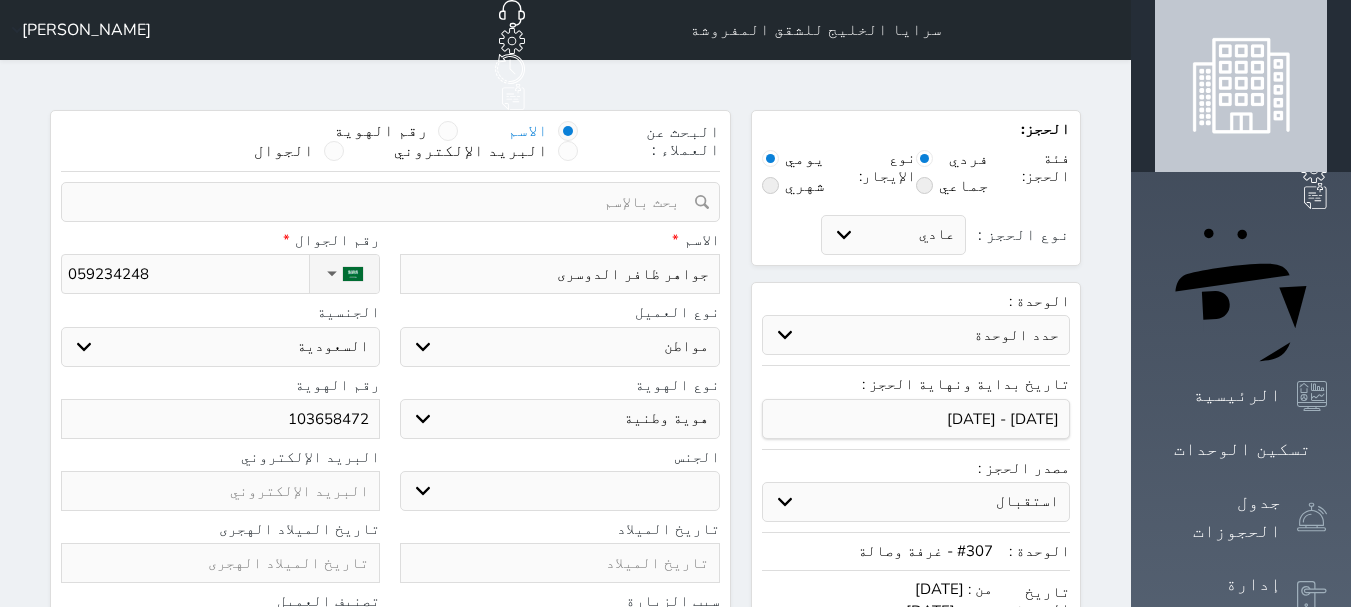 type on "[PHONE_NUMBER]" 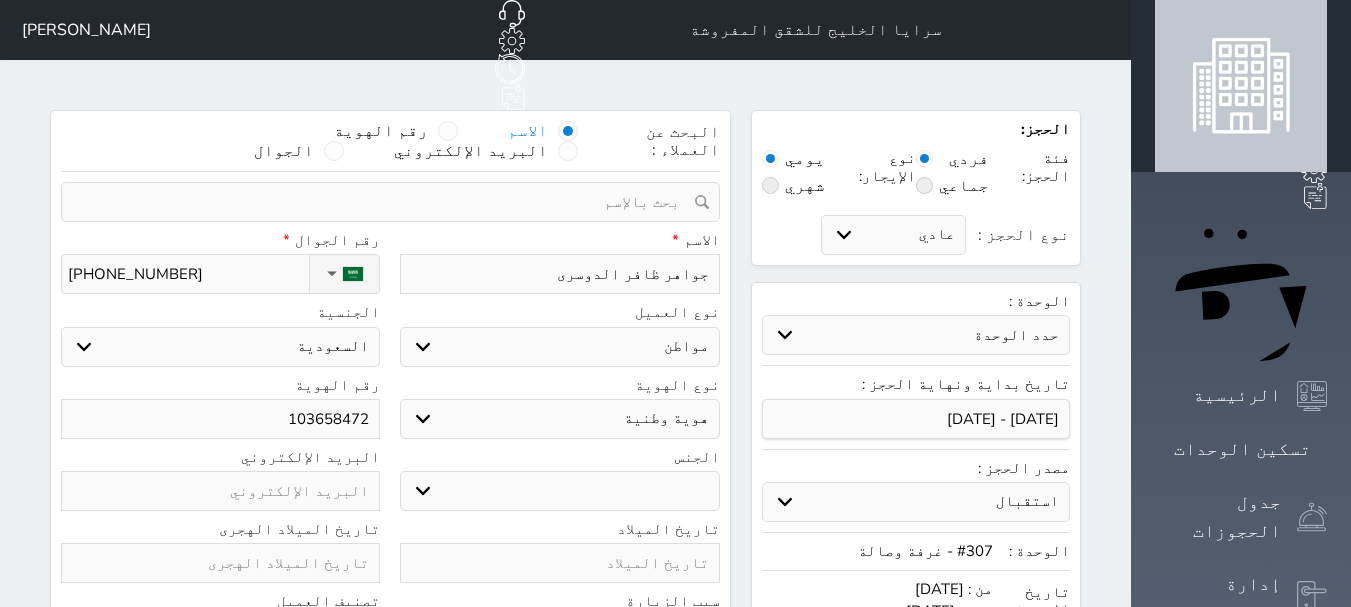 type on "[PHONE_NUMBER]" 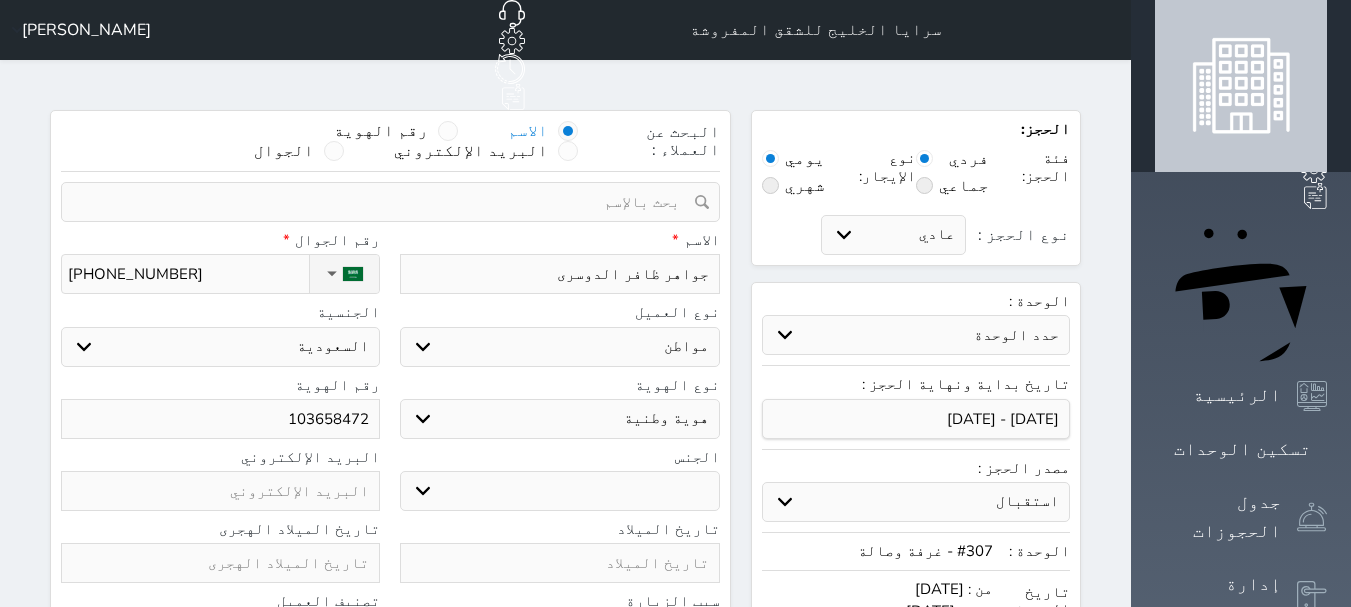 click on "ذكر   انثى" at bounding box center (559, 491) 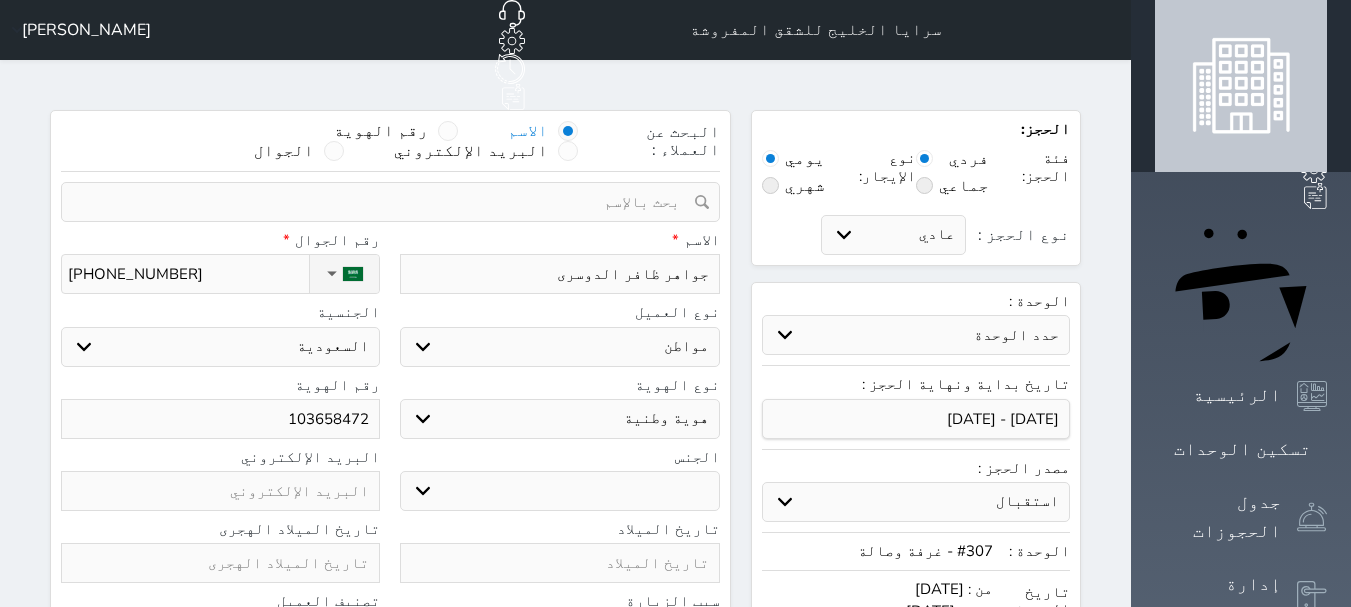 select on "[DEMOGRAPHIC_DATA]" 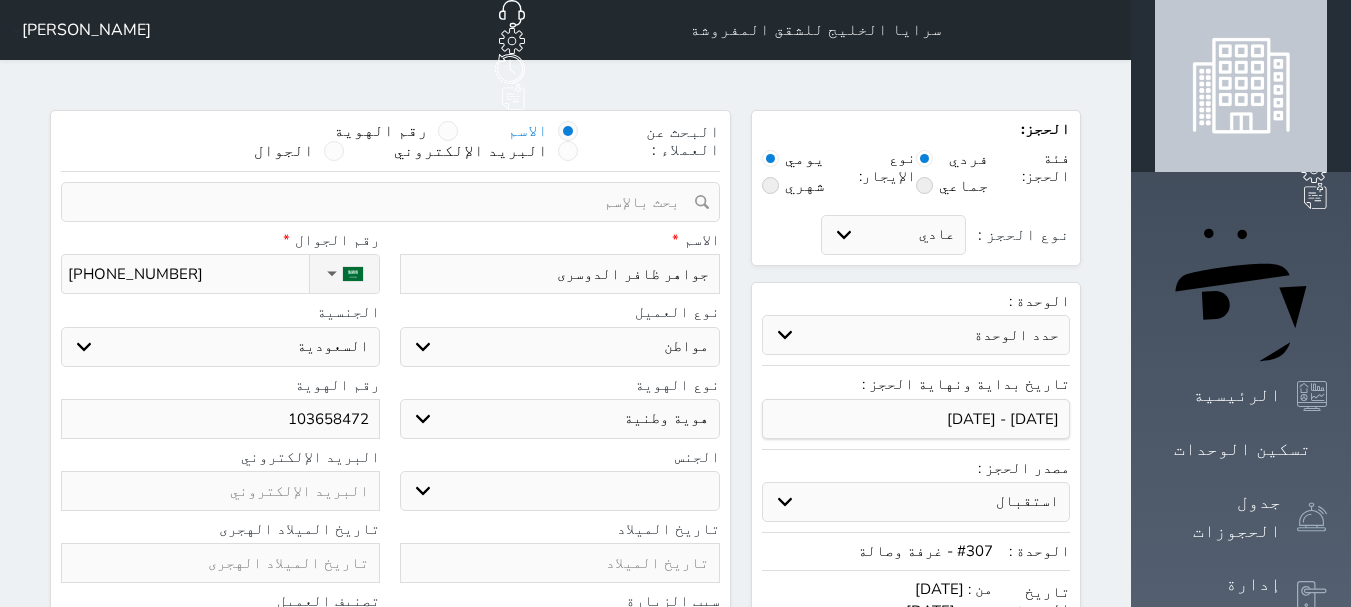 click on "ذكر   انثى" at bounding box center (559, 491) 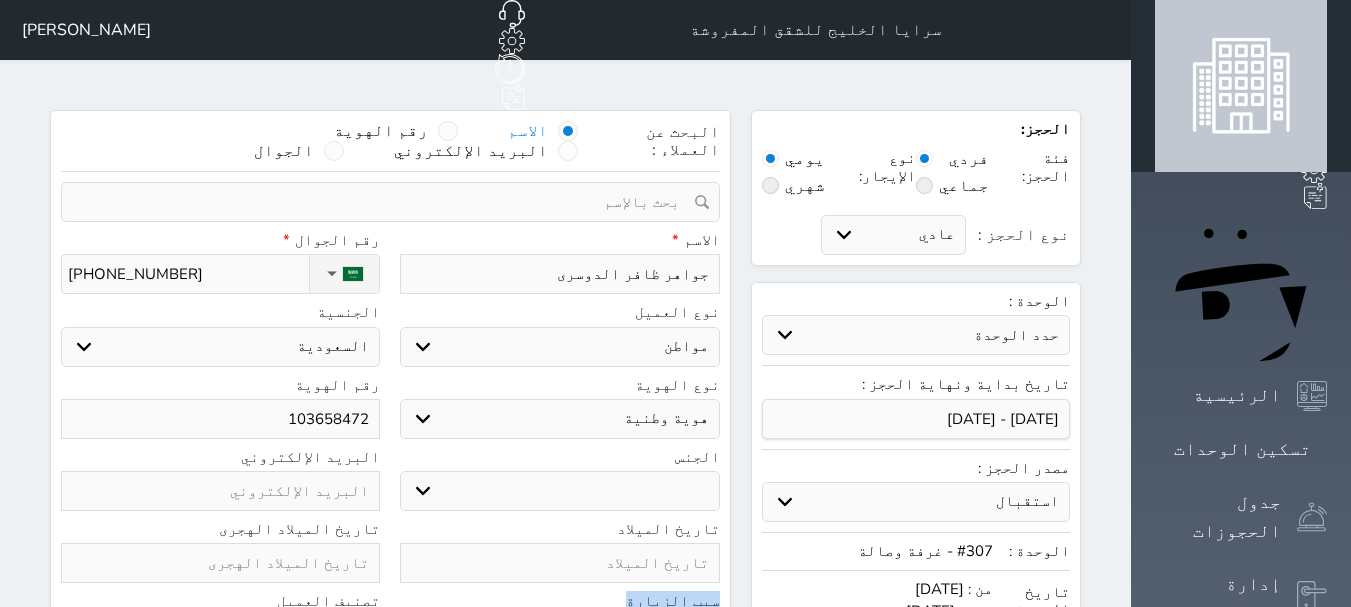 click on "1447   [PERSON_NAME][DATE]         [DATE]
س
ح
ن
ث
ر
خ
ج
1   2   3   4   5   6   7   8   9   10   11   12   13   14   15   16   17   18   19   20   21   22   23   24   25   26   27   28   29   [DATE]
صفر
ربيع الأول
ربيع الثاني
جمادى الأولى
جمادى الآخرة
[PERSON_NAME]
شعبان
[DATE]" at bounding box center (675, 303) 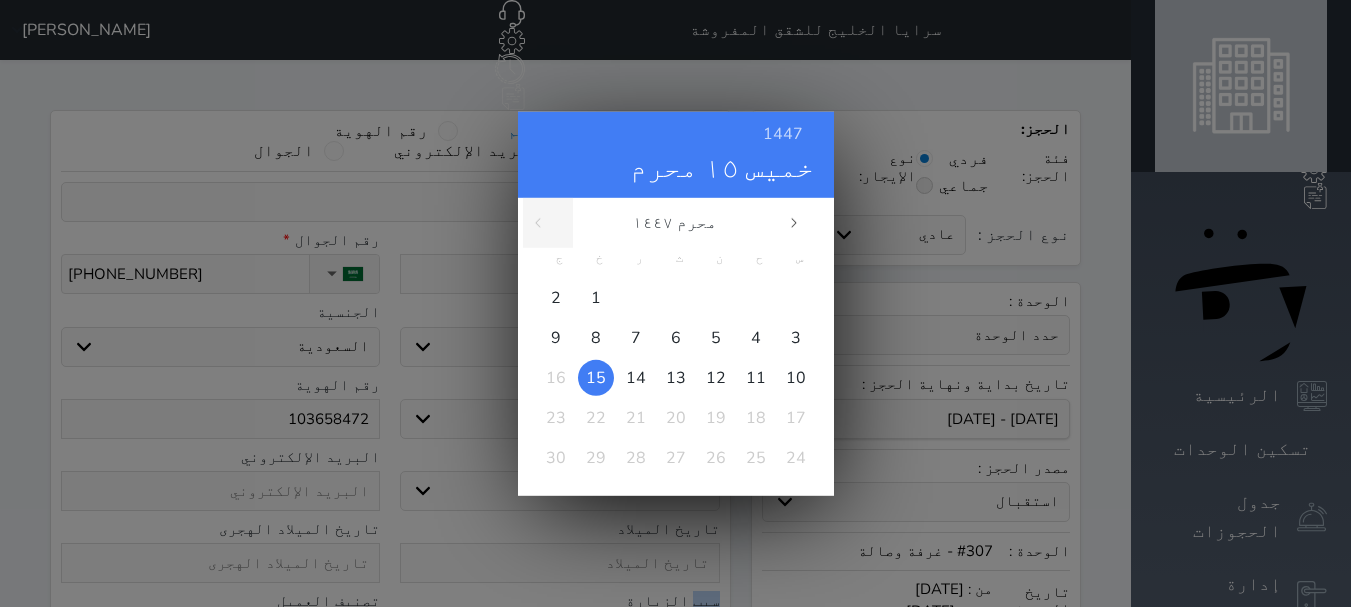 click on "1447   [PERSON_NAME][DATE]         [DATE]
س
ح
ن
ث
ر
خ
ج
1   2   3   4   5   6   7   8   9   10   11   12   13   14   15   16   17   18   19   20   21   22   23   24   25   26   27   28   29   [DATE]
صفر
ربيع الأول
ربيع الثاني
جمادى الأولى
جمادى الآخرة
[PERSON_NAME]
شعبان
[DATE]" at bounding box center [675, 303] 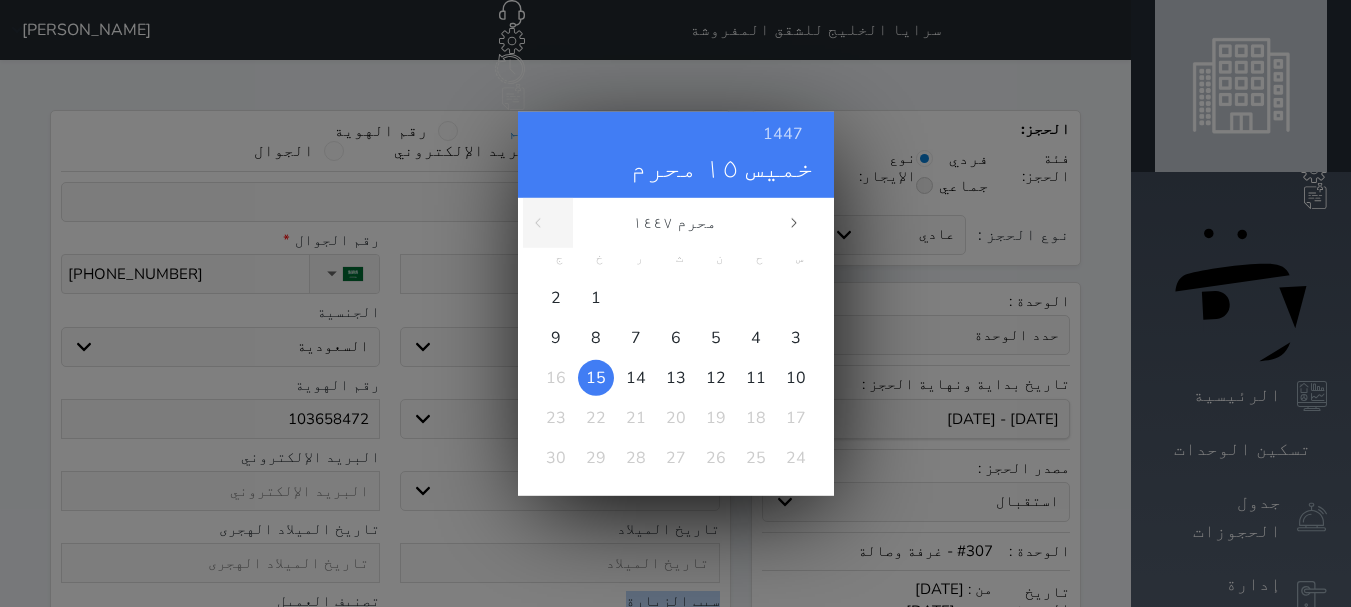click on "1447   [PERSON_NAME][DATE]         [DATE]
س
ح
ن
ث
ر
خ
ج
1   2   3   4   5   6   7   8   9   10   11   12   13   14   15   16   17   18   19   20   21   22   23   24   25   26   27   28   29   [DATE]
صفر
ربيع الأول
ربيع الثاني
جمادى الأولى
جمادى الآخرة
[PERSON_NAME]
شعبان
[DATE]" at bounding box center (675, 303) 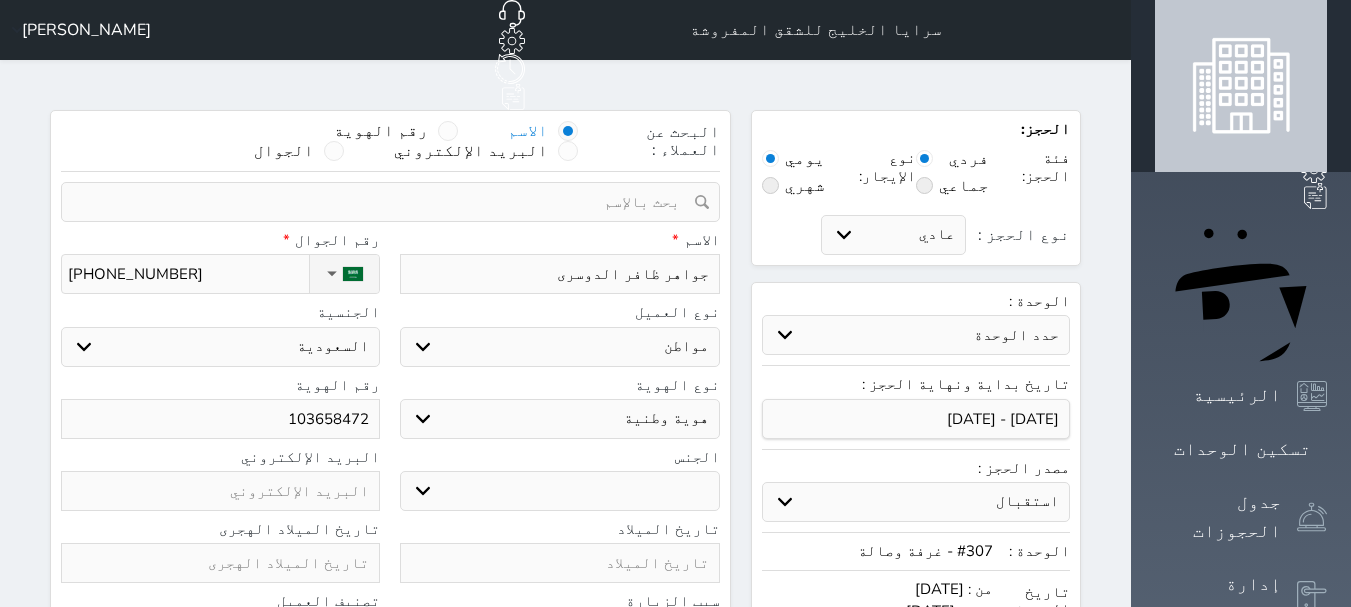 click at bounding box center (220, 563) 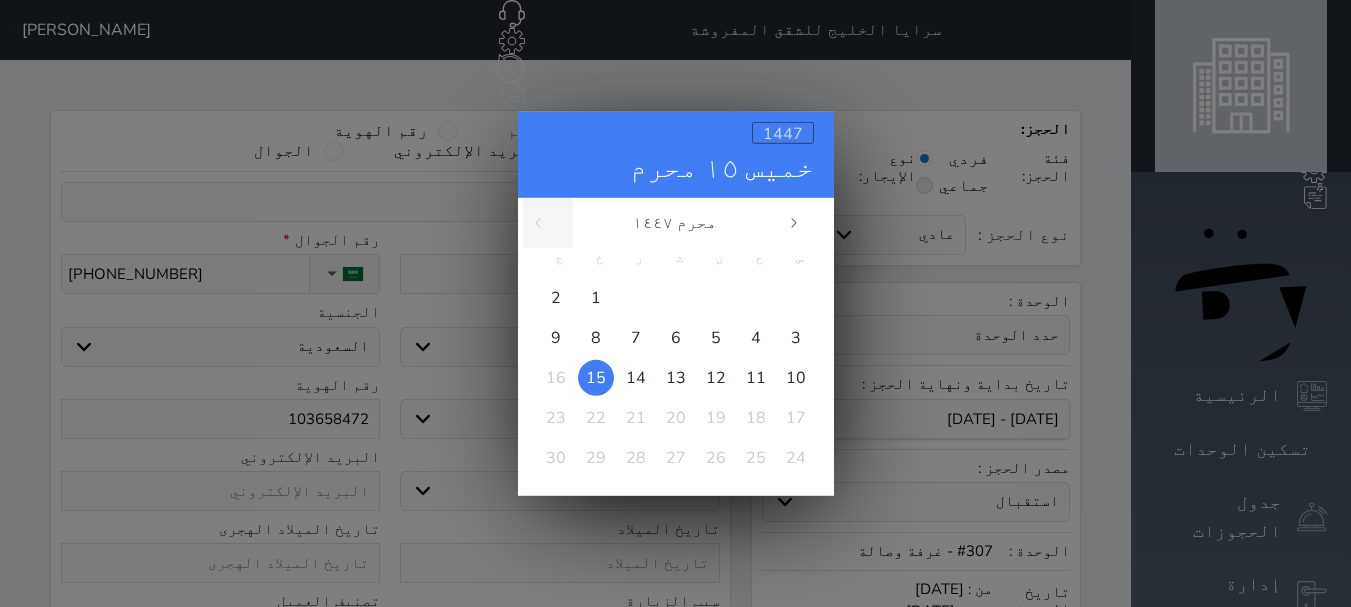 click on "1447" at bounding box center [783, 133] 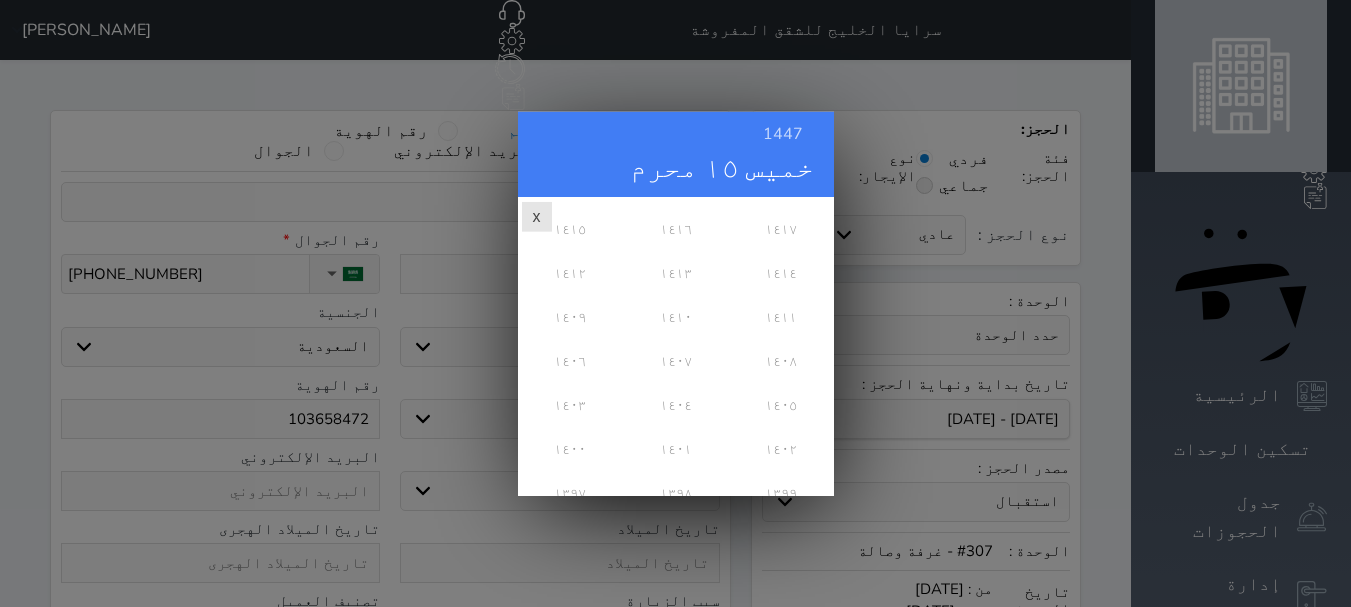 scroll, scrollTop: 681, scrollLeft: 0, axis: vertical 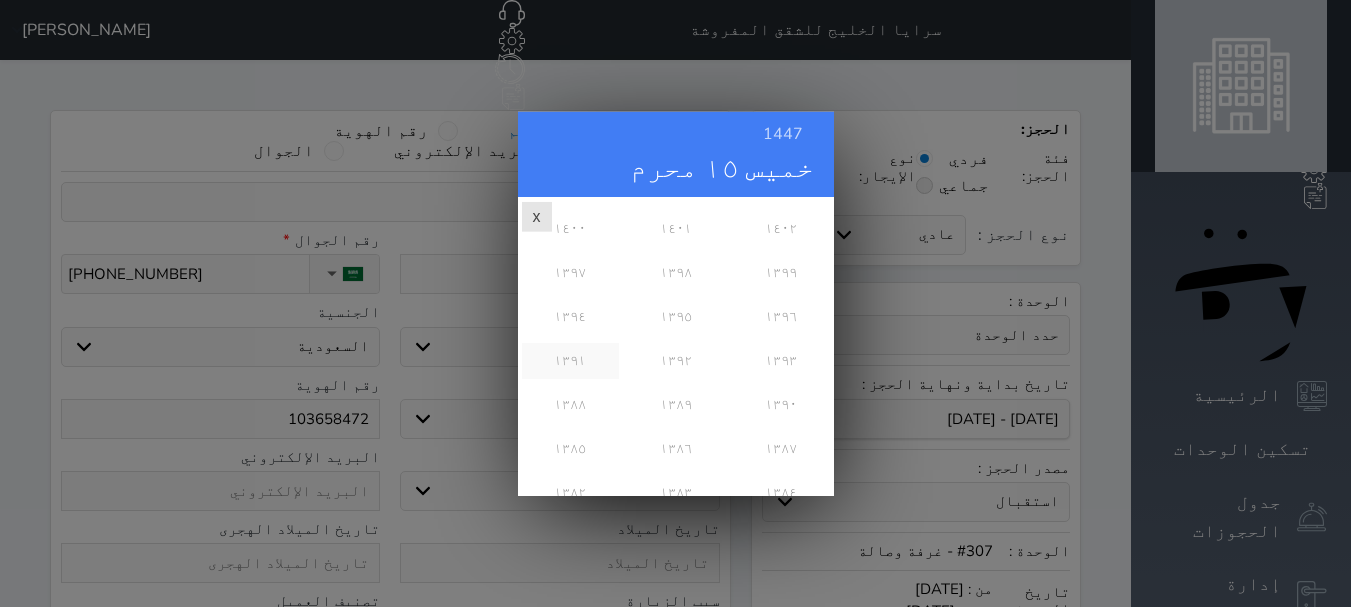 click on "١٣٩١" at bounding box center [570, 360] 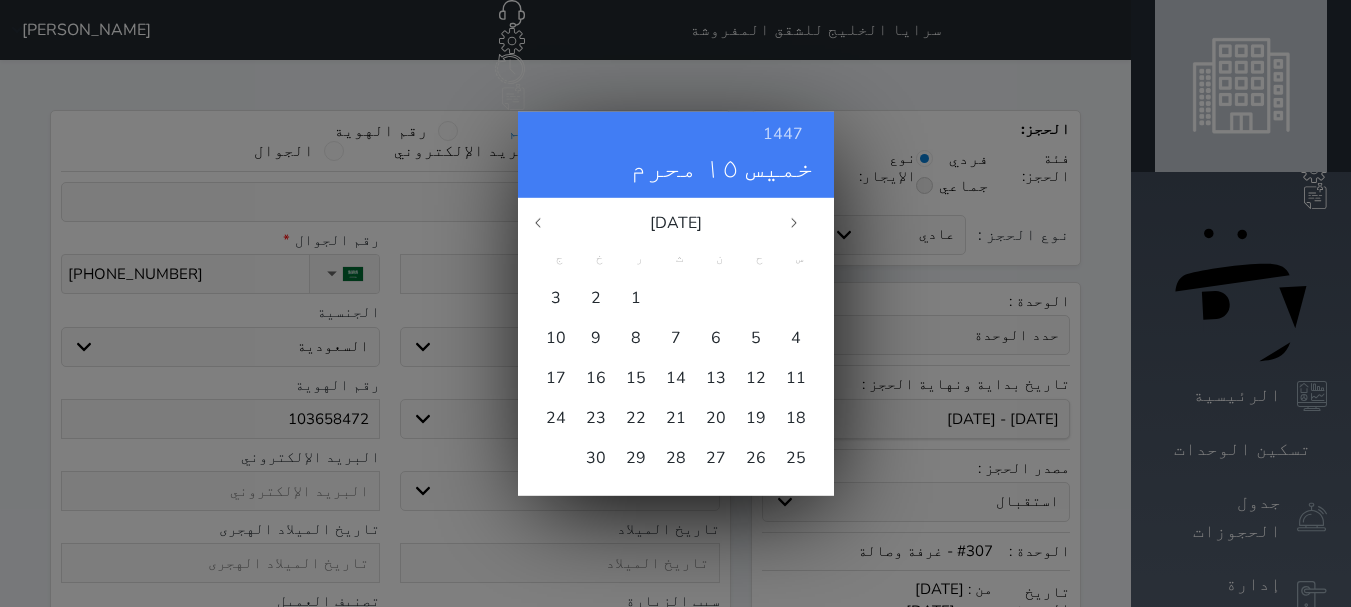 scroll, scrollTop: 0, scrollLeft: 0, axis: both 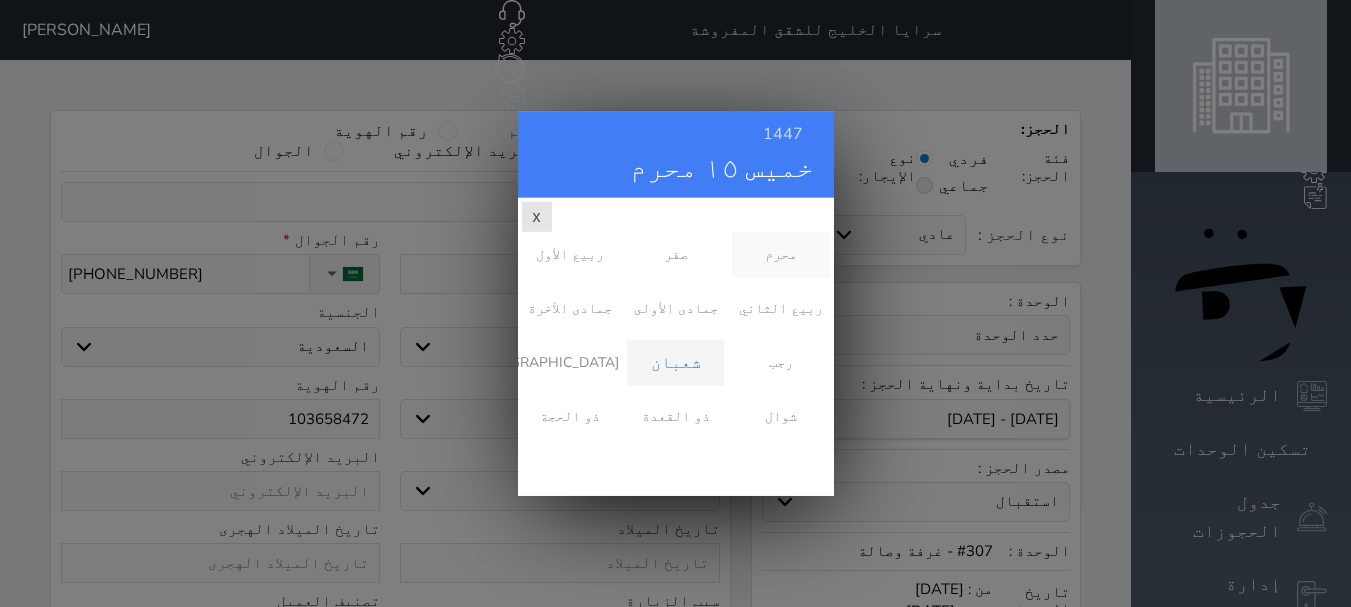 click on "محرم" at bounding box center (780, 254) 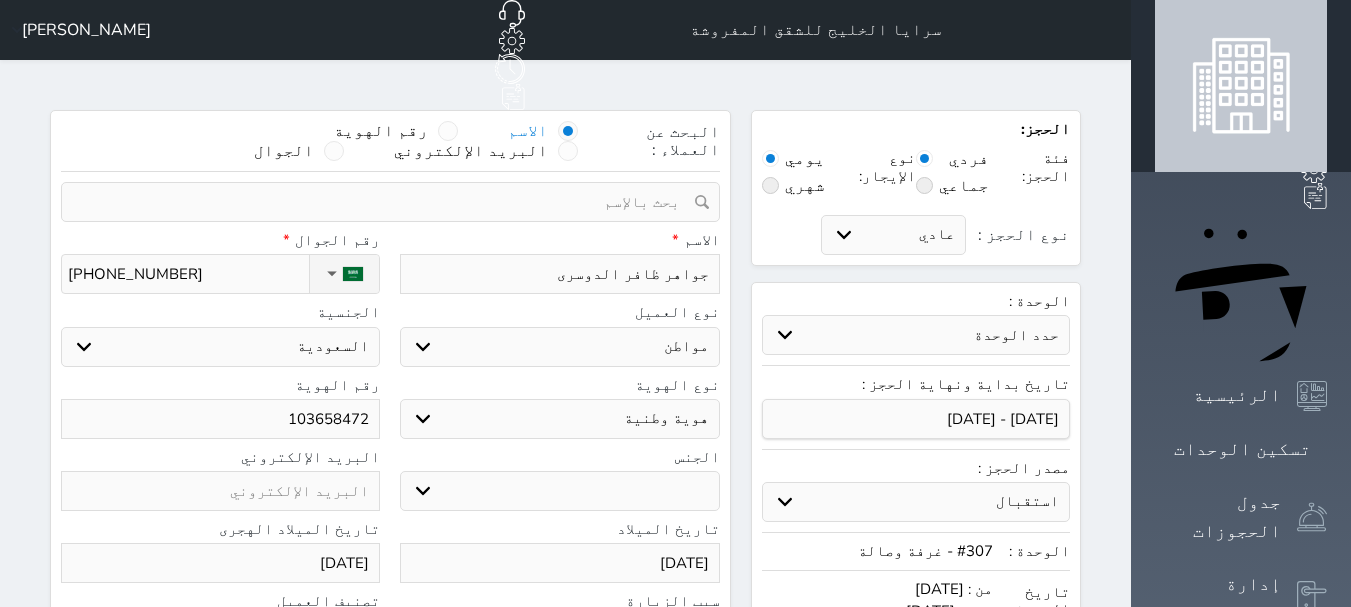 click on "[DATE]" at bounding box center [220, 563] 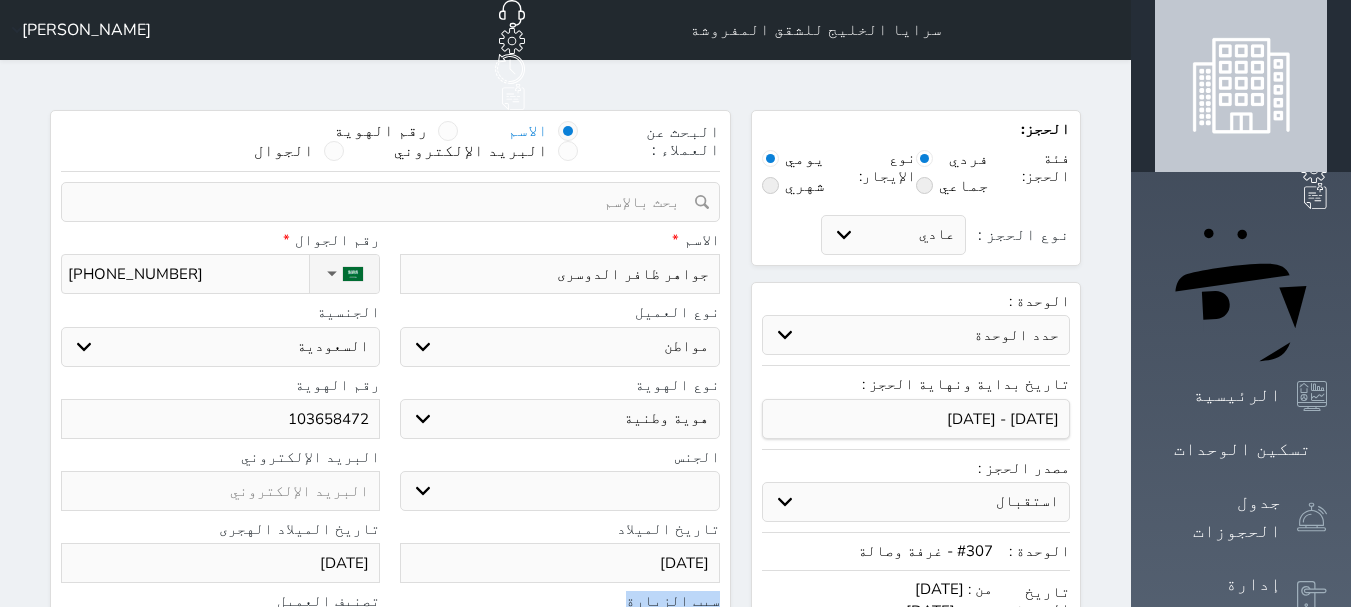 click on "1447   [PERSON_NAME][DATE]         [DATE]
س
ح
ن
ث
ر
خ
ج
1   2   3   4   5   6   7   8   9   10   11   12   13   14   15   16   17   18   19   20   21   22   23   24   25   26   27   28   29   [DATE]
صفر
ربيع الأول
ربيع الثاني
جمادى الأولى
جمادى الآخرة
[PERSON_NAME]
شعبان
[DATE]" at bounding box center [675, 303] 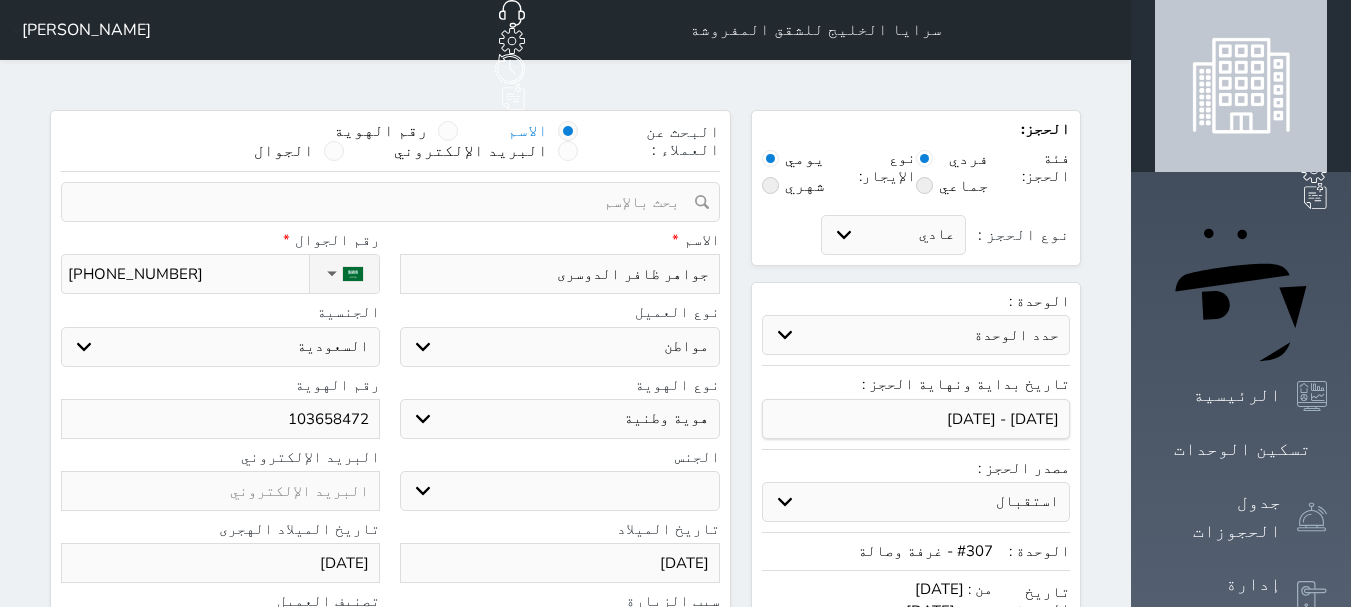 click on "[DATE]" at bounding box center (220, 563) 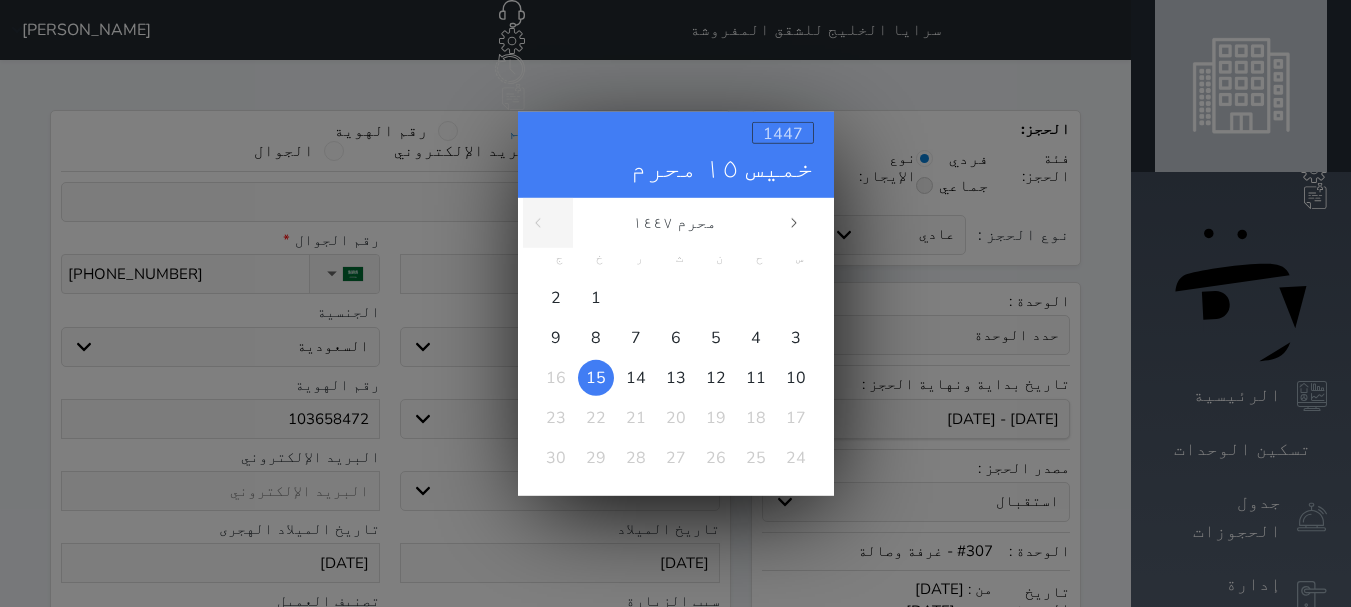 click on "1447" at bounding box center [783, 133] 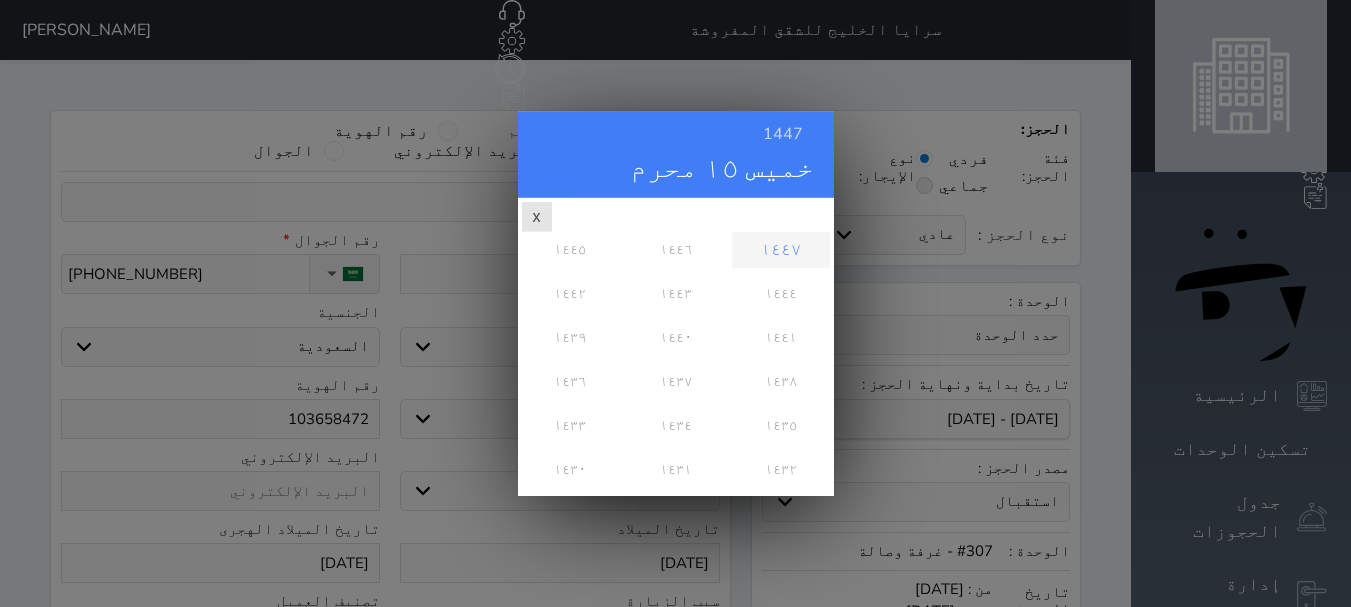 scroll, scrollTop: 0, scrollLeft: 0, axis: both 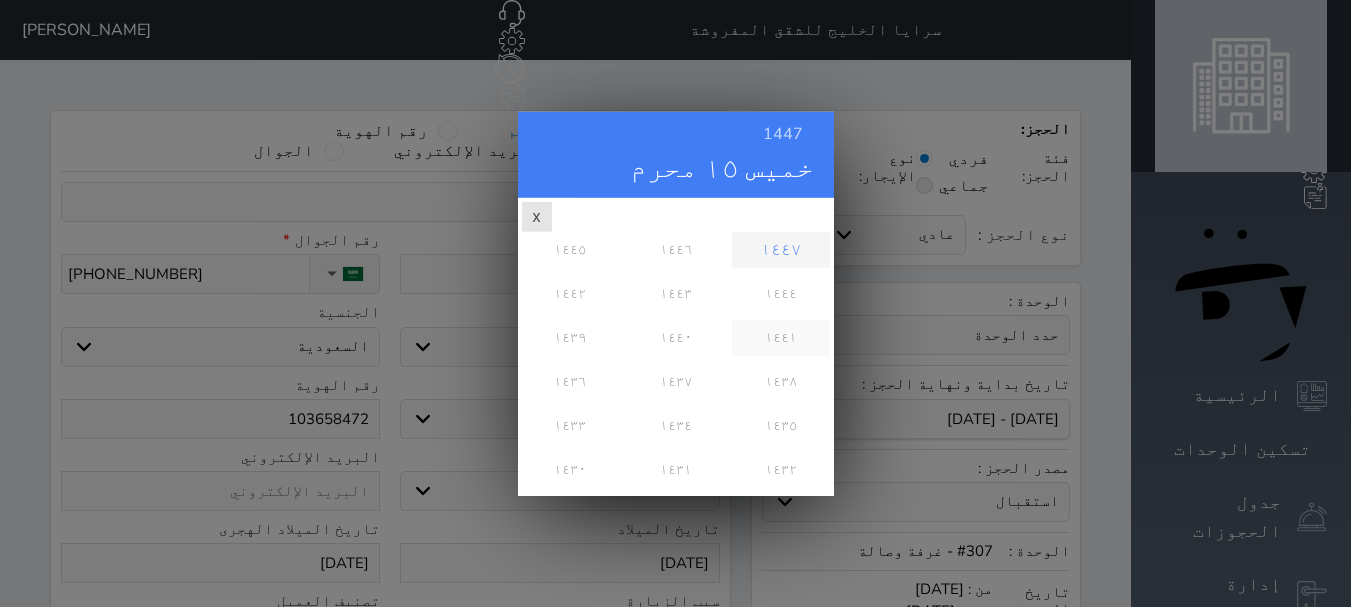 click on "١٤٤١" at bounding box center [780, 337] 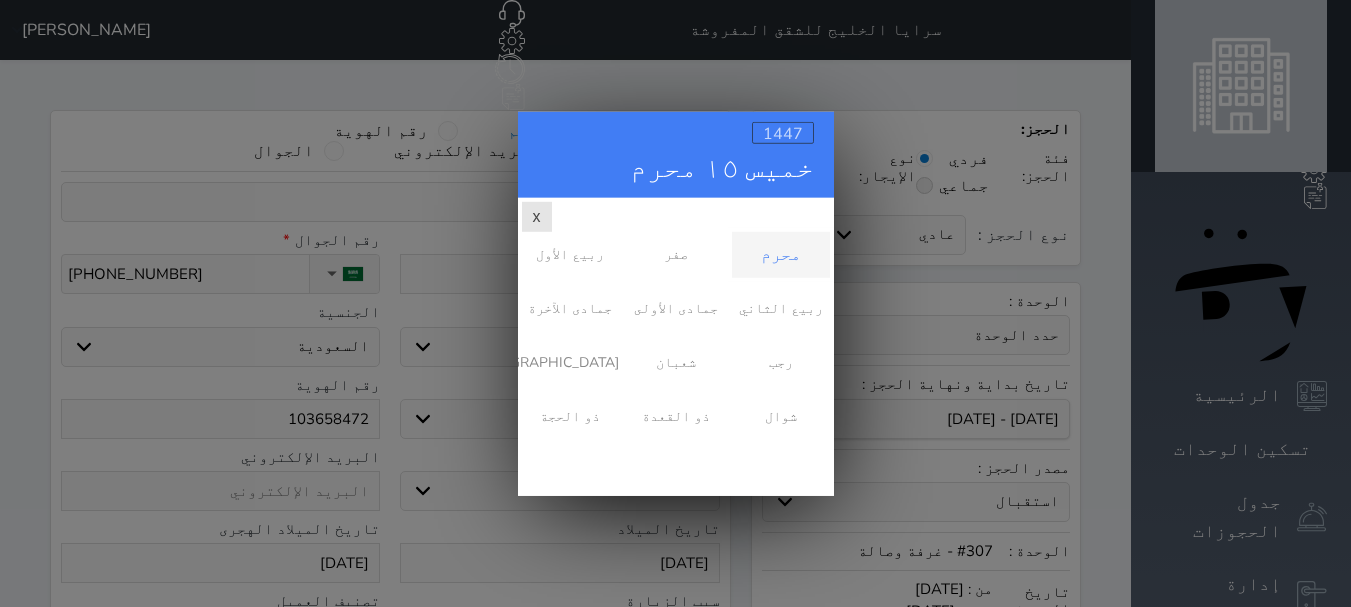 click on "1447" at bounding box center [783, 133] 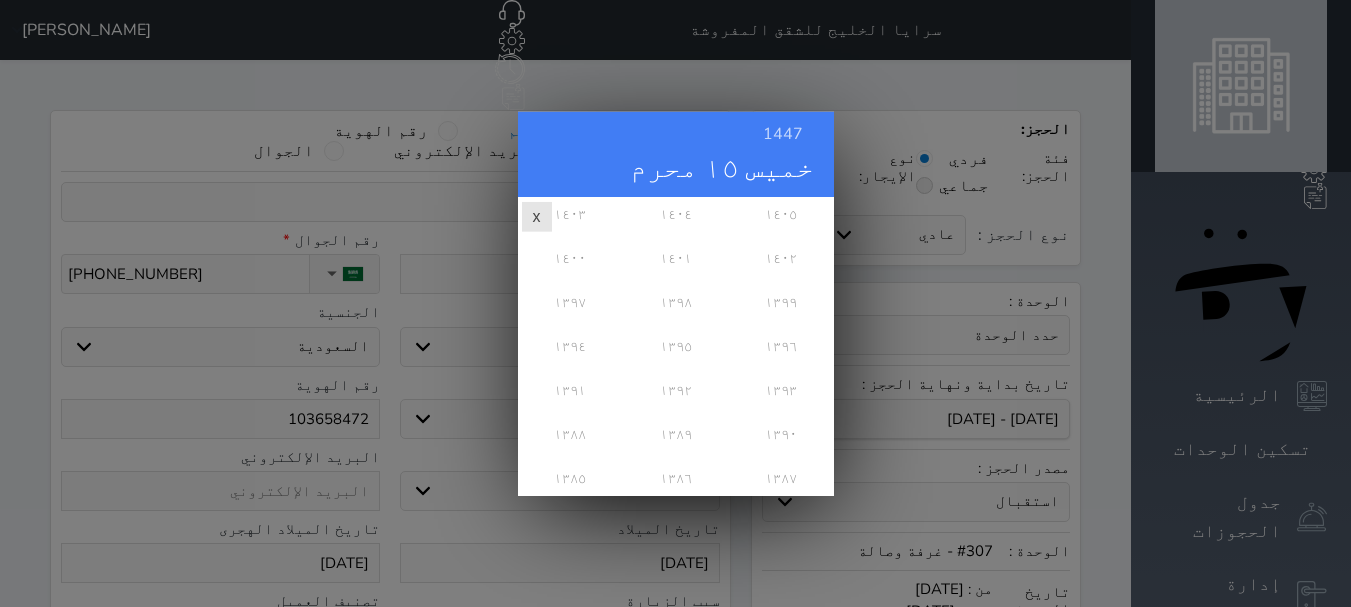 scroll, scrollTop: 648, scrollLeft: 0, axis: vertical 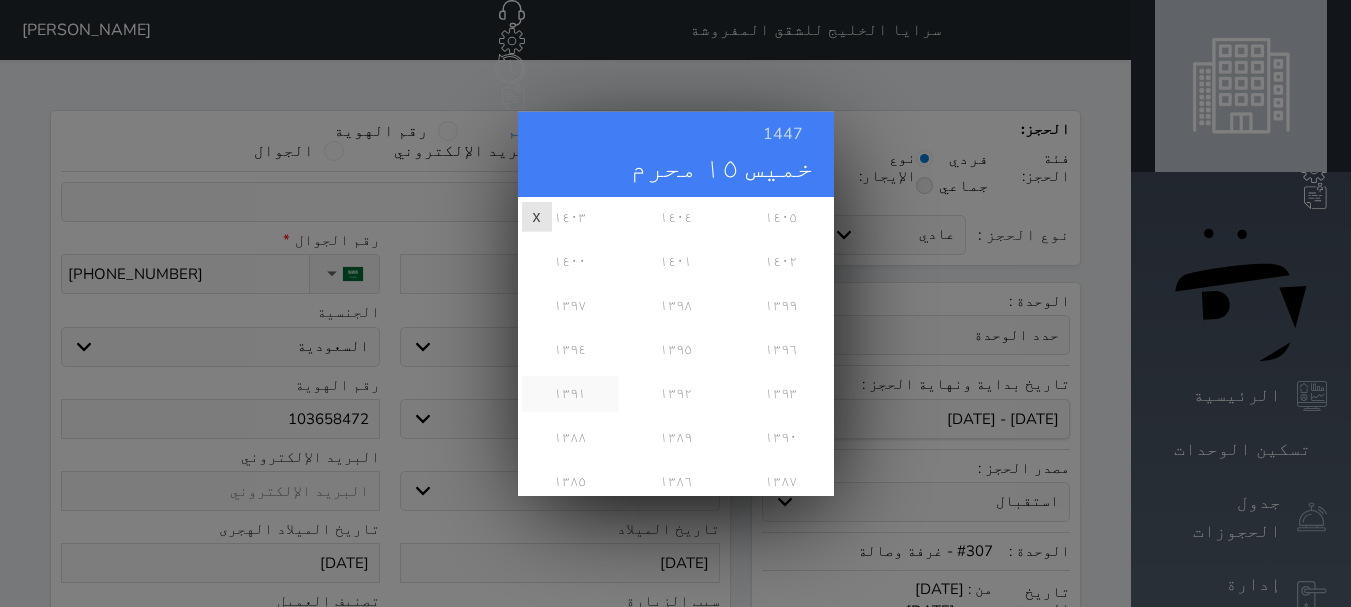 click on "١٣٩١" at bounding box center (570, 393) 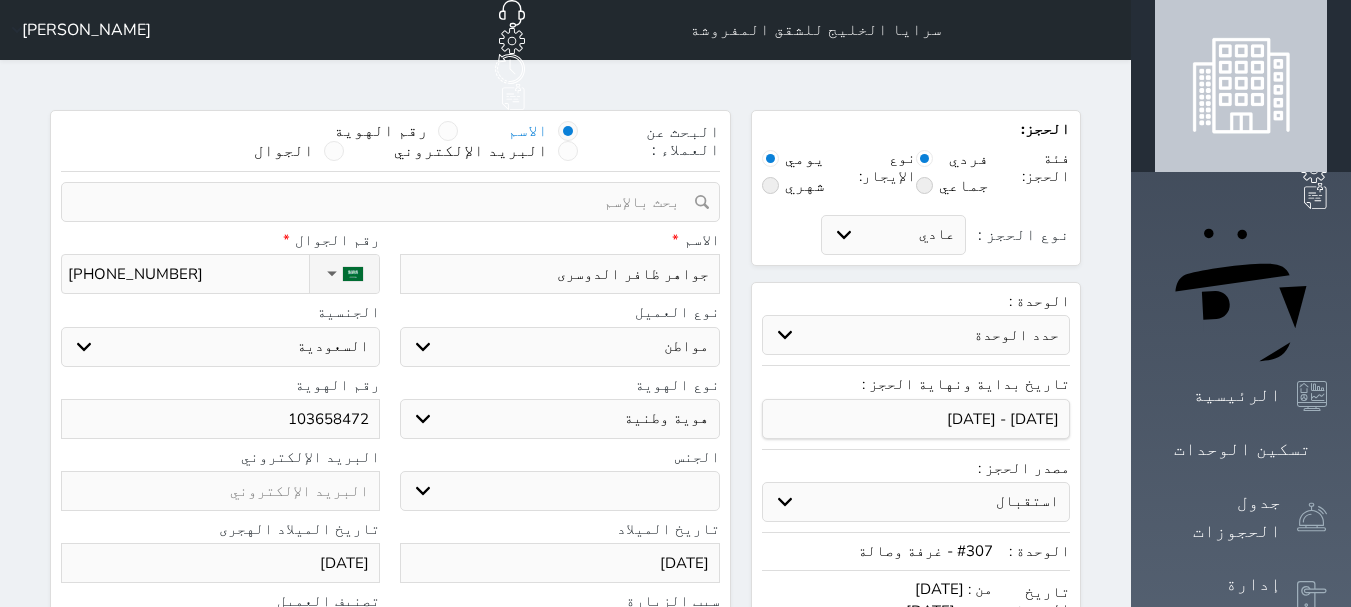 scroll, scrollTop: 0, scrollLeft: 0, axis: both 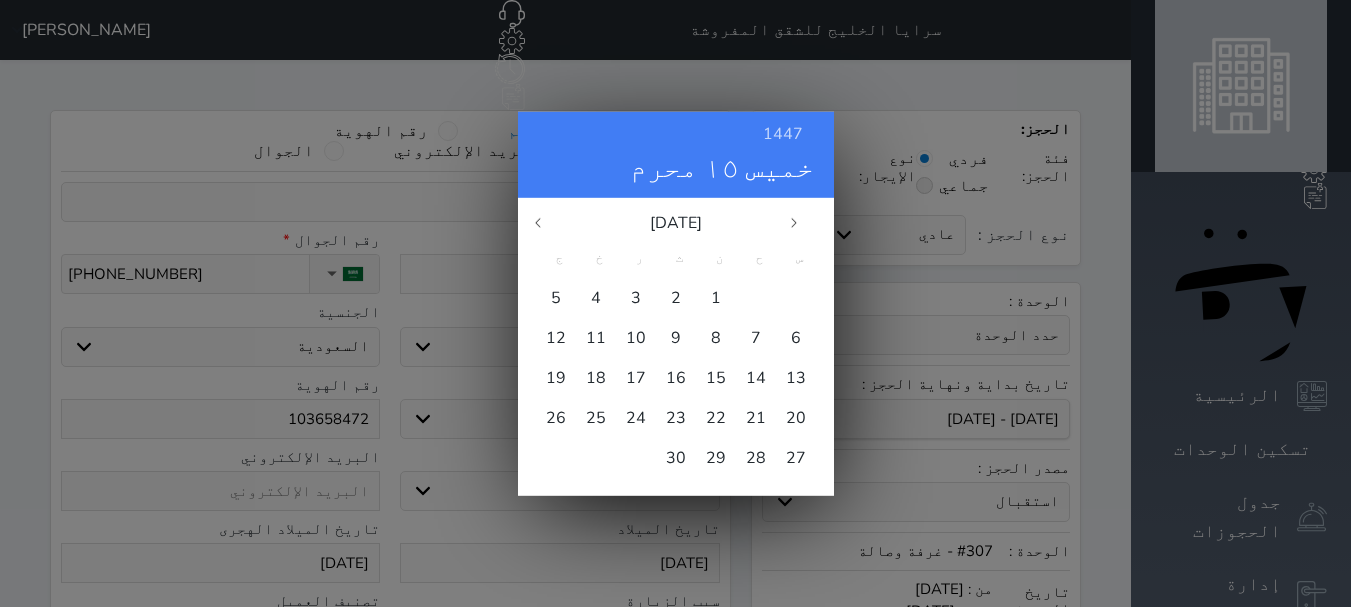 click on "1447   [PERSON_NAME][DATE]         [DATE]
س
ح
ن
ث
ر
خ
ج
1   2   3   4   5   6   7   8   9   10   11   12   13   14   15   16   17   18   19   20   21   22   23   24   25   26   27   28   29   [DATE]
صفر
ربيع الأول
ربيع الثاني
جمادى الأولى
جمادى الآخرة
[PERSON_NAME]
شعبان
[DATE]" at bounding box center (675, 303) 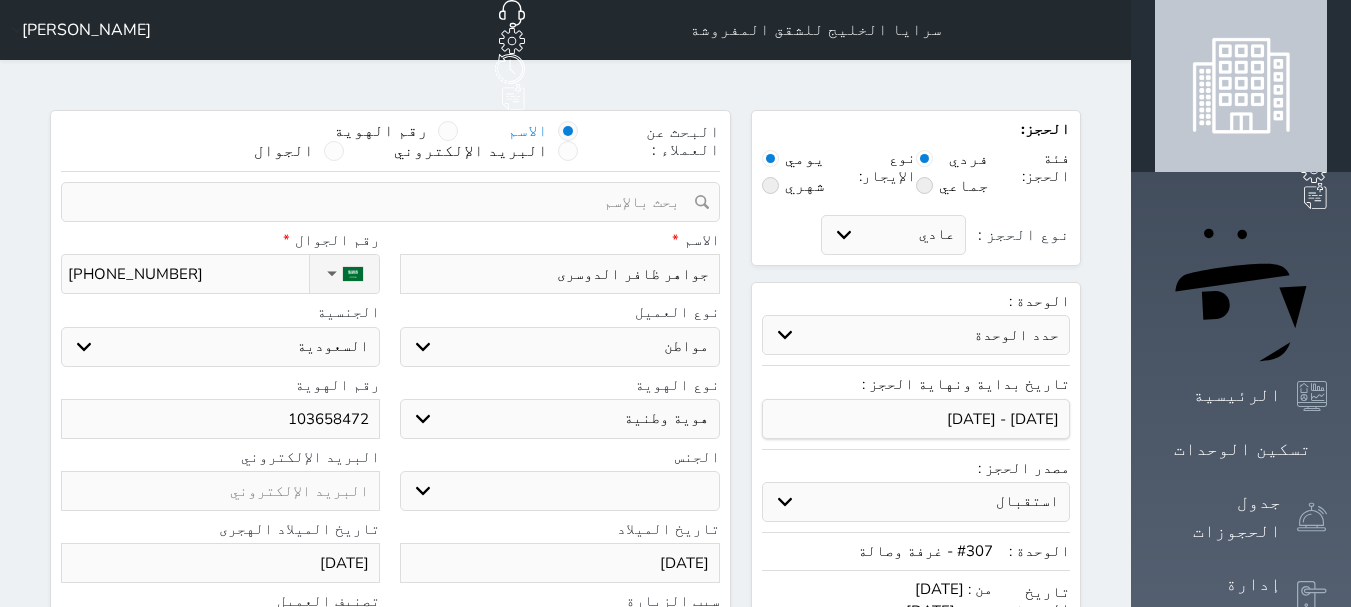 click on "[DATE]" at bounding box center (220, 563) 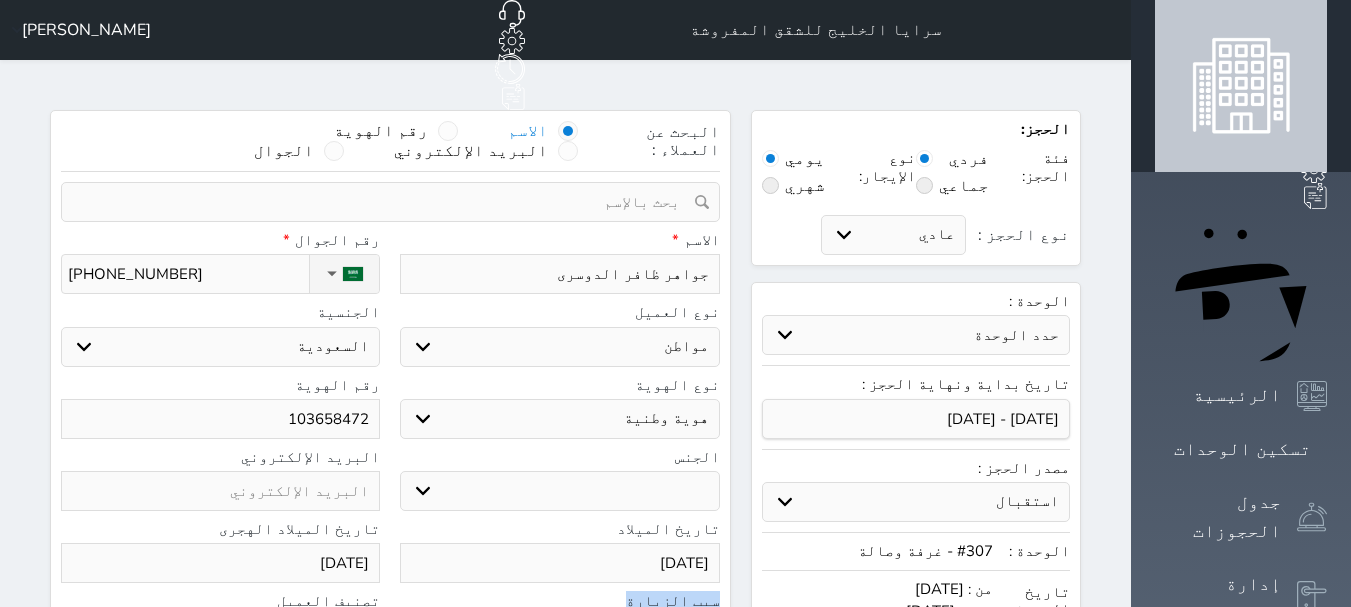 click on "1447   [PERSON_NAME][DATE]         [DATE]
س
ح
ن
ث
ر
خ
ج
1   2   3   4   5   6   7   8   9   10   11   12   13   14   15   16   17   18   19   20   21   22   23   24   25   26   27   28   29   [DATE]
صفر
ربيع الأول
ربيع الثاني
جمادى الأولى
جمادى الآخرة
[PERSON_NAME]
شعبان
[DATE]" at bounding box center (675, 303) 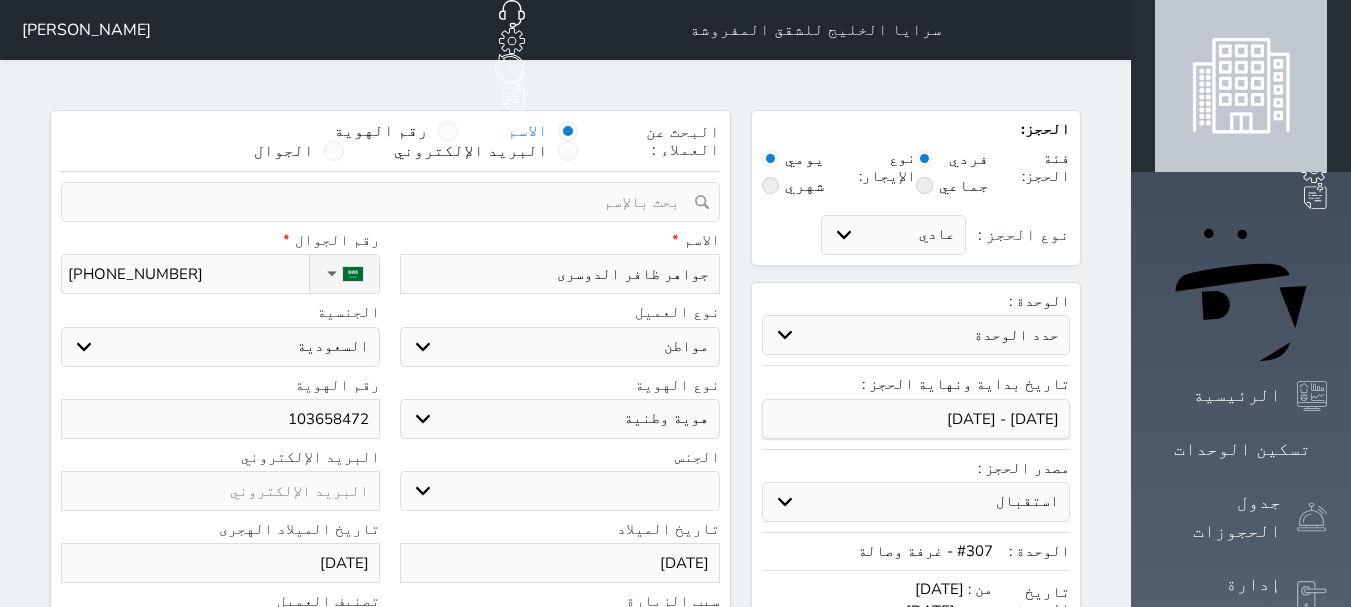 click on "[DATE]" at bounding box center (220, 563) 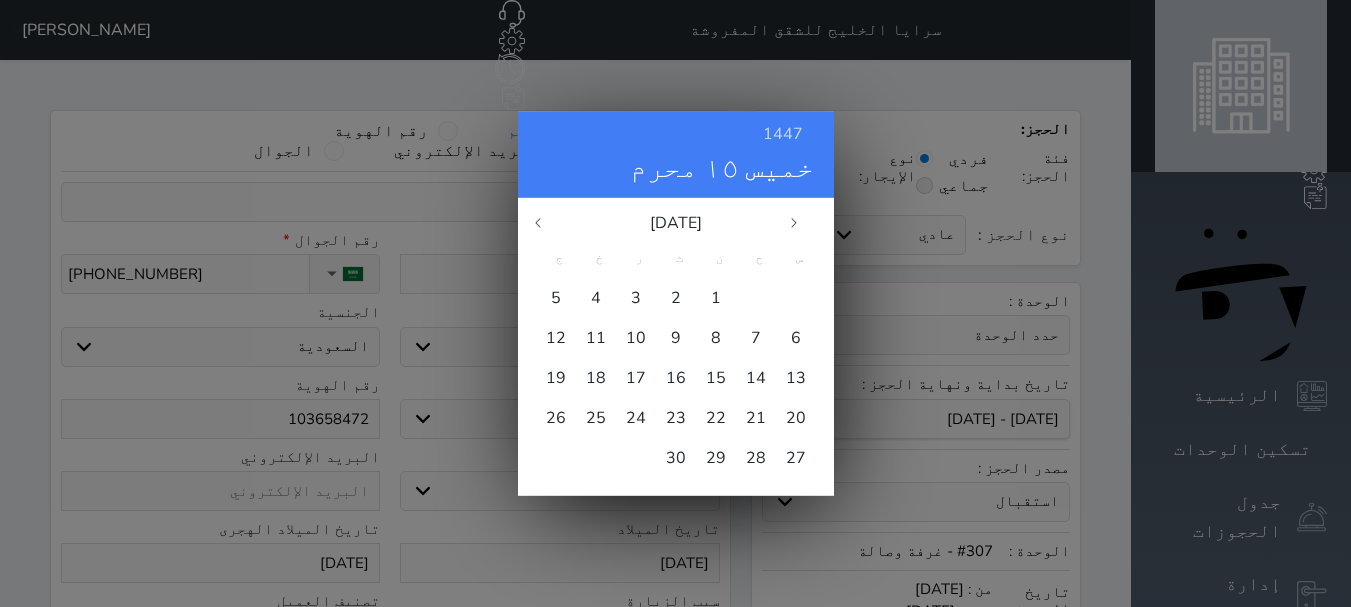 click 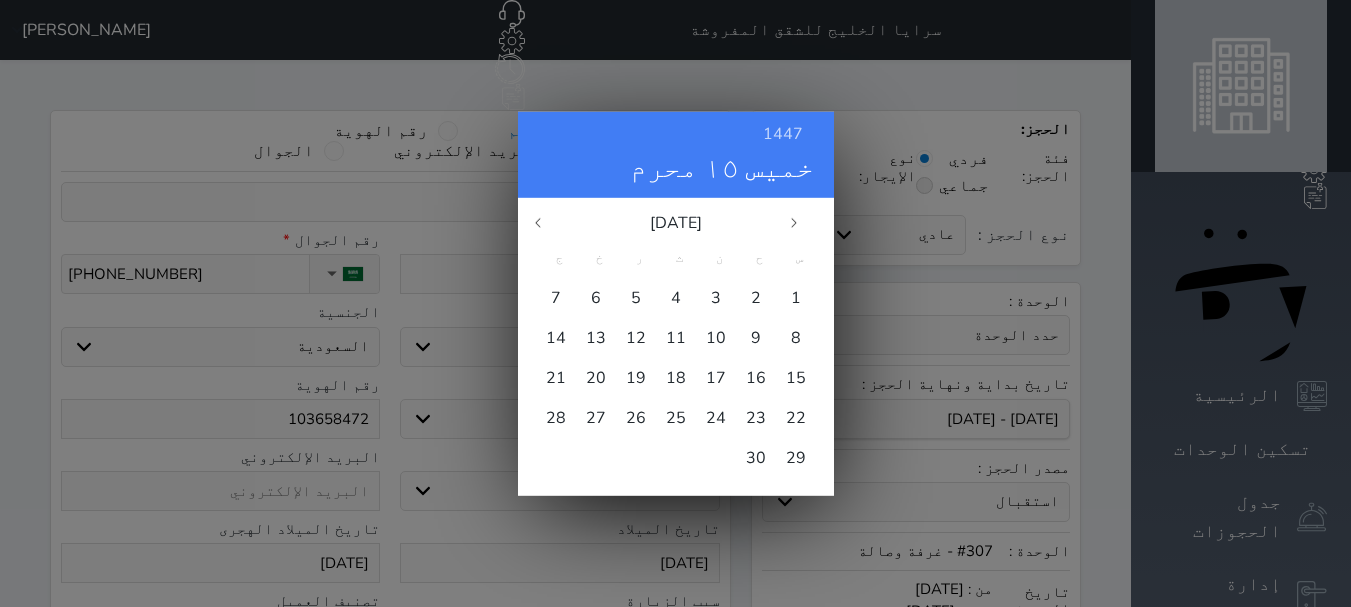 click 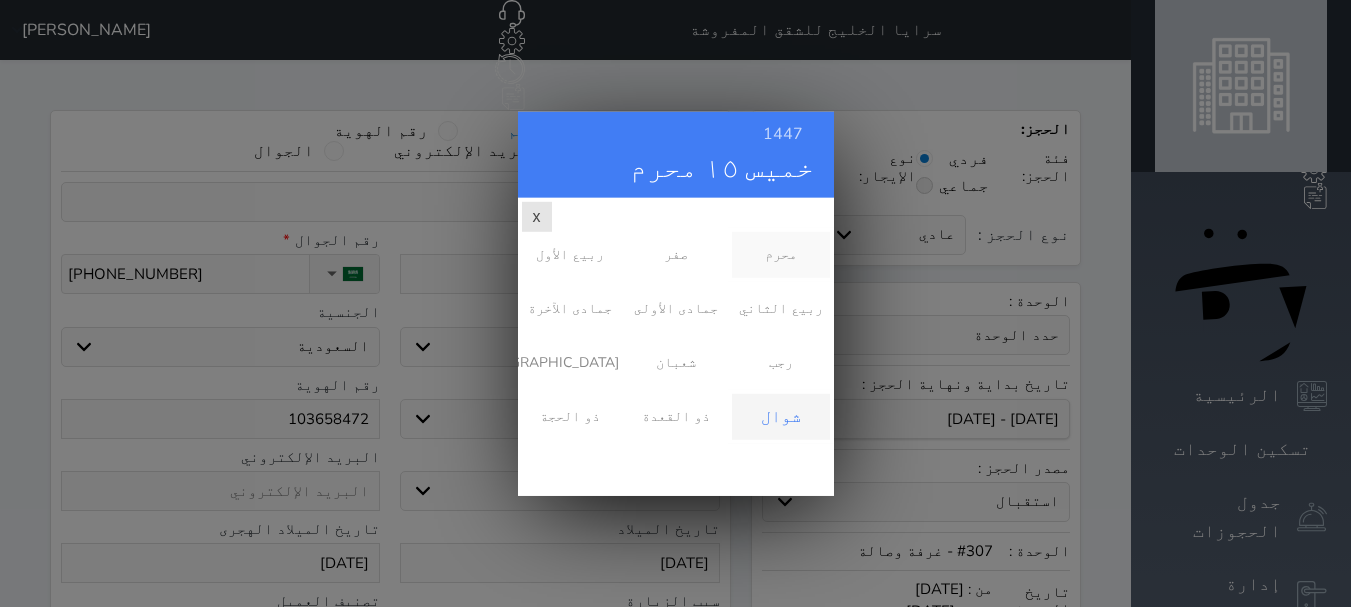 click on "محرم" at bounding box center (780, 254) 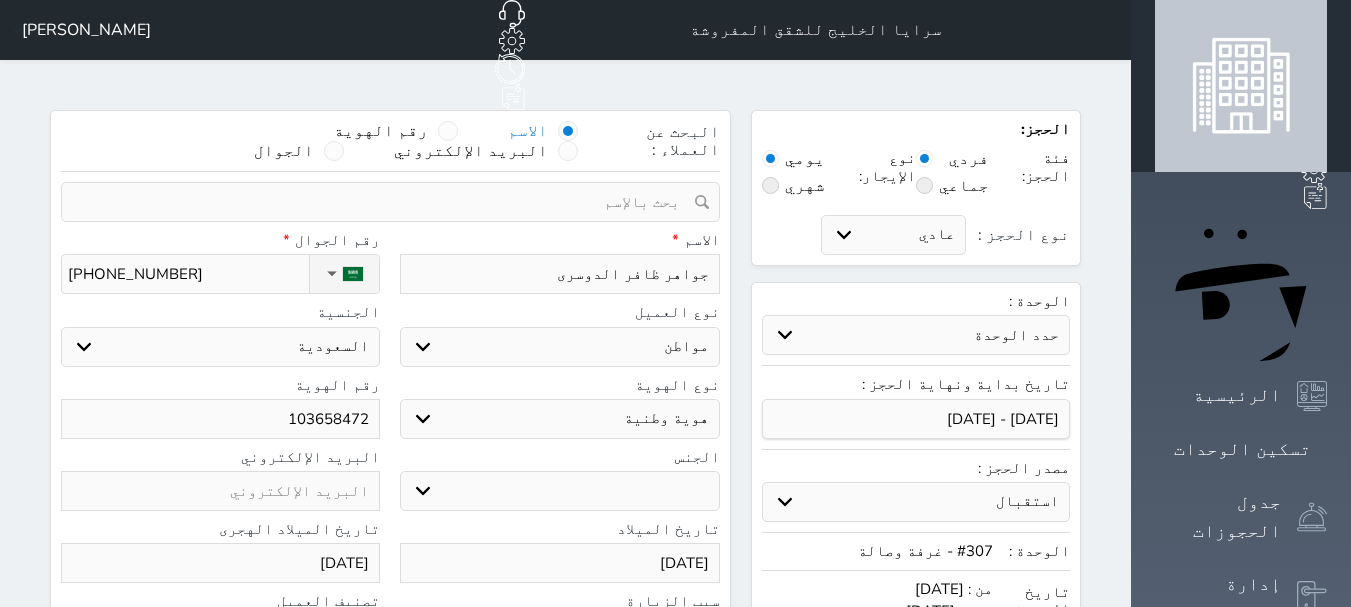 click on "[DATE]" at bounding box center [220, 563] 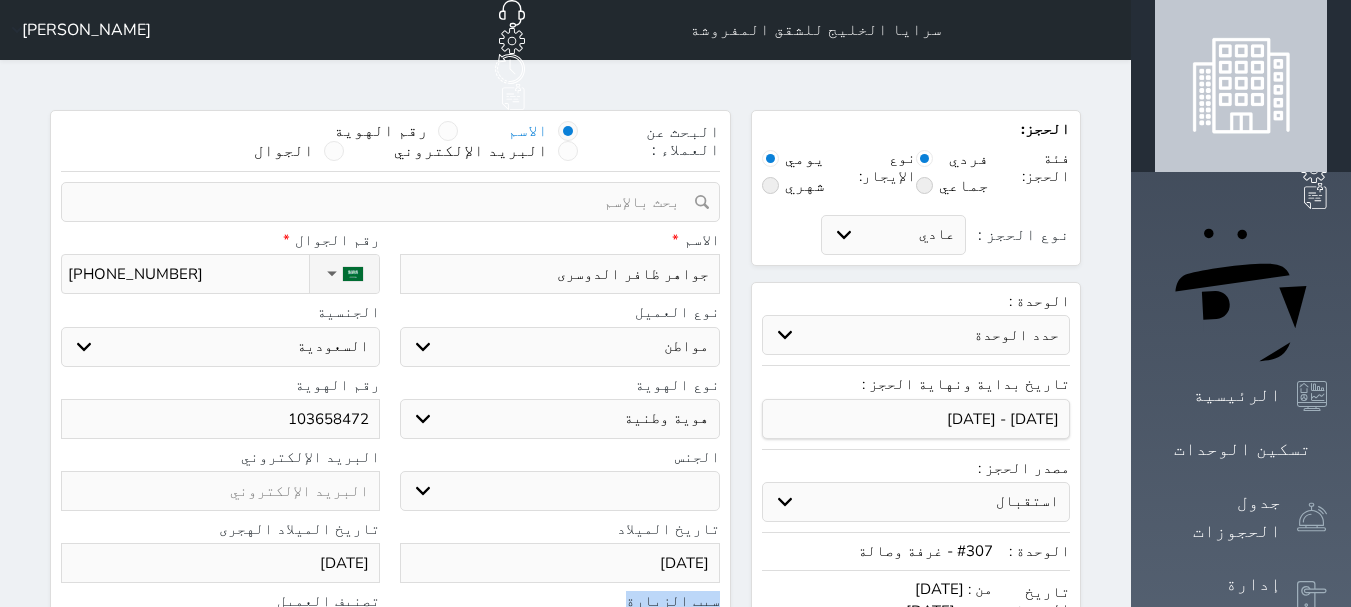 click on "1447   [PERSON_NAME][DATE]         [DATE]
س
ح
ن
ث
ر
خ
ج
1   2   3   4   5   6   7   8   9   10   11   12   13   14   15   16   17   18   19   20   21   22   23   24   25   26   27   28   29   [DATE]
صفر
ربيع الأول
ربيع الثاني
جمادى الأولى
جمادى الآخرة
[PERSON_NAME]
شعبان
[DATE]" at bounding box center [675, 303] 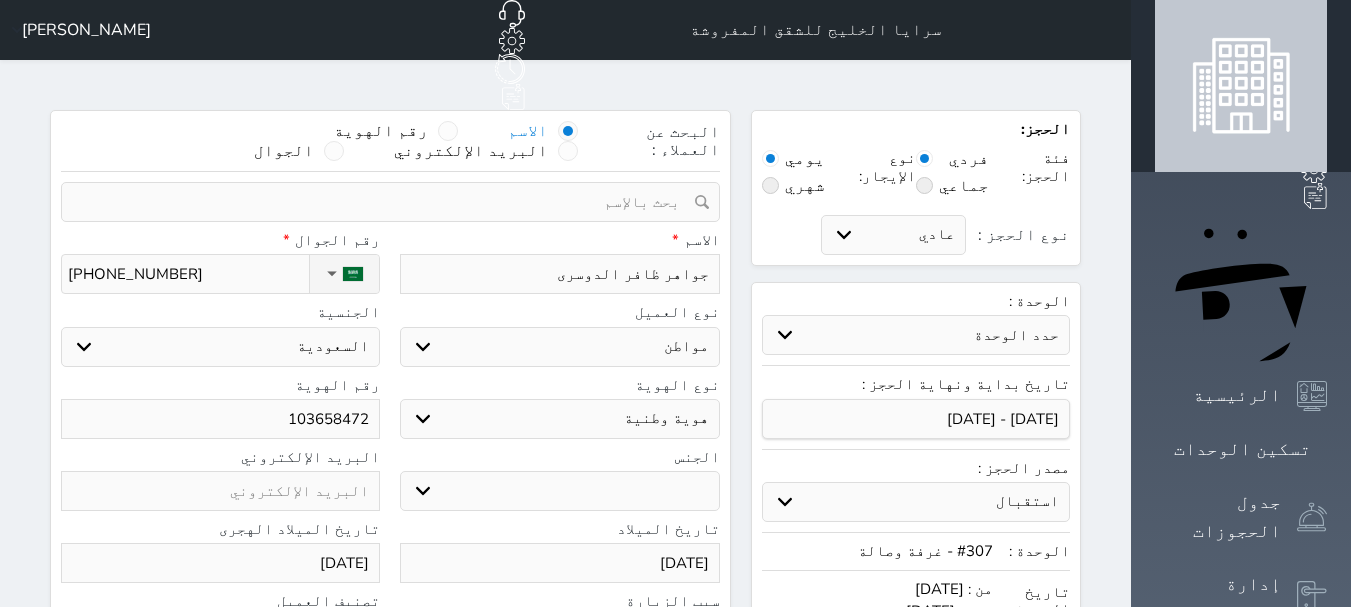 click on "[DATE]" at bounding box center [220, 563] 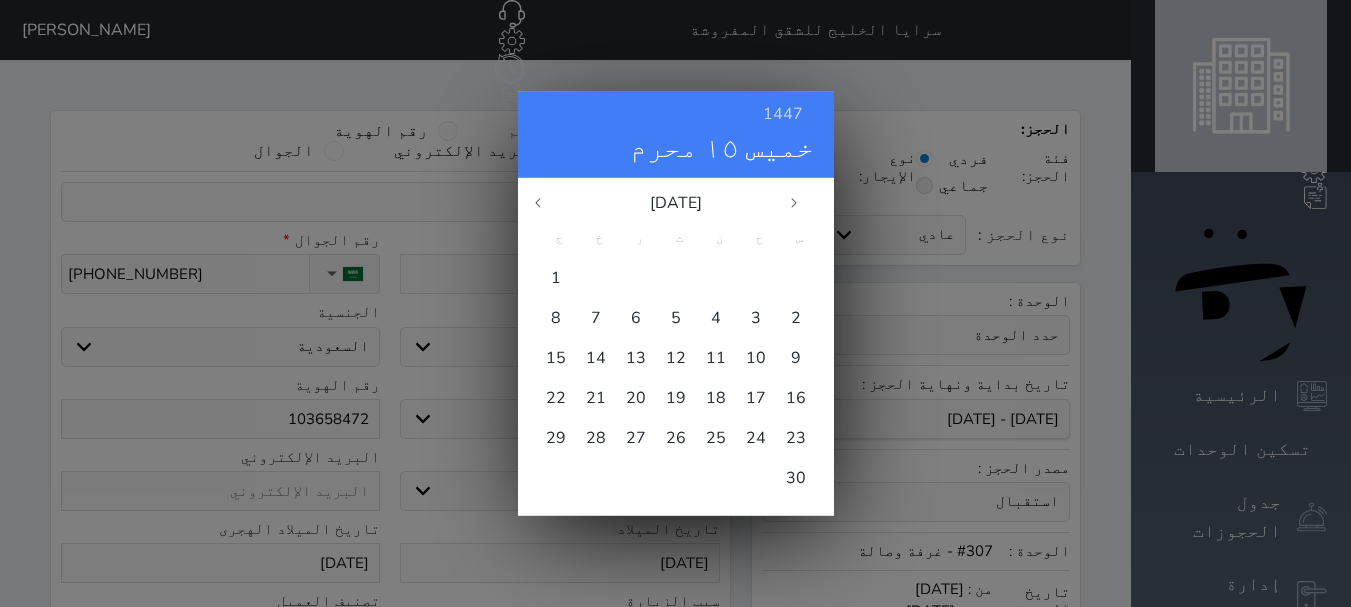 click 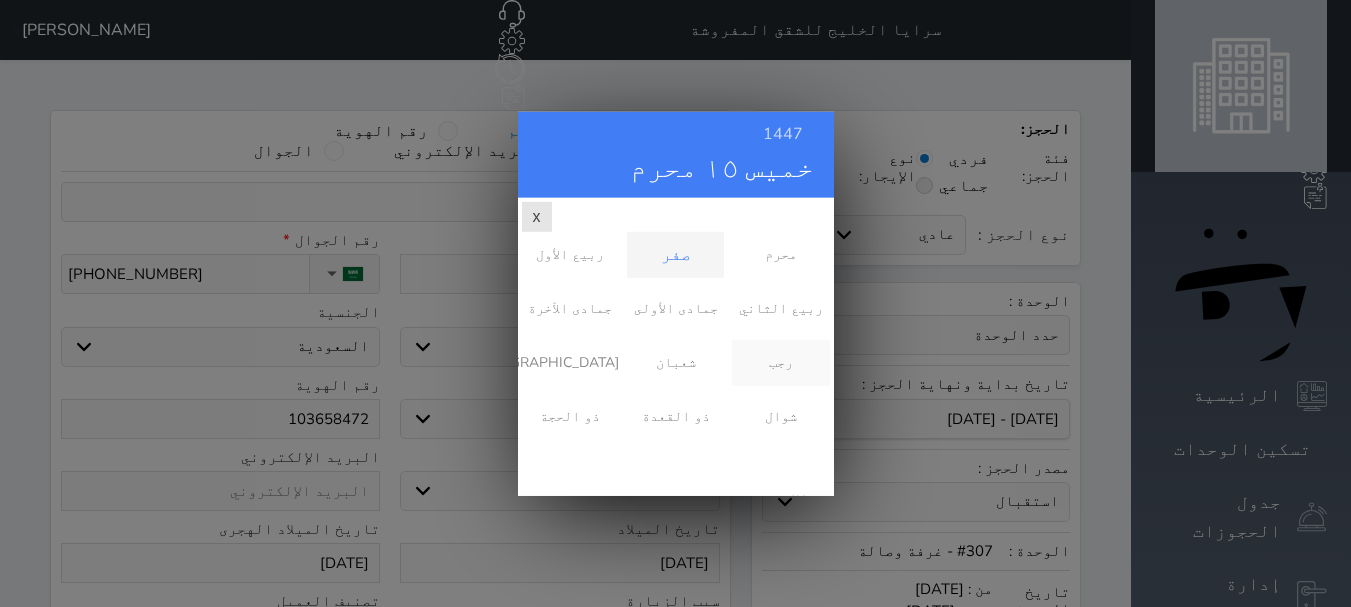 click on "رجب" at bounding box center [780, 362] 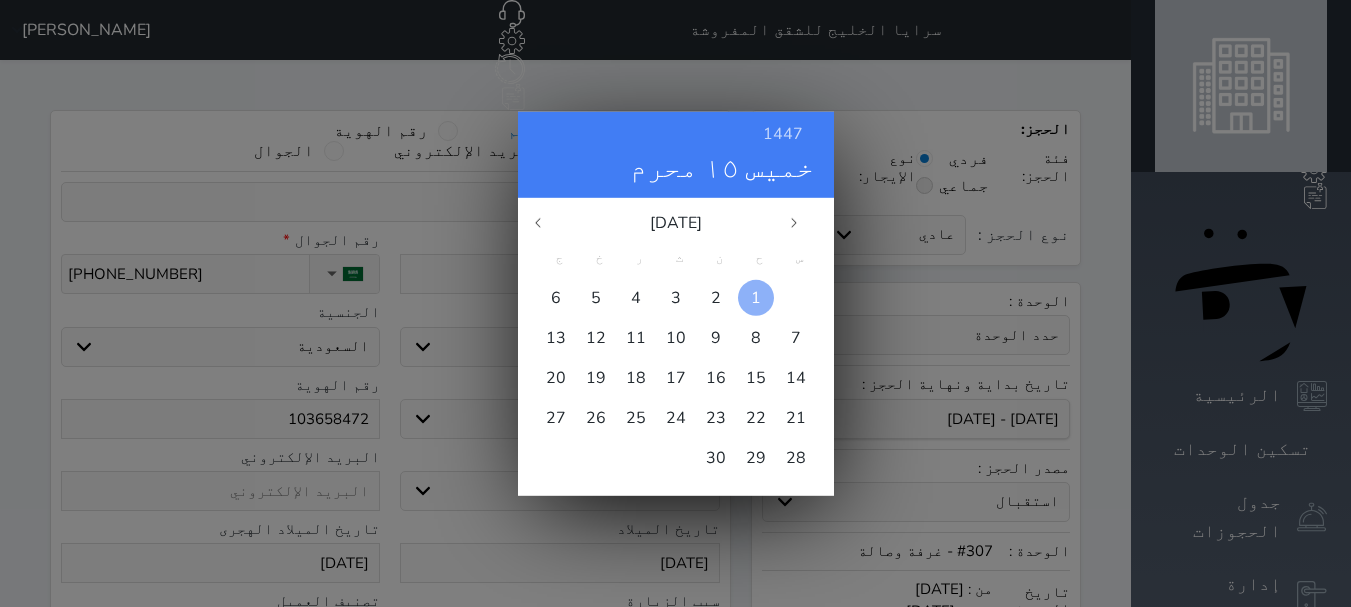 click on "1" at bounding box center (756, 297) 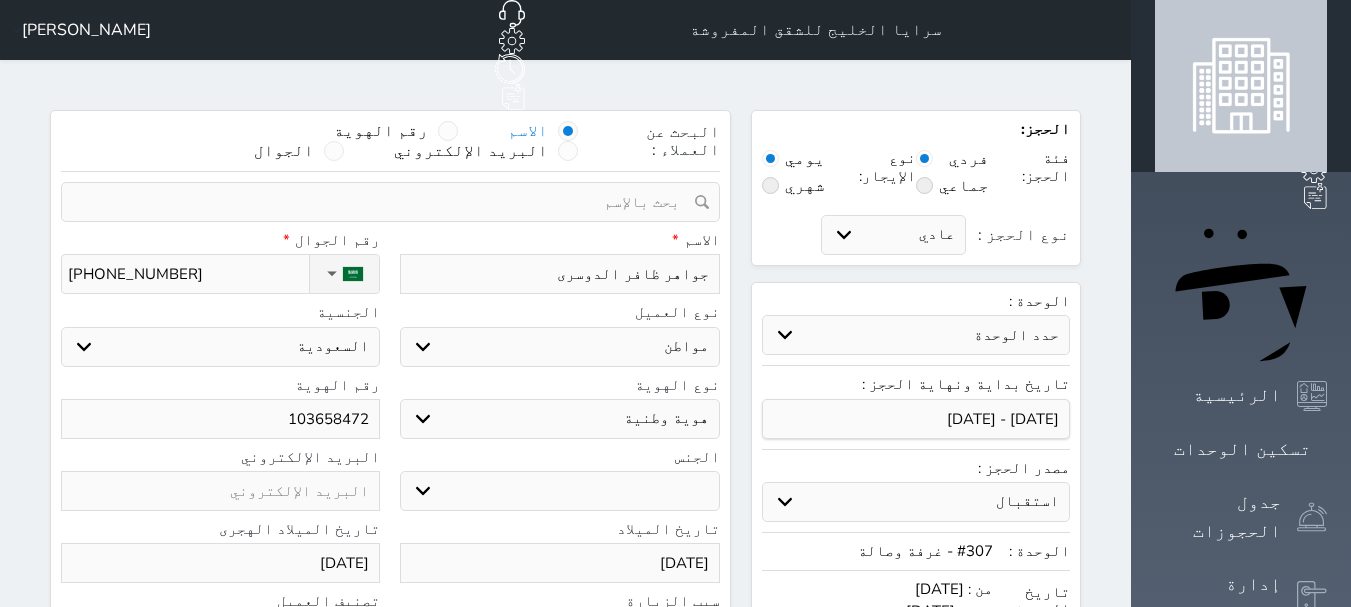 scroll, scrollTop: 531, scrollLeft: 0, axis: vertical 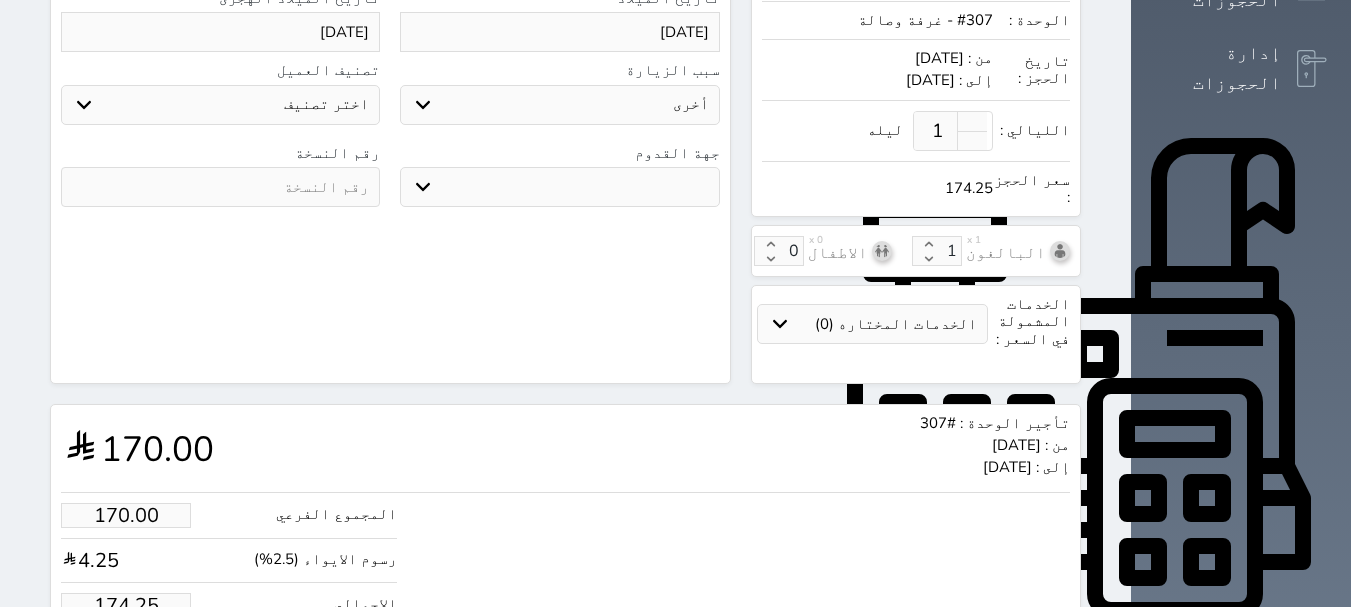 click at bounding box center (220, 187) 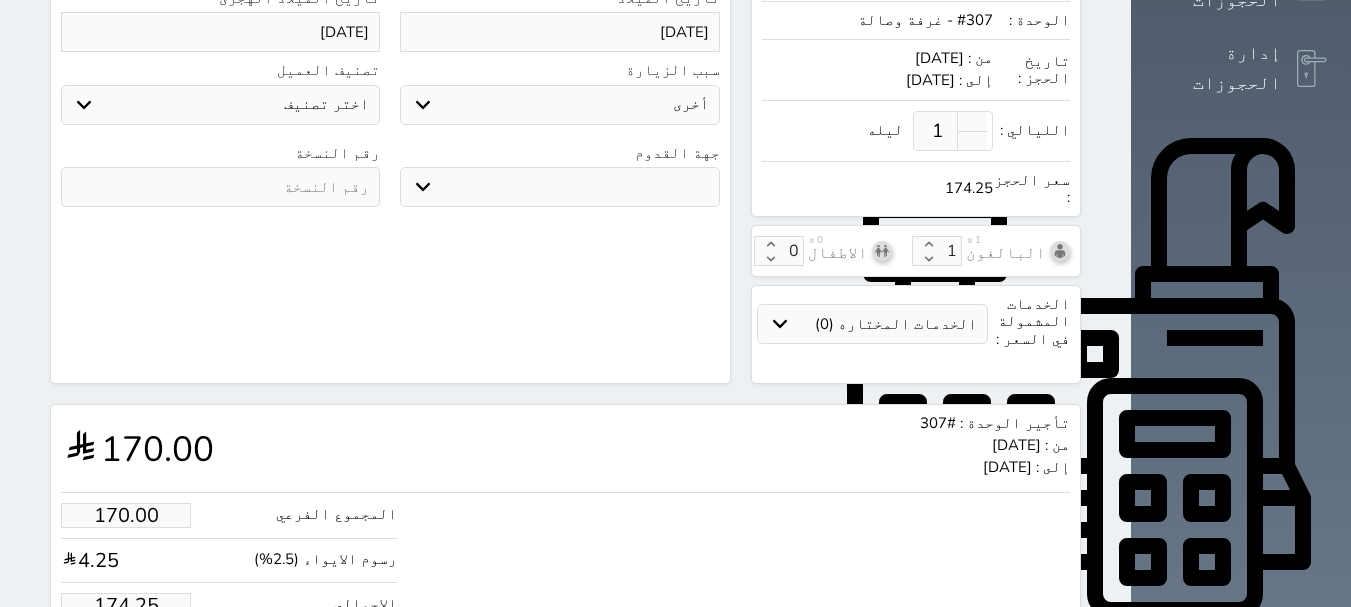 select 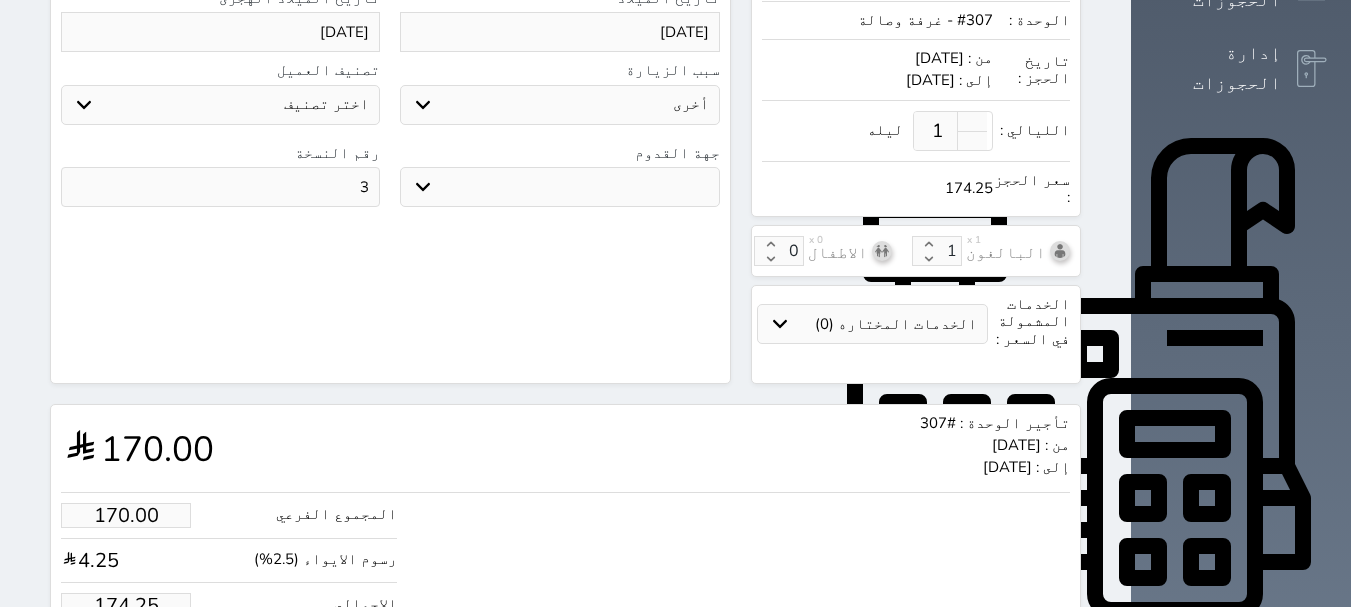 type on "3" 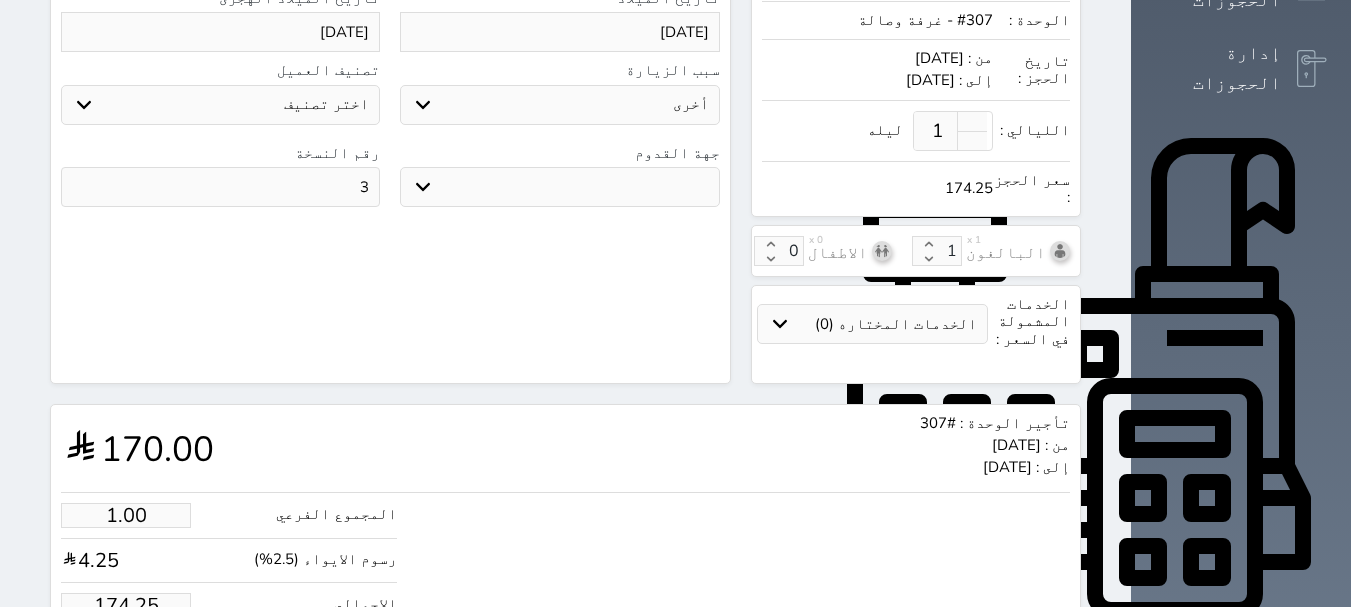 type on "1.025" 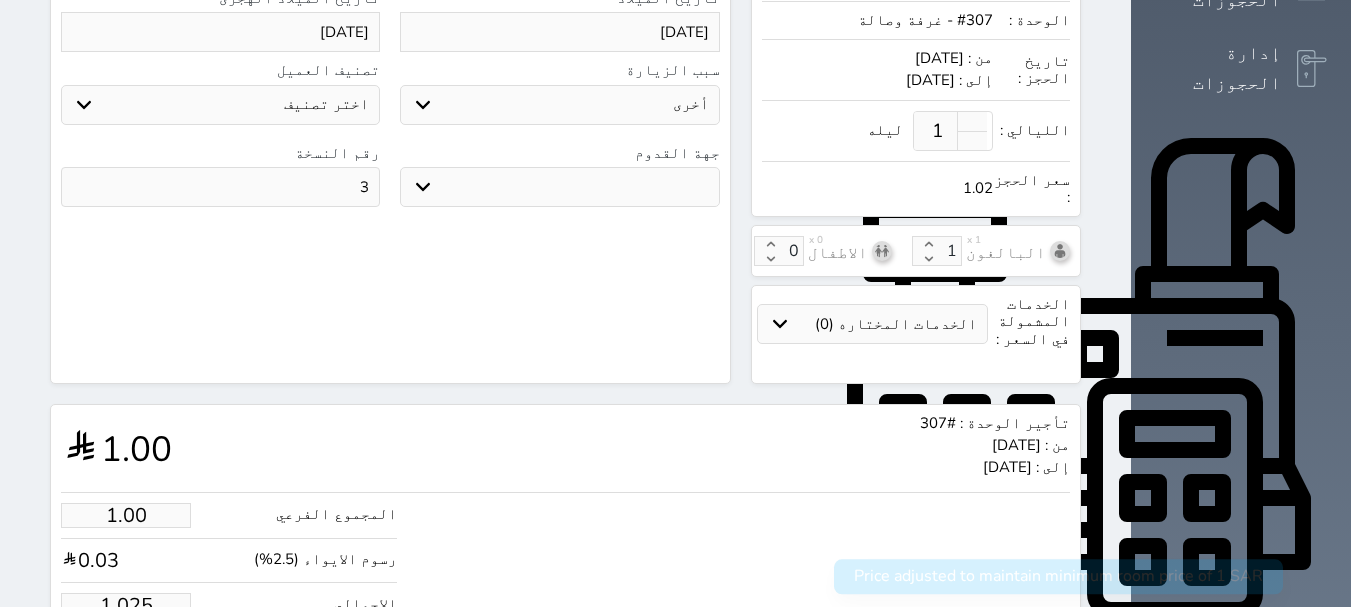 type on "1.02" 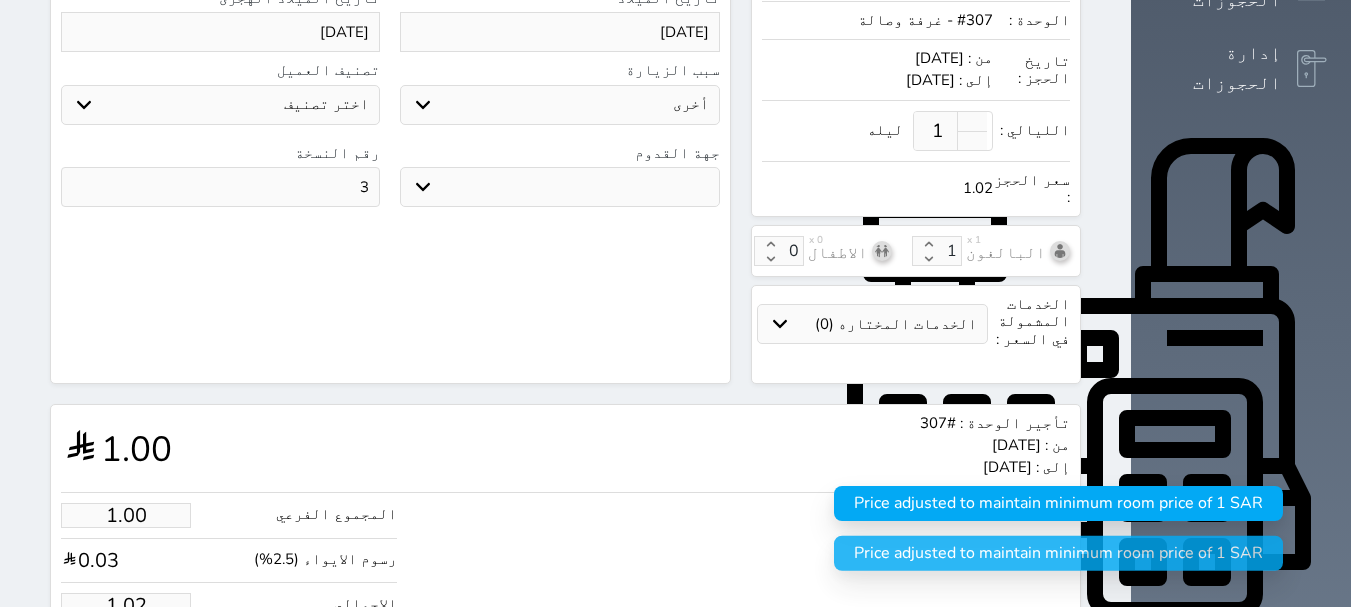 type on "1.0" 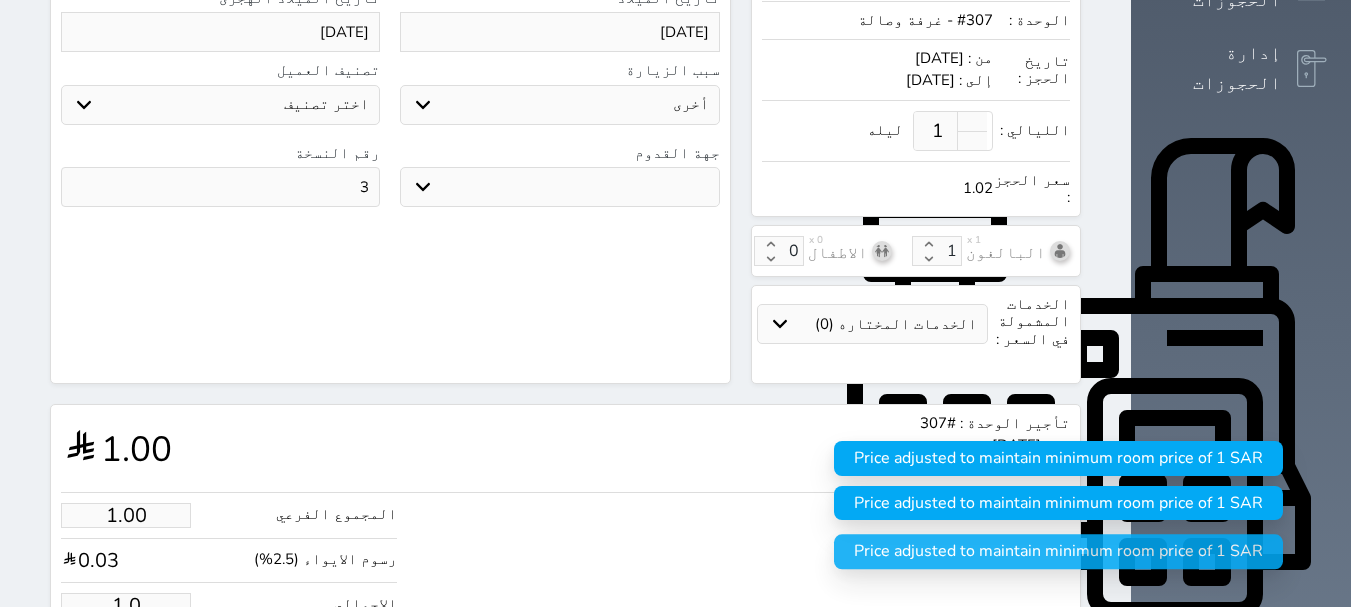 type on "1." 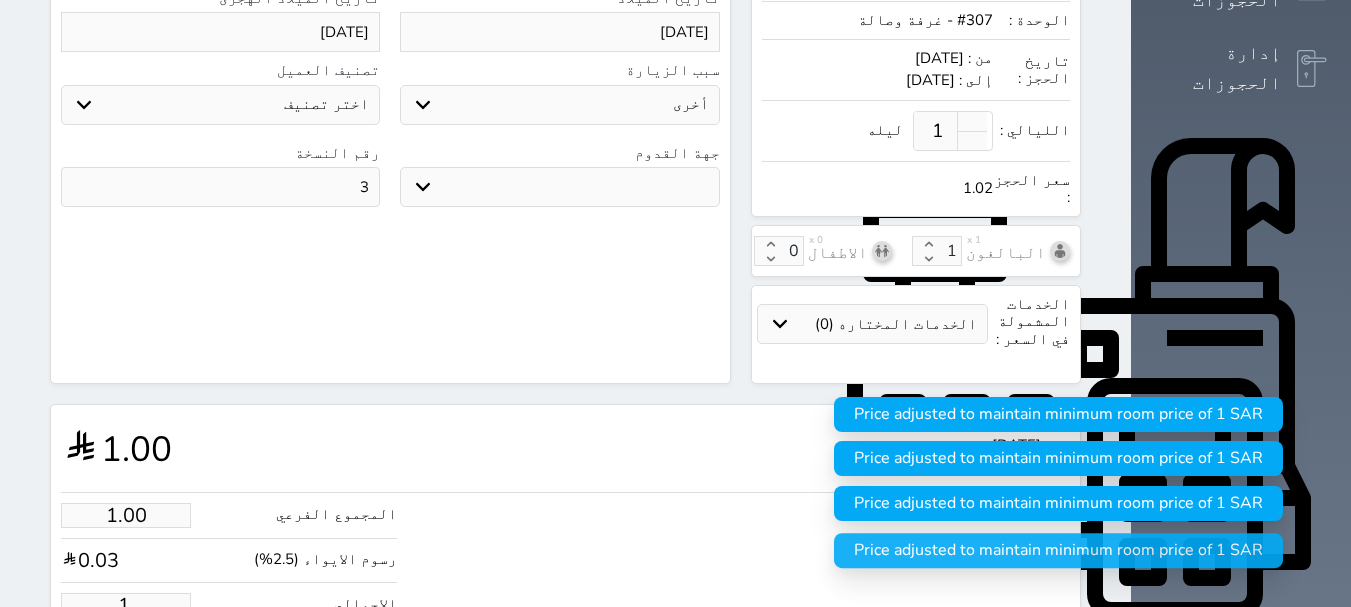 type on "1" 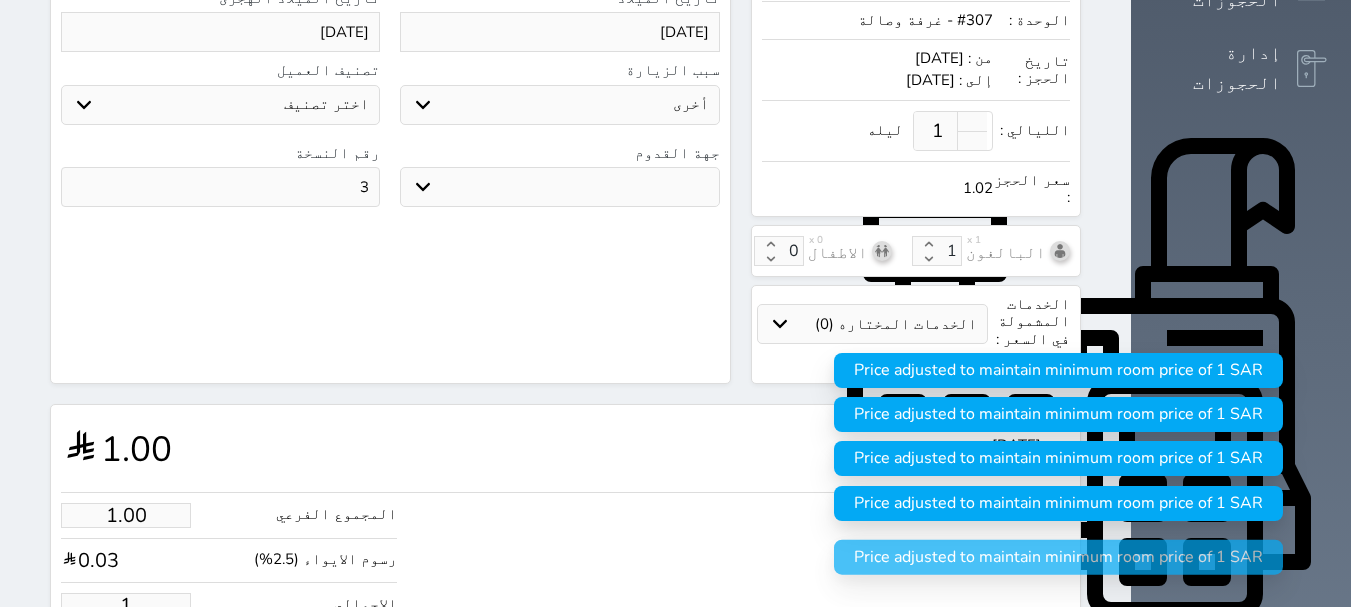 type 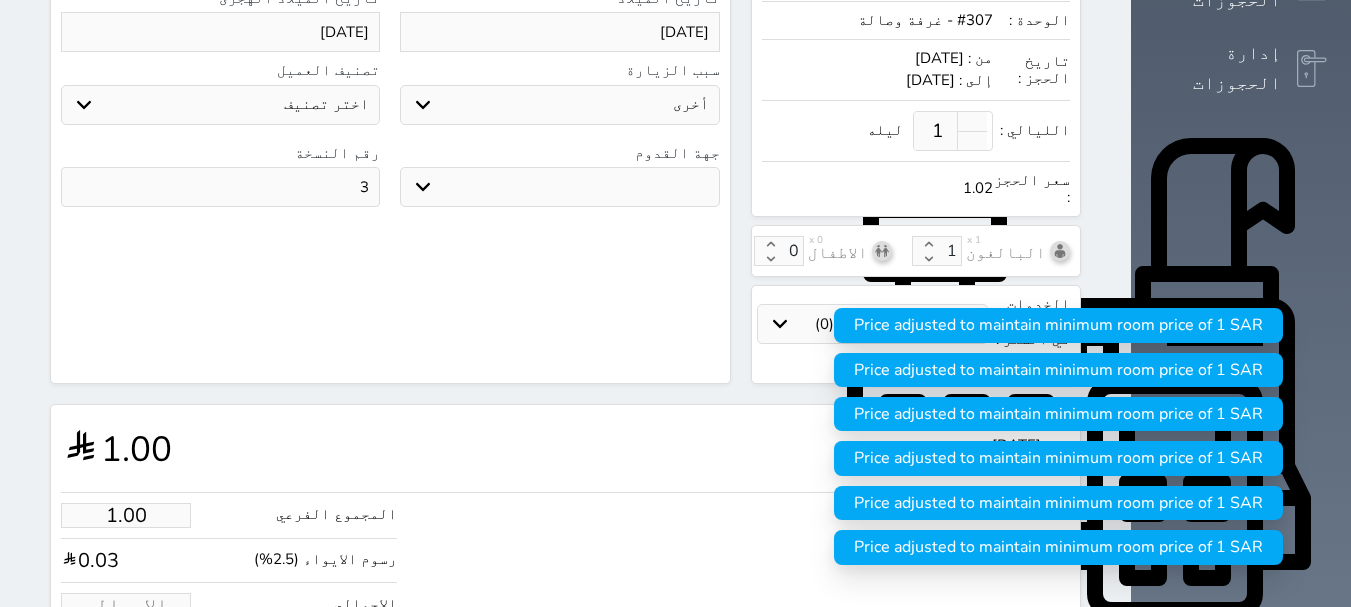 type on "1" 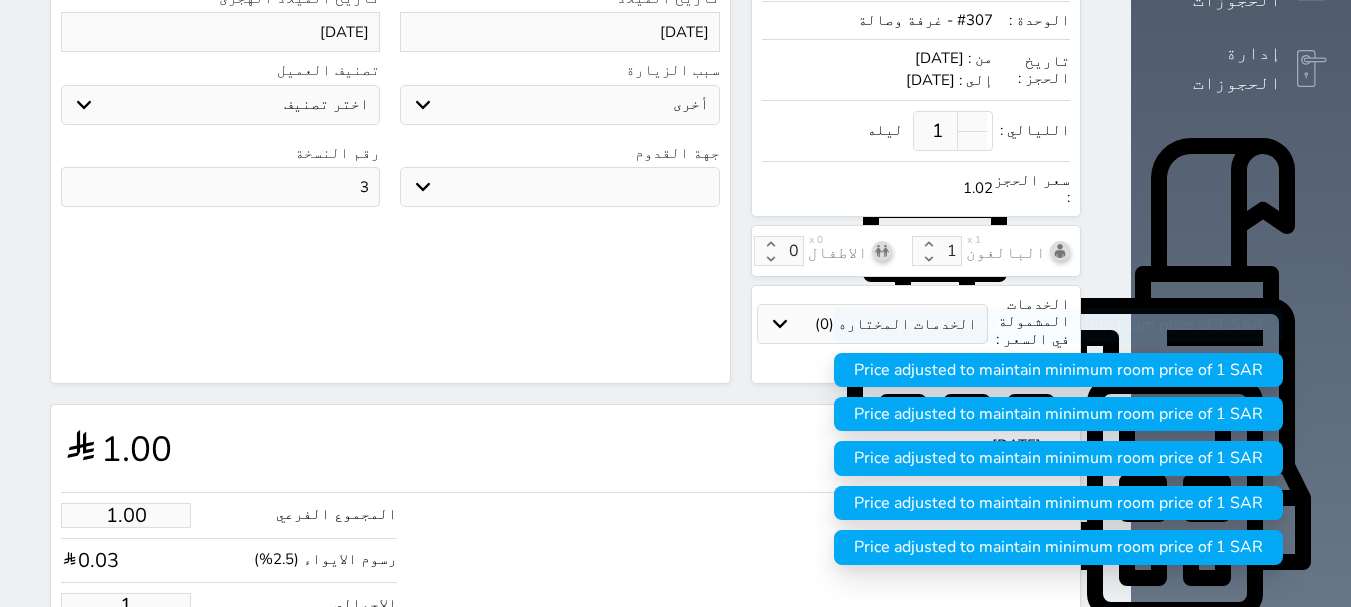 type on "15.61" 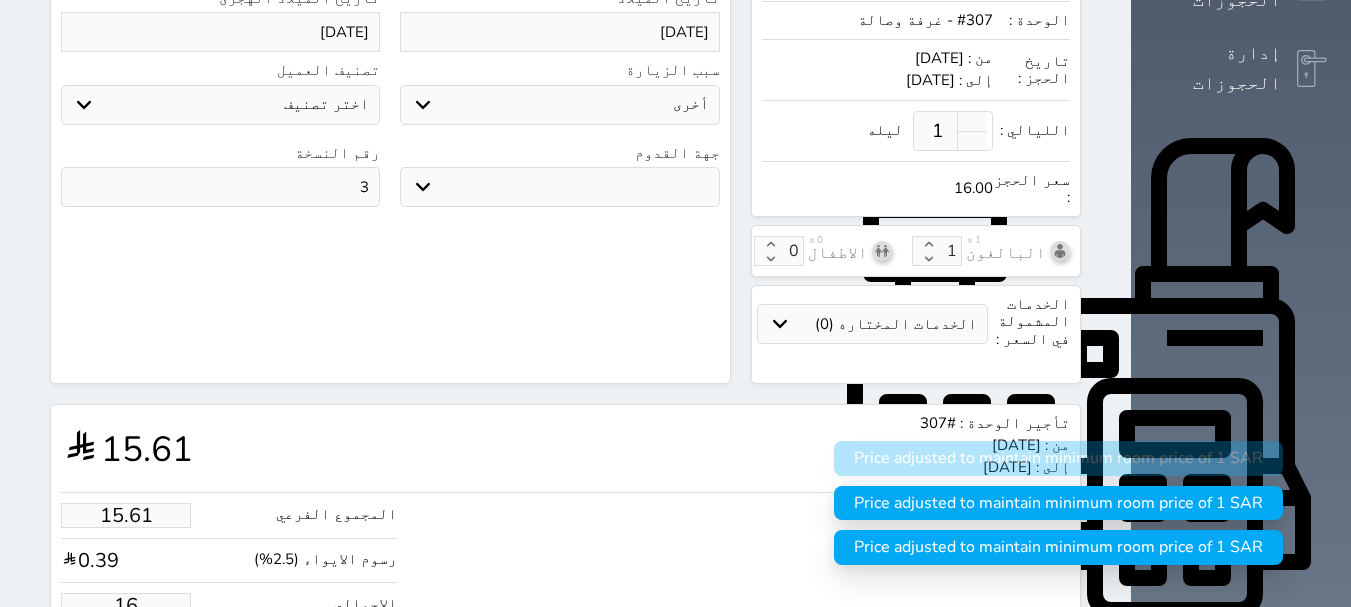 type on "156.10" 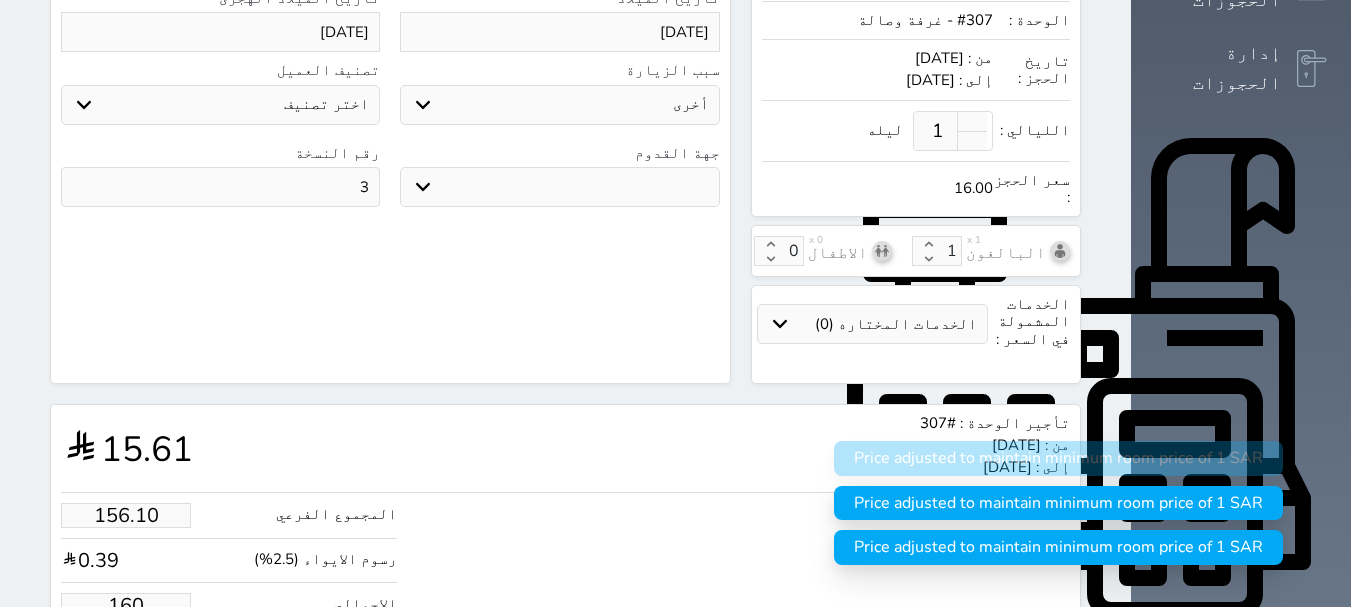 select 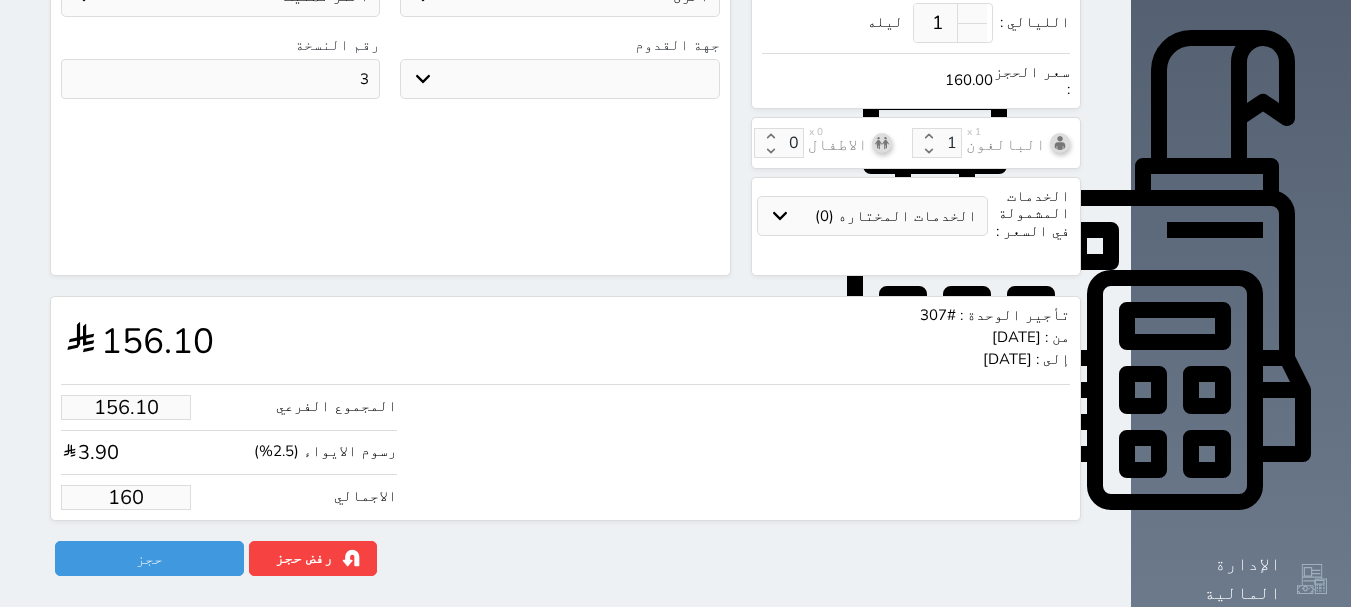 scroll, scrollTop: 669, scrollLeft: 0, axis: vertical 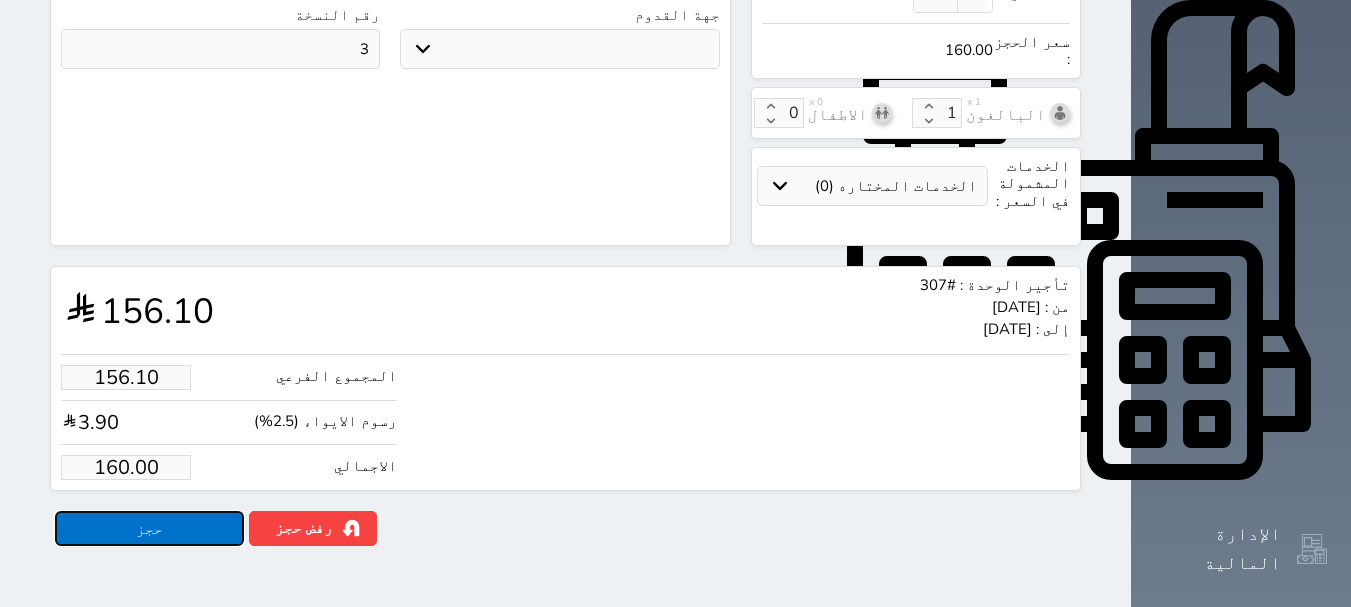 click on "حجز" at bounding box center (149, 528) 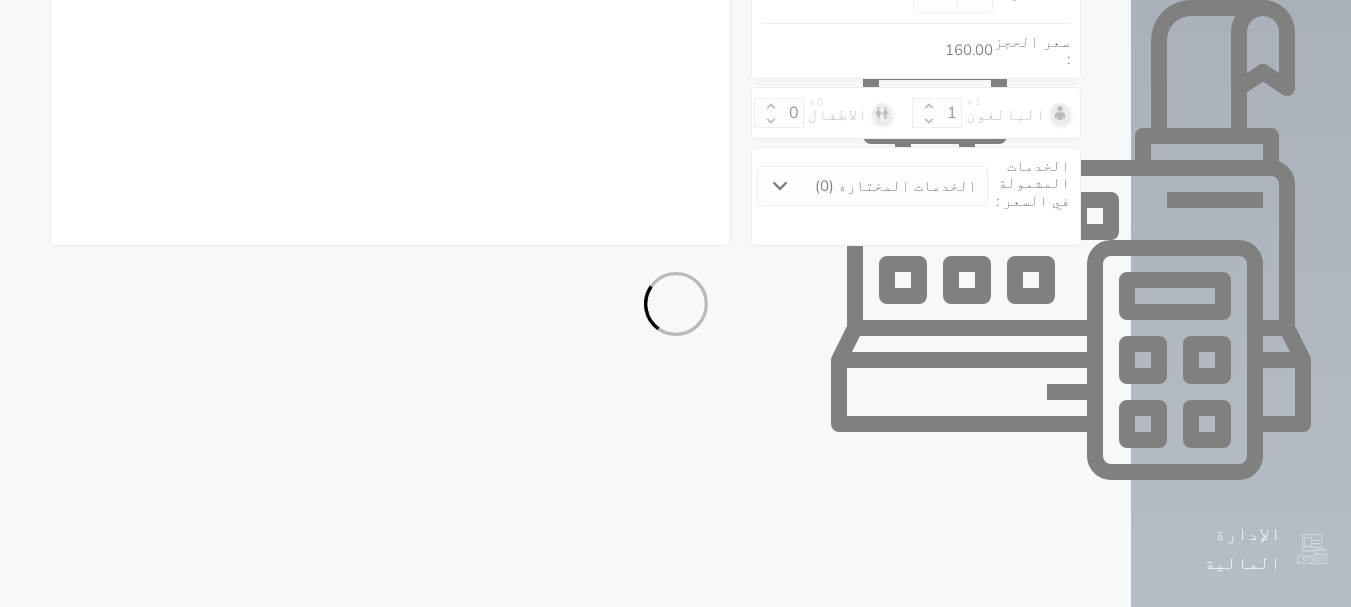 click at bounding box center (675, 303) 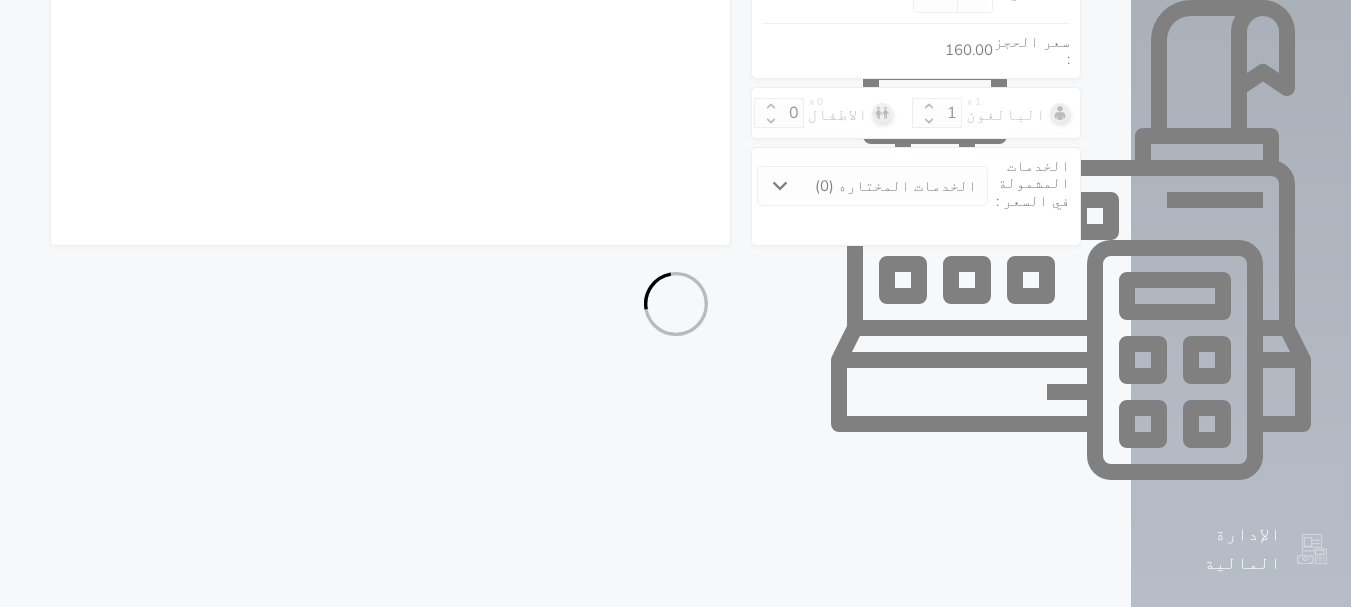 click at bounding box center (675, 303) 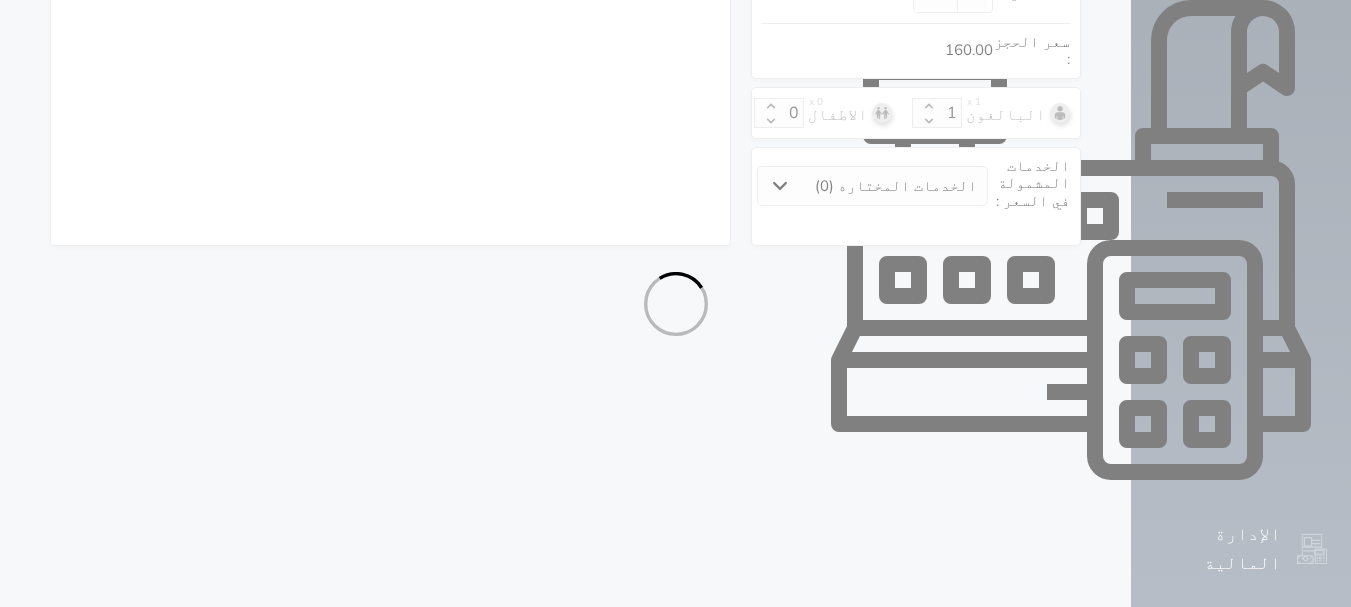 select on "1" 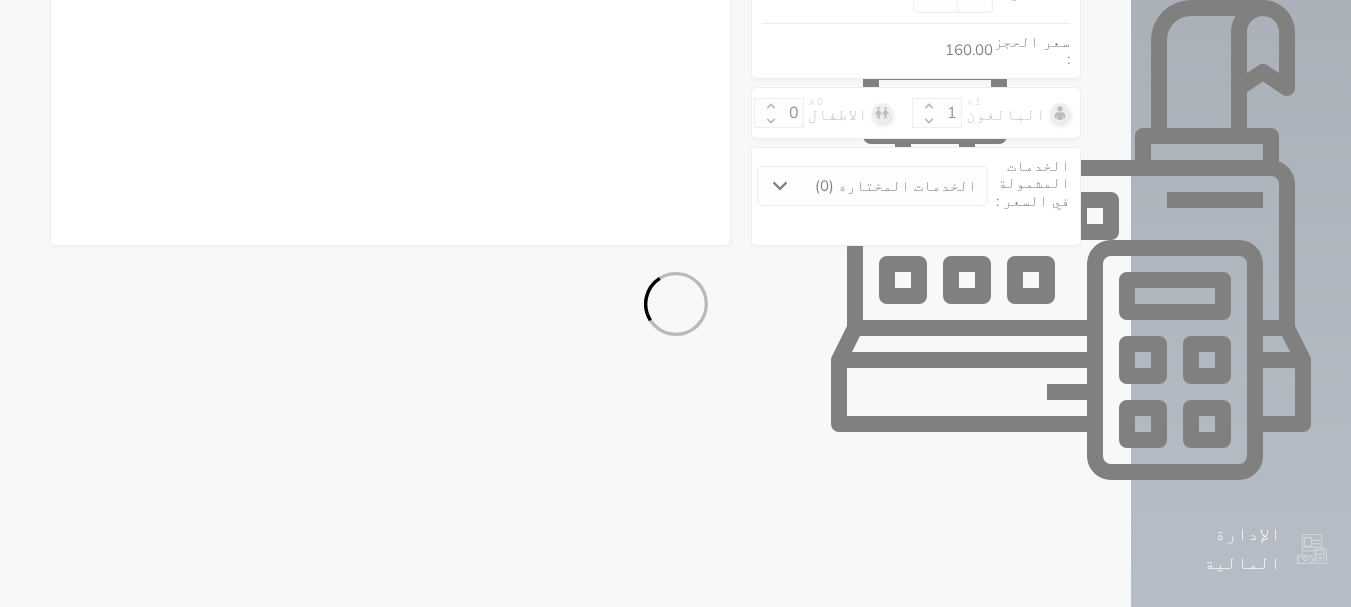 select on "113" 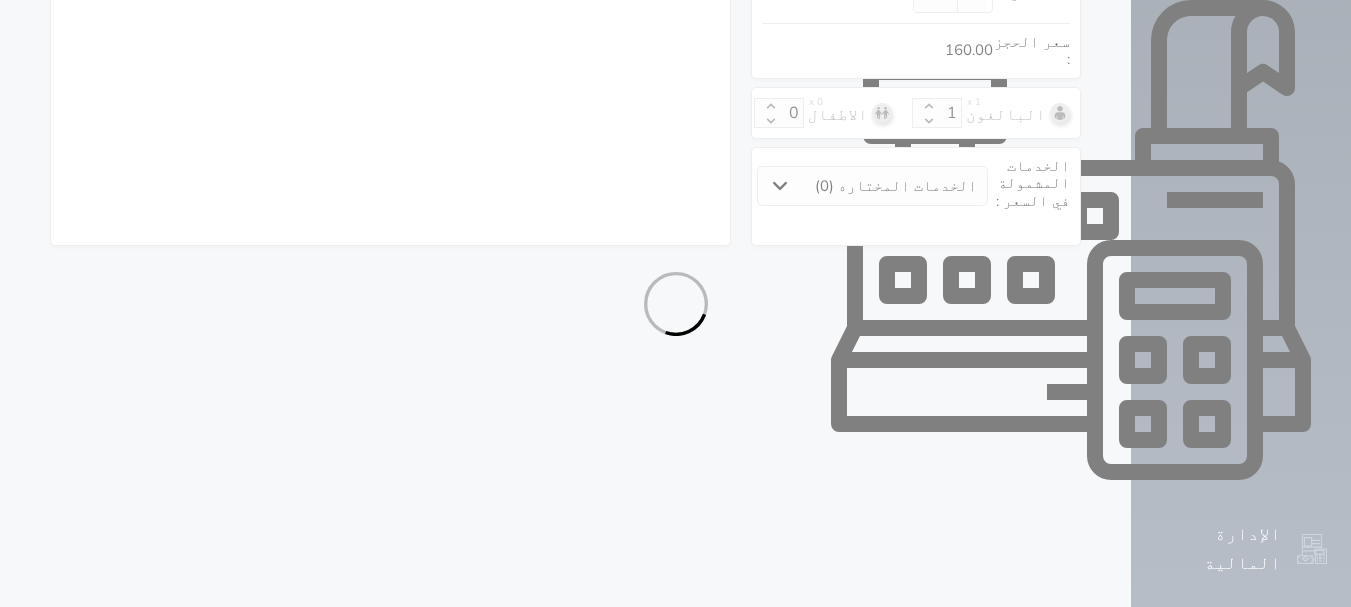 select on "1" 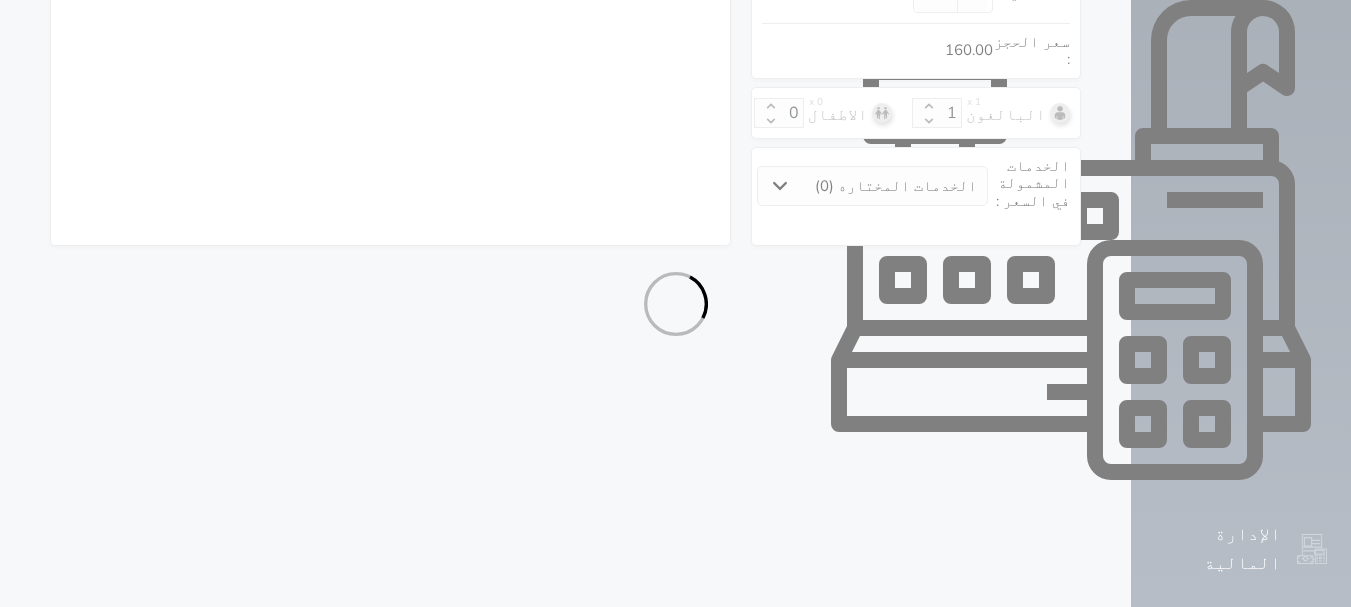 select on "[DEMOGRAPHIC_DATA]" 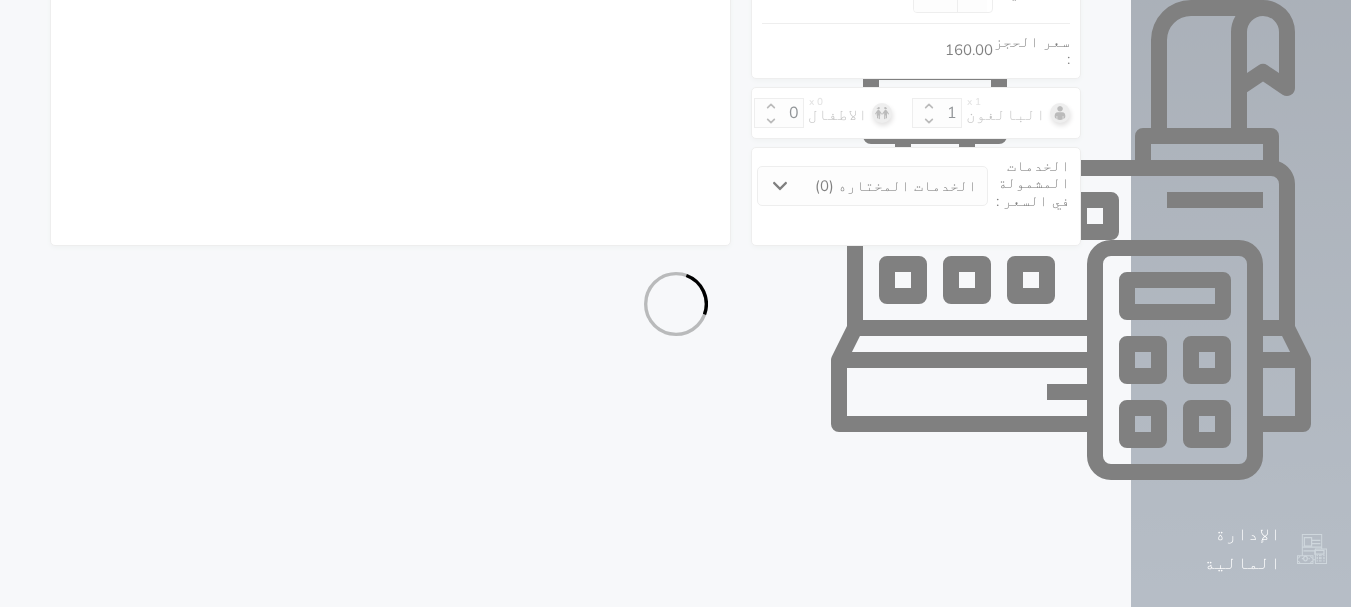 select on "7" 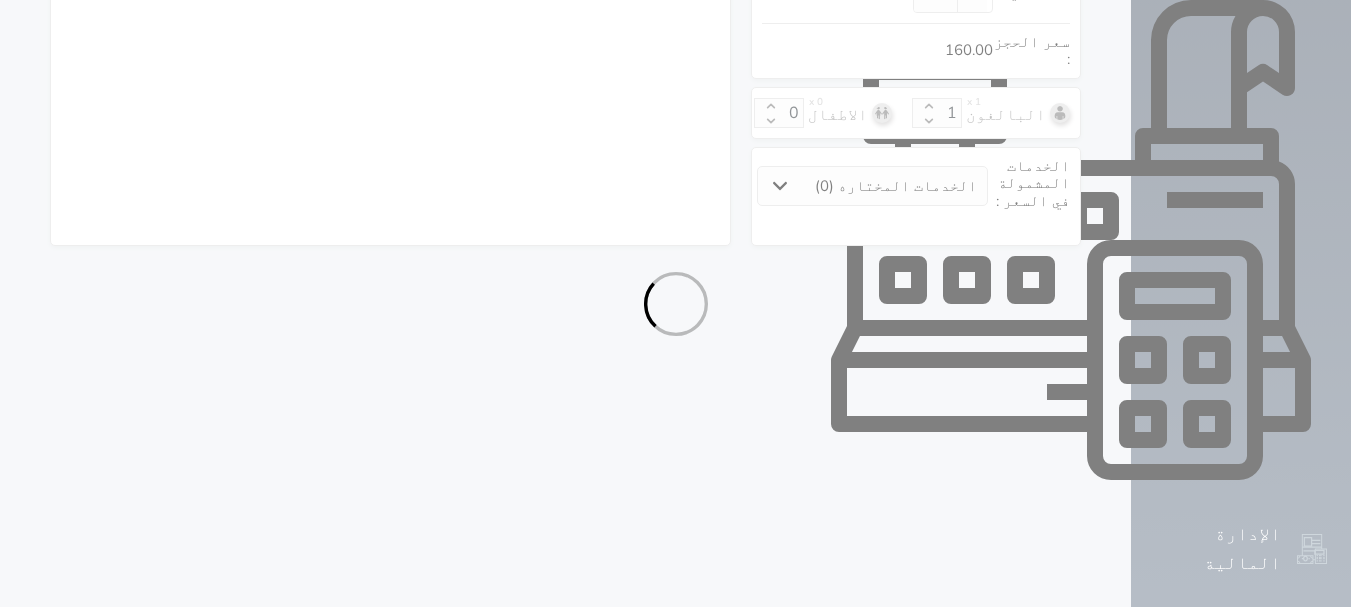 select 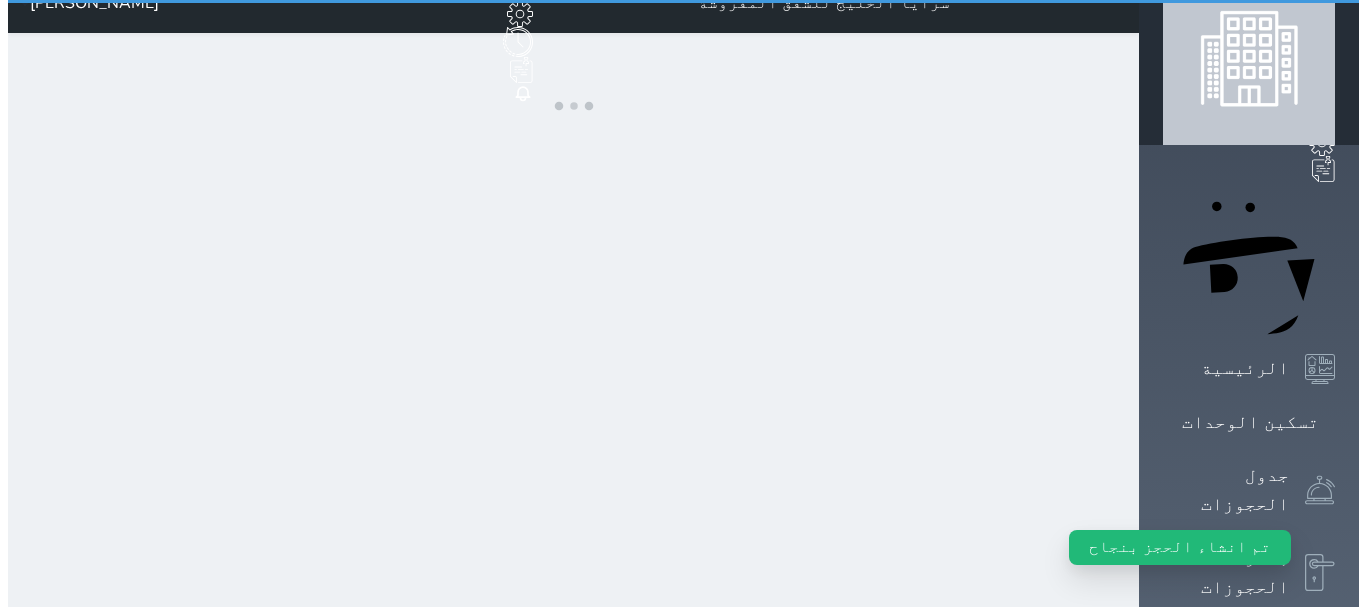 scroll, scrollTop: 0, scrollLeft: 0, axis: both 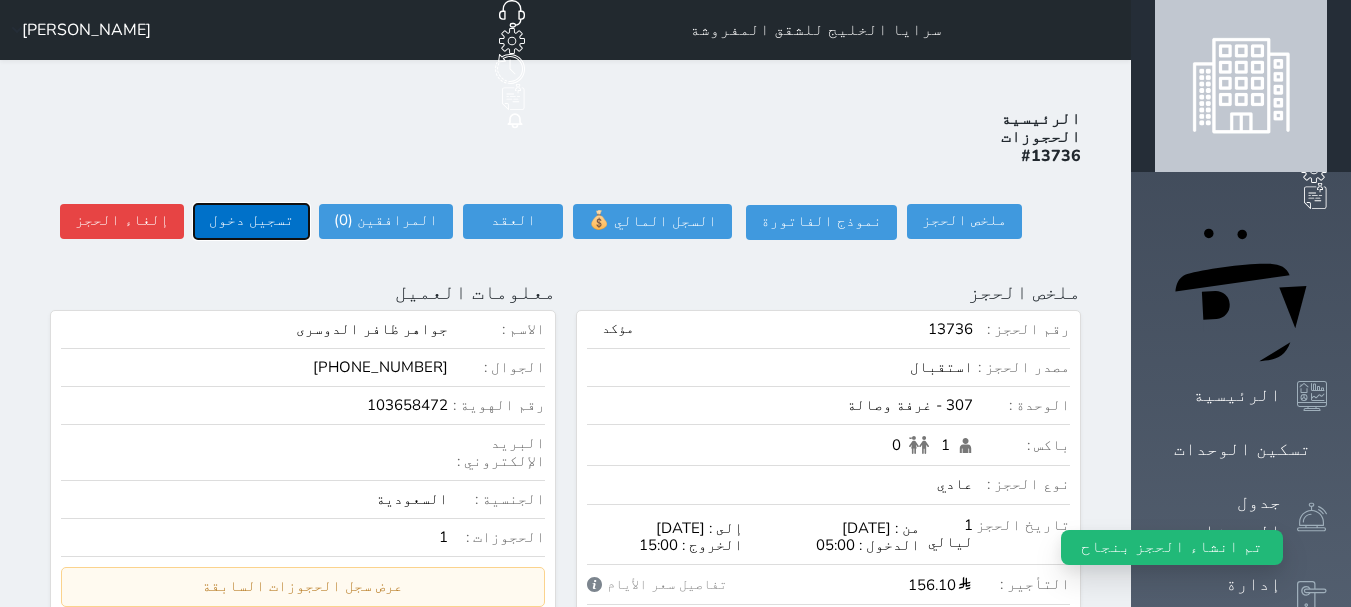 click on "تسجيل دخول" at bounding box center (251, 221) 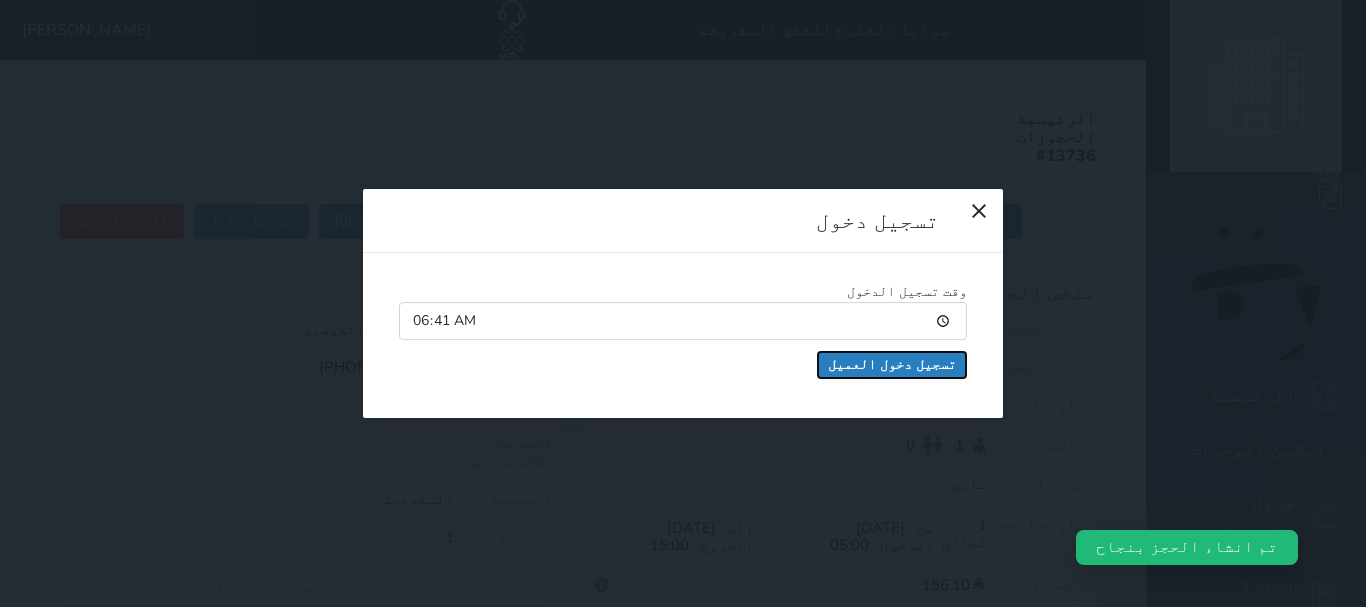 click on "تسجيل دخول العميل" at bounding box center [892, 365] 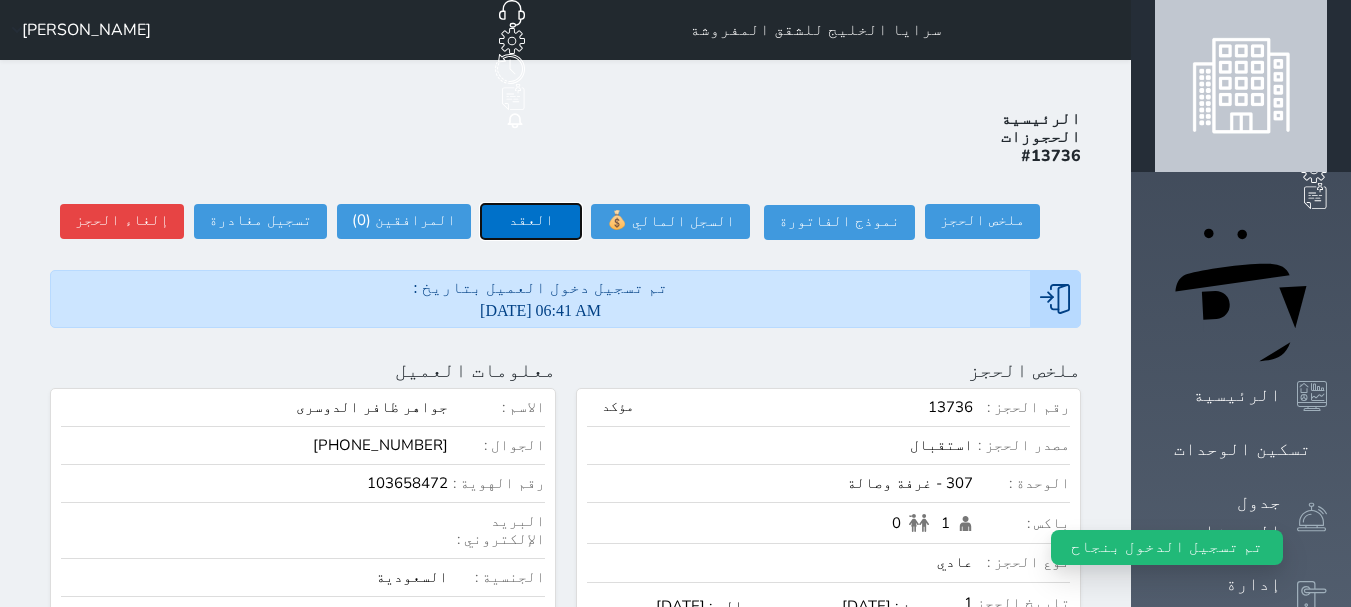 click on "العقد" at bounding box center (531, 221) 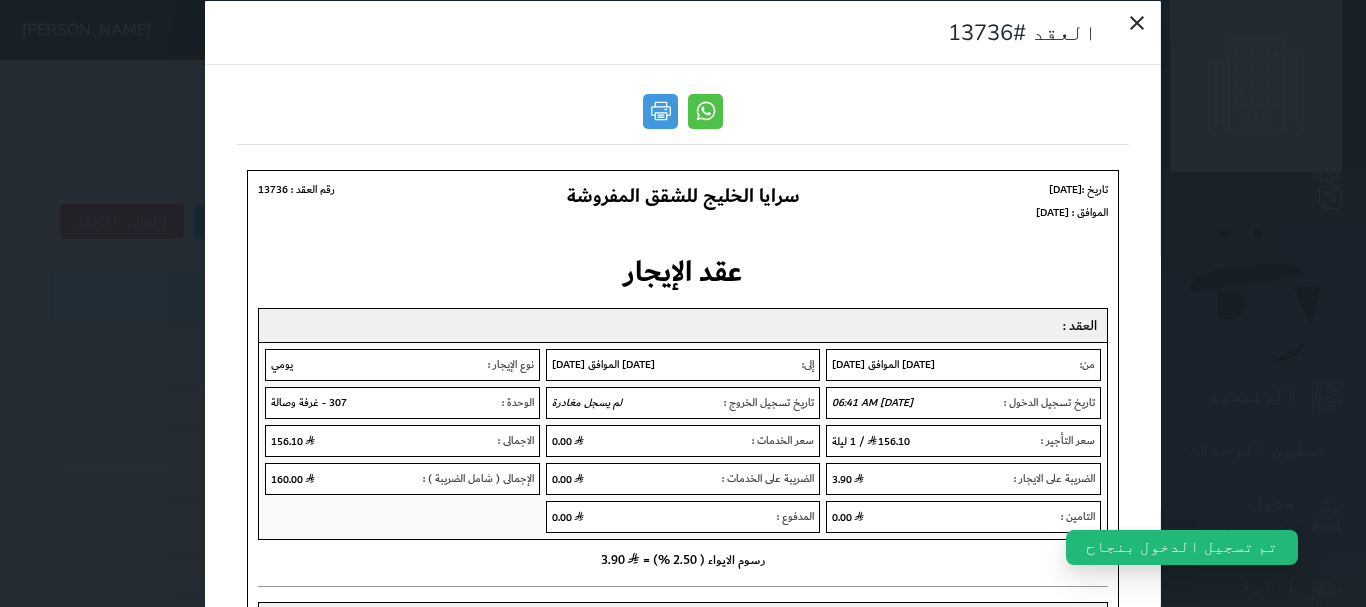 scroll, scrollTop: 0, scrollLeft: 0, axis: both 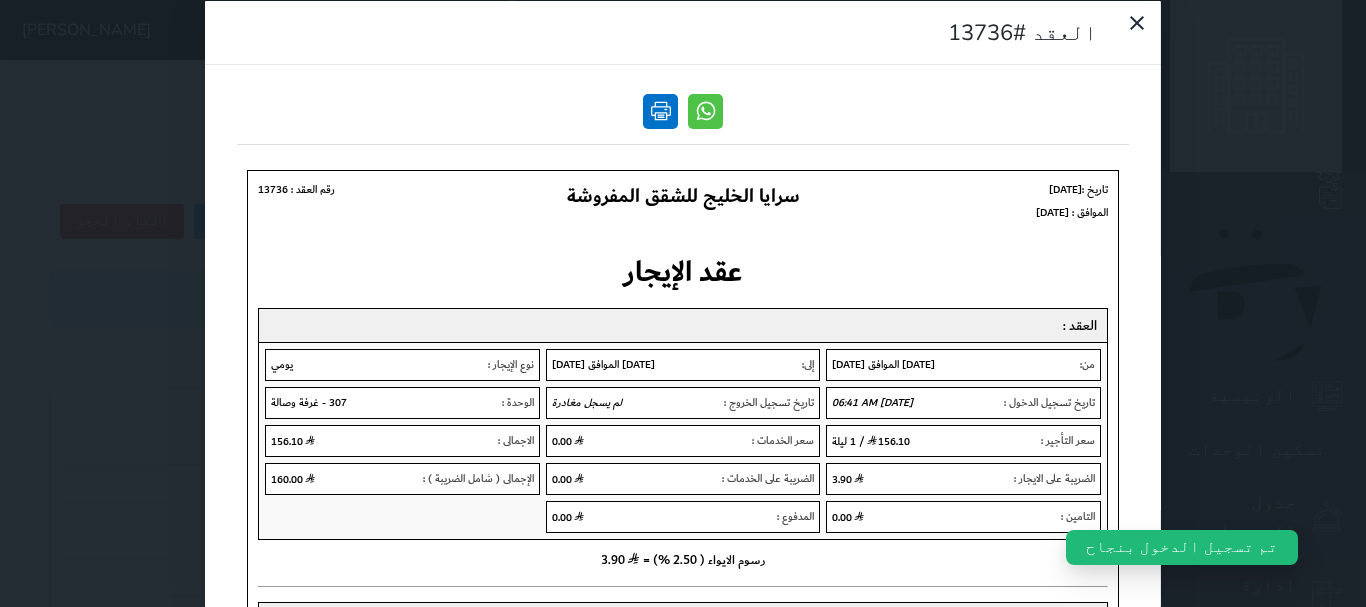 click at bounding box center (660, 110) 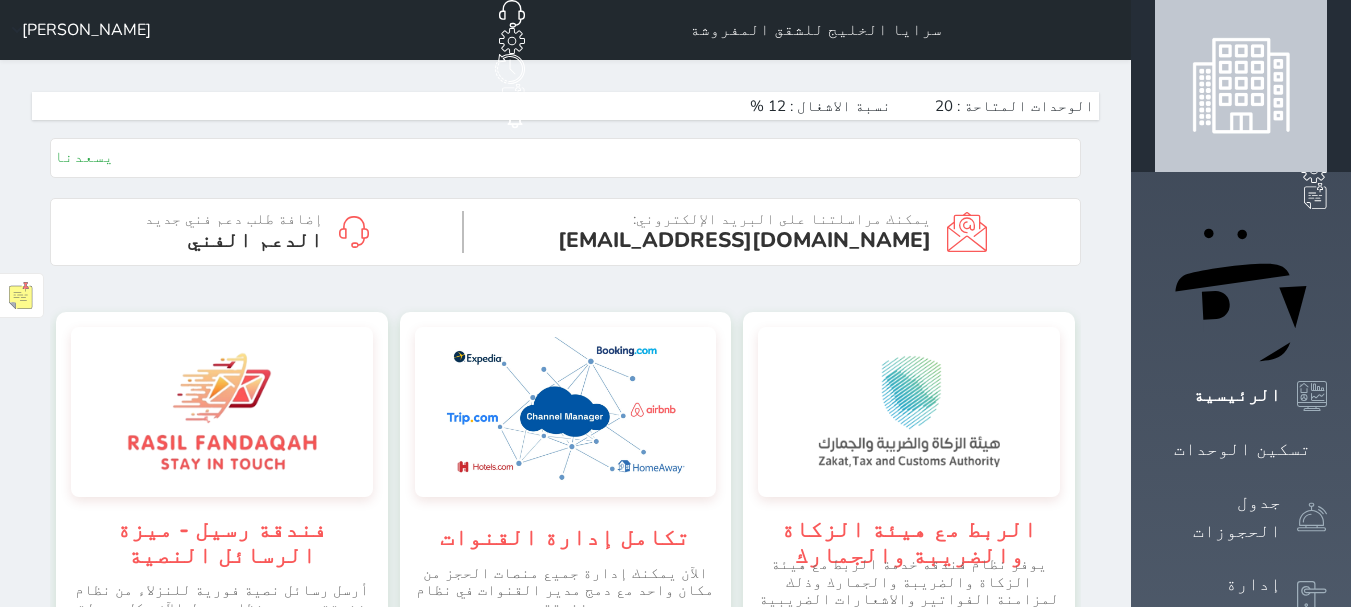 scroll, scrollTop: 0, scrollLeft: 0, axis: both 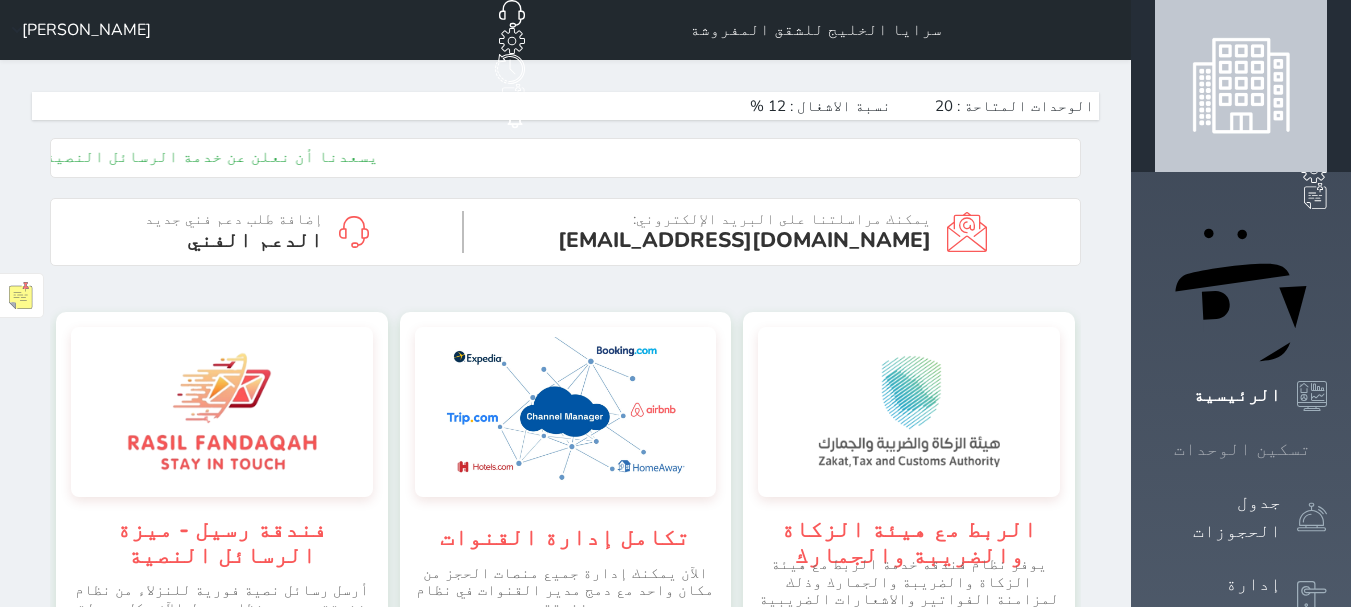 click on "تسكين الوحدات" at bounding box center [1242, 449] 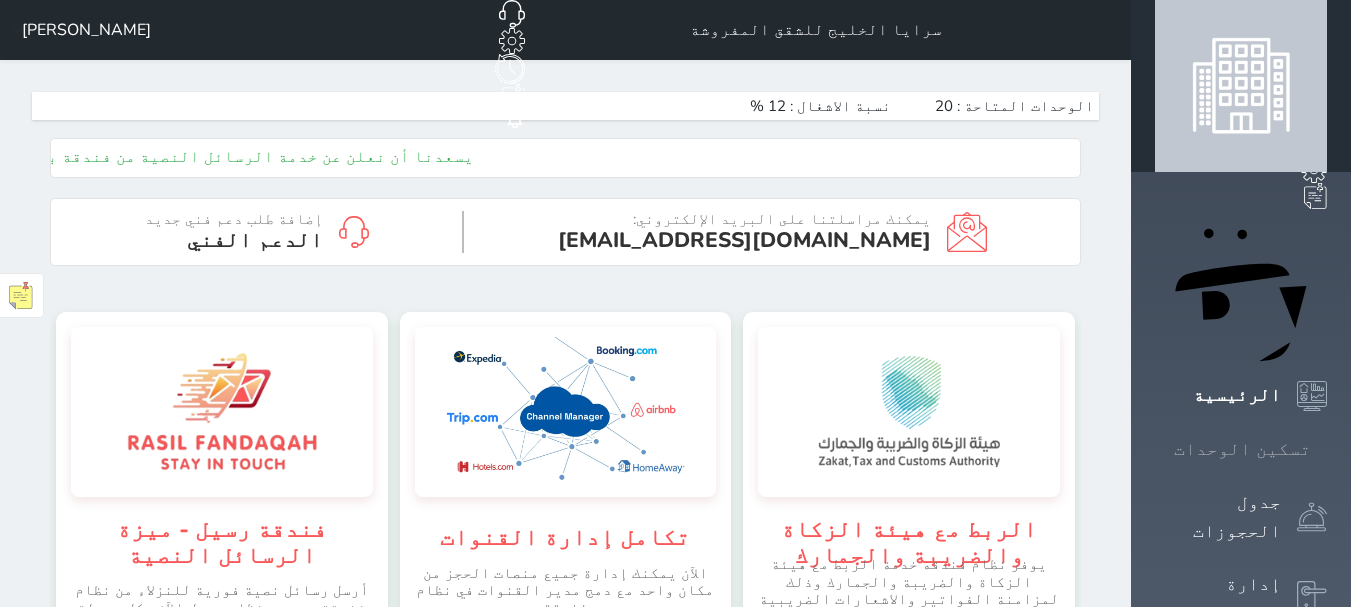 click on "تسكين الوحدات" at bounding box center [1242, 449] 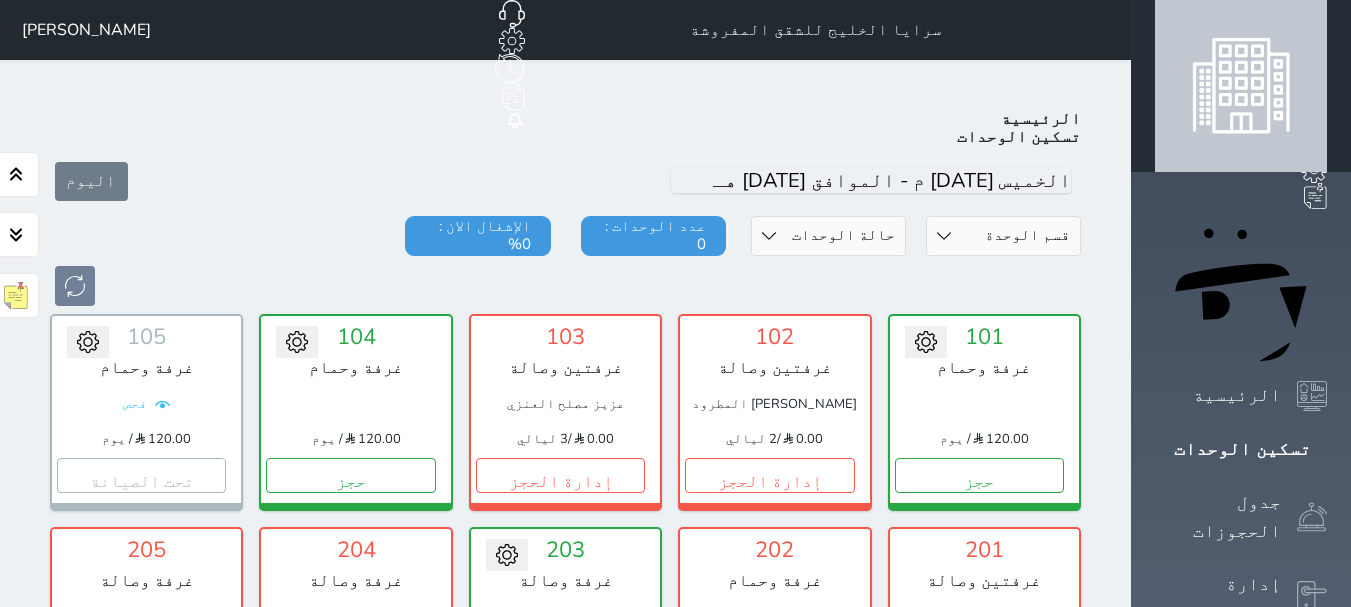 scroll, scrollTop: 78, scrollLeft: 0, axis: vertical 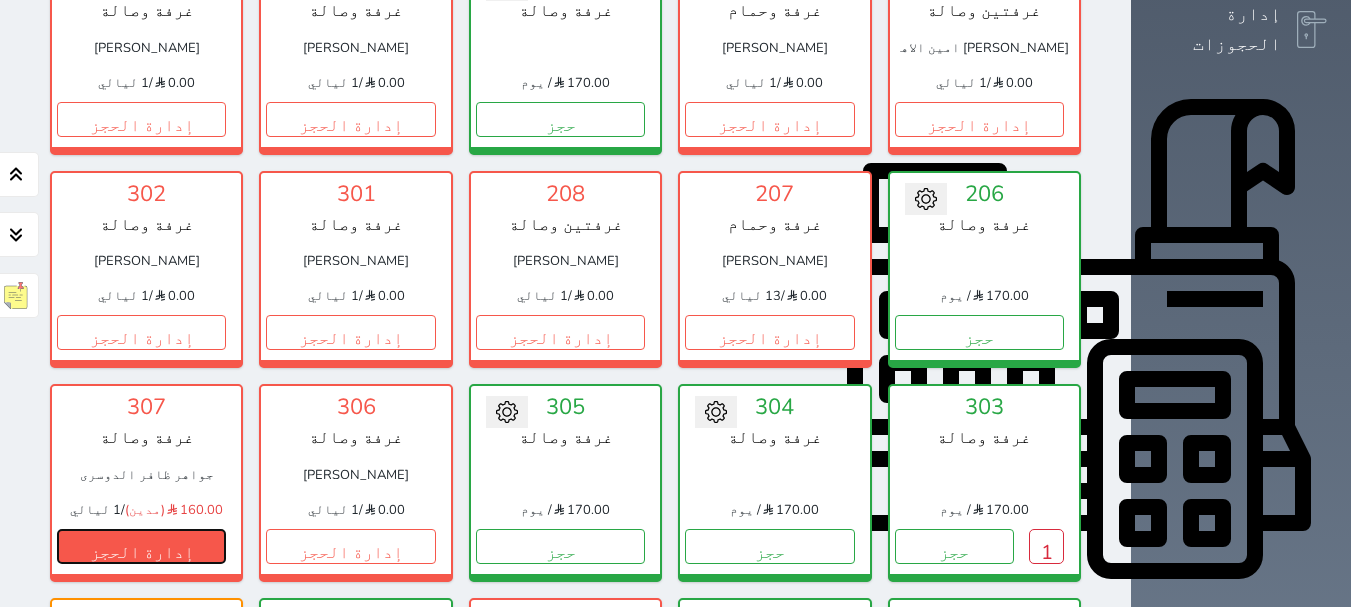 click on "إدارة الحجز" at bounding box center [141, 546] 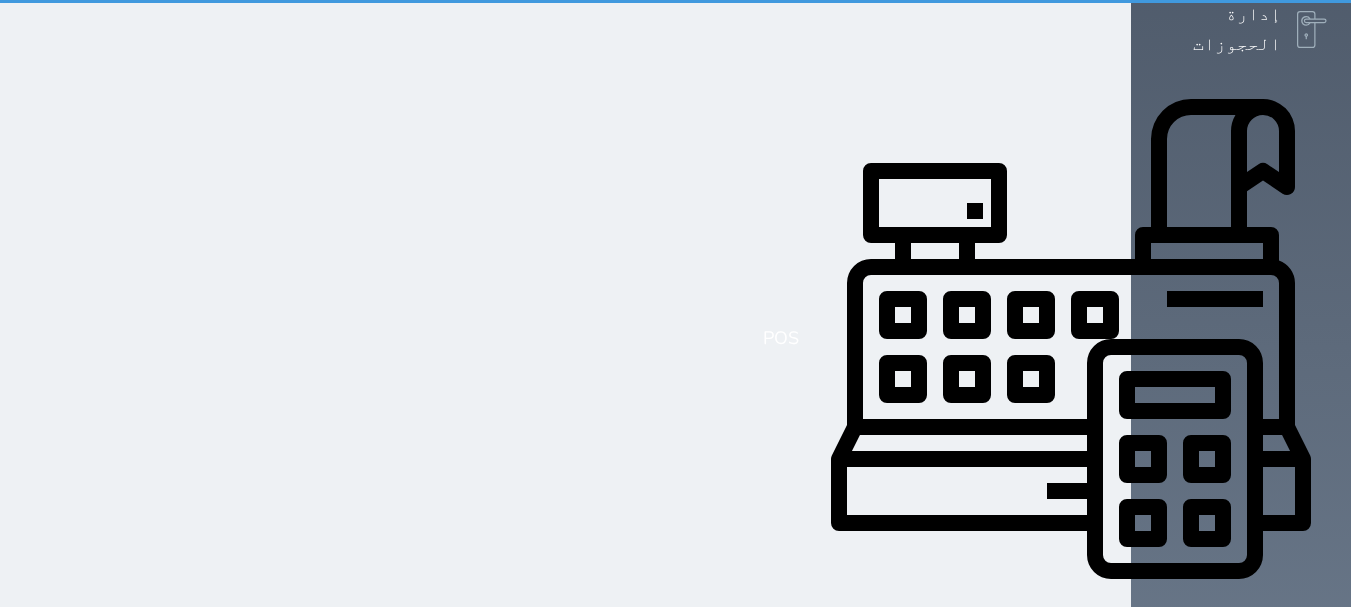 click on "إدارة الحجز" at bounding box center [141, 546] 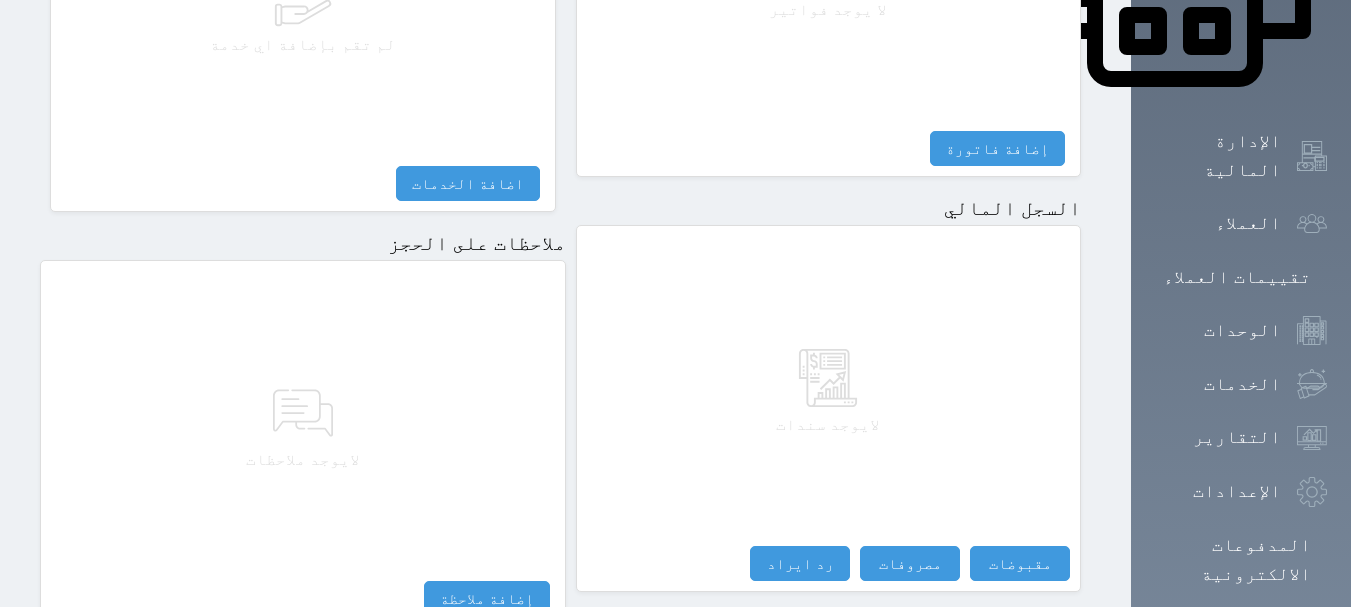 scroll, scrollTop: 1174, scrollLeft: 0, axis: vertical 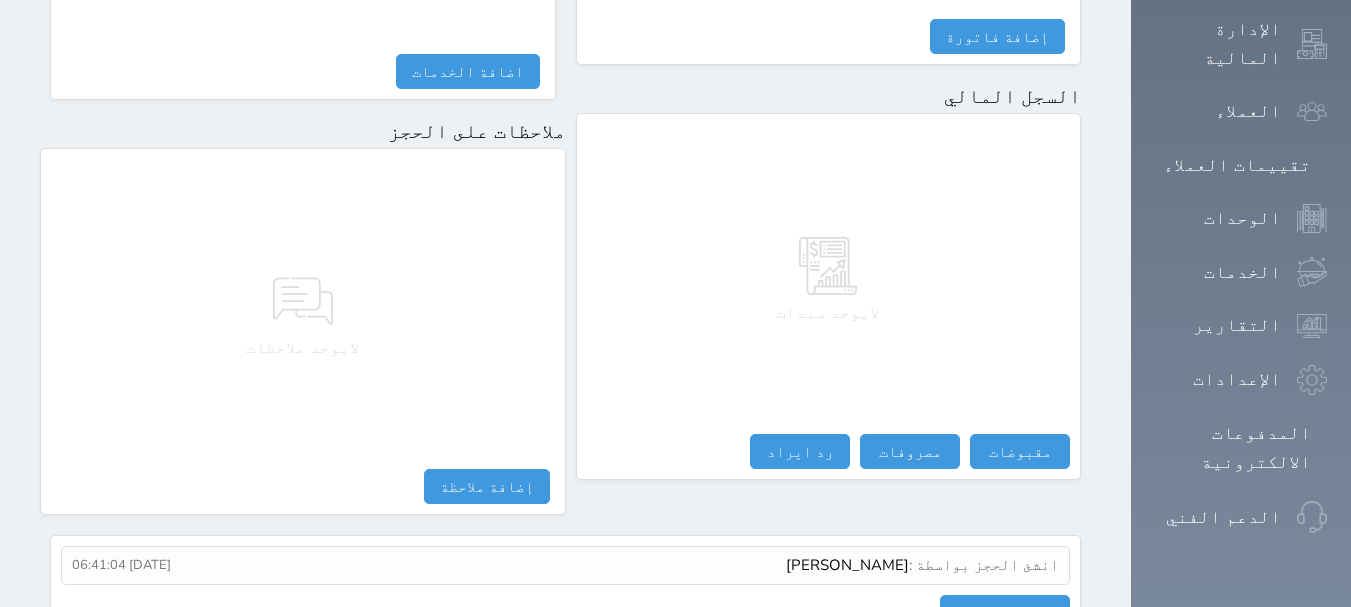 click on "Your browser does not support the audio element.
حجز جماعي جديد   حجز جديد             الرئيسية     تسكين الوحدات     جدول الحجوزات     إدارة الحجوزات     POS     الإدارة المالية     العملاء     تقييمات العملاء     الوحدات     الخدمات     التقارير     الإعدادات                                 المدفوعات الالكترونية     الدعم الفني
سرايا الخليج للشقق المفروشة
حجز جماعي جديد   حجز جديد   غير مرتبط مع منصة زاتكا المرحلة الثانية   مرتبط مع شموس   مرتبط مع المنصة الوطنية للرصد السياحي             إشعار   الغرفة   النزيل   المصدر
مجدى احمد حمدالنيل
الرئيسية   الحجوزات   #13736         ملخص الحجز" at bounding box center (675, -871) 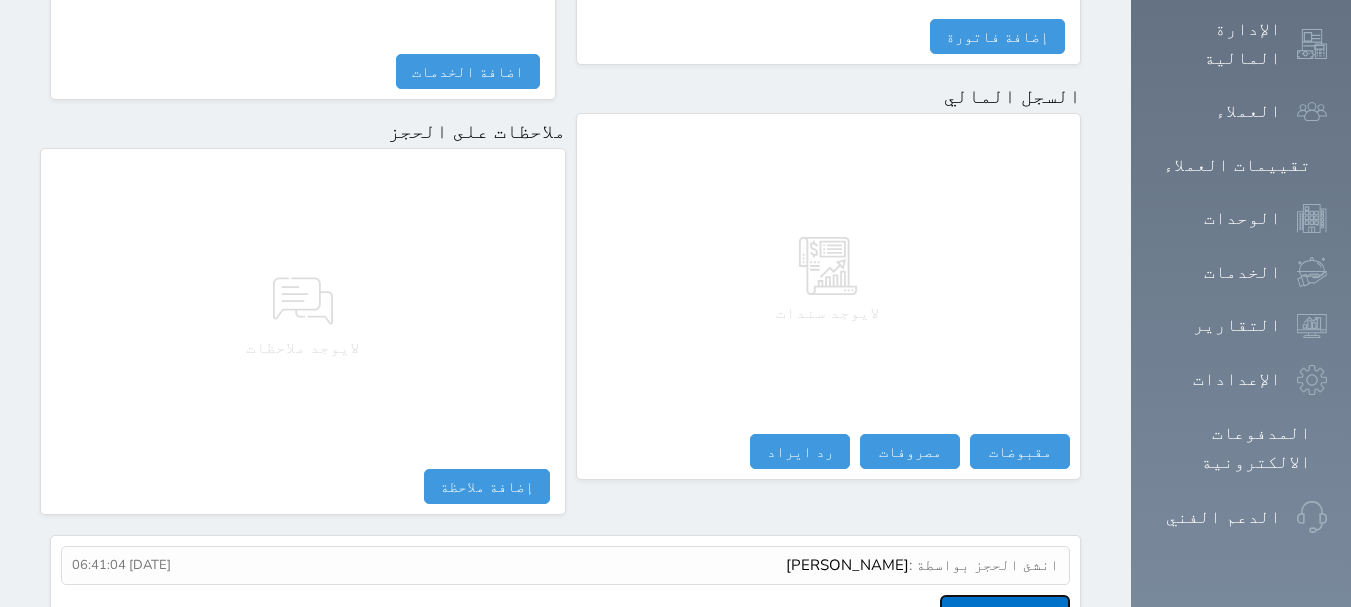 click on "عرض سجل شموس" at bounding box center [1005, 612] 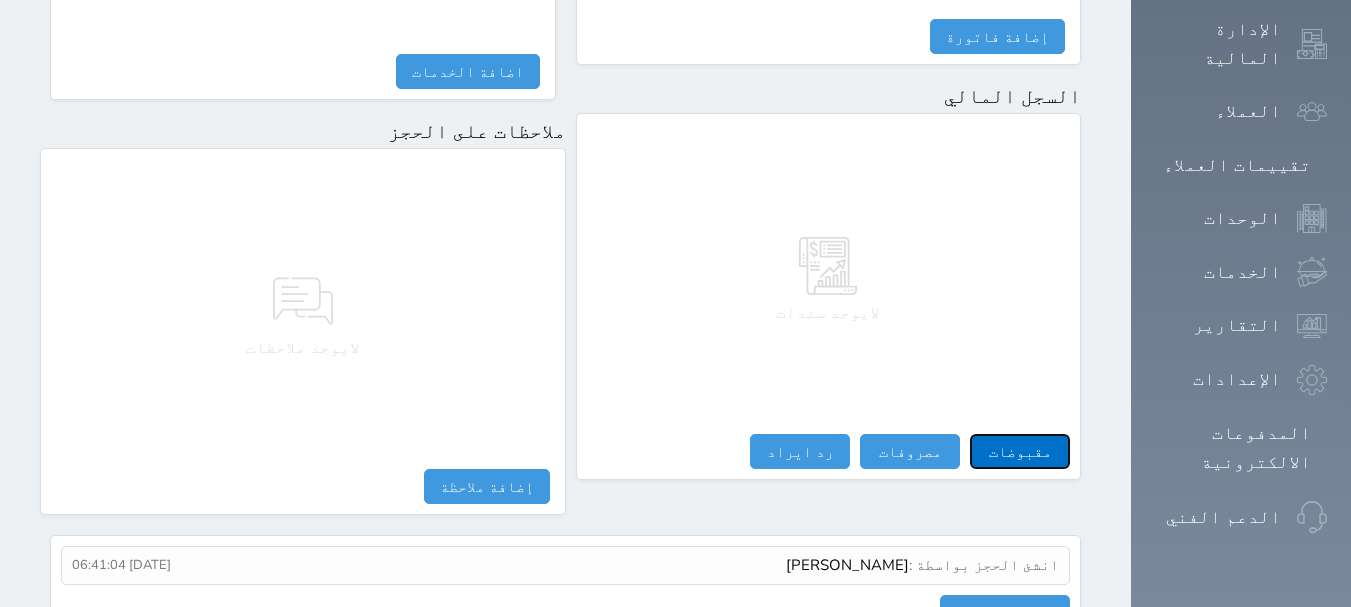 click on "مقبوضات" at bounding box center (1020, 451) 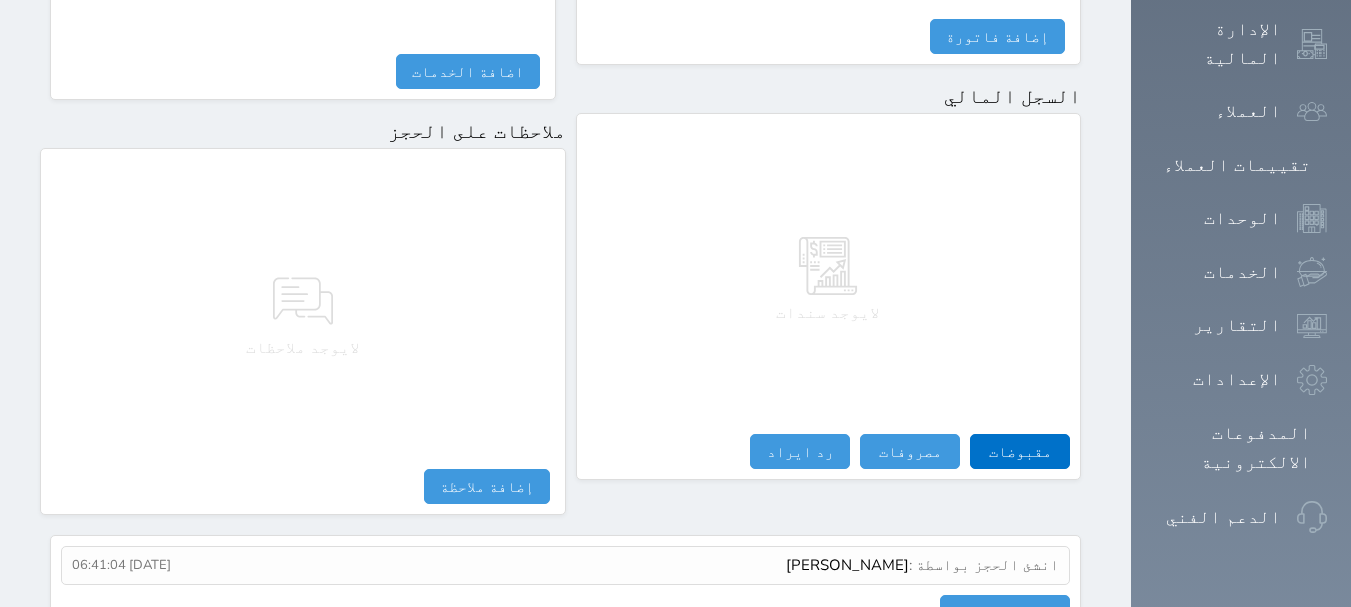 click on "مقبوضات                 النوع  *    اختيار     التاريخ *   2025-07-10 06:41   من *   جواهر ظافر الدوسرى   المبلغ *   0   لأجل *     طريقة الدفع *   اختر طريقة الدفع   دفع نقدى   تحويل بنكى   مدى   بطاقة ائتمان   آجل   ملاحظات         حفظ" at bounding box center (0, 0) 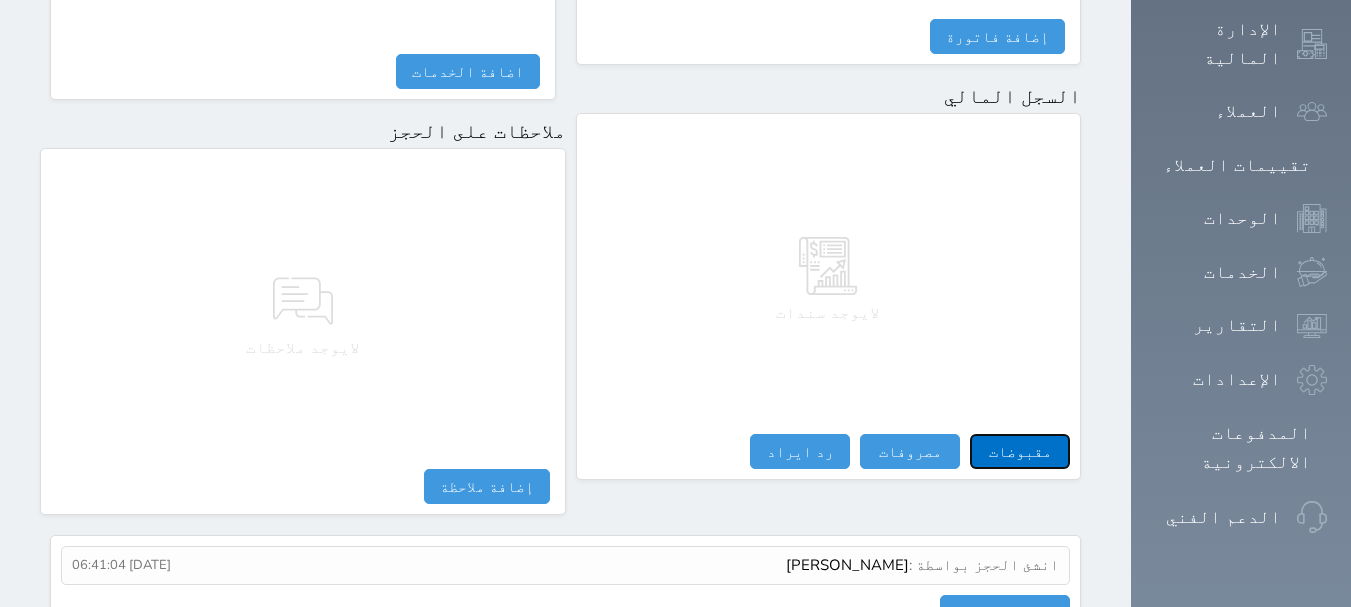 click on "مقبوضات" at bounding box center [1020, 451] 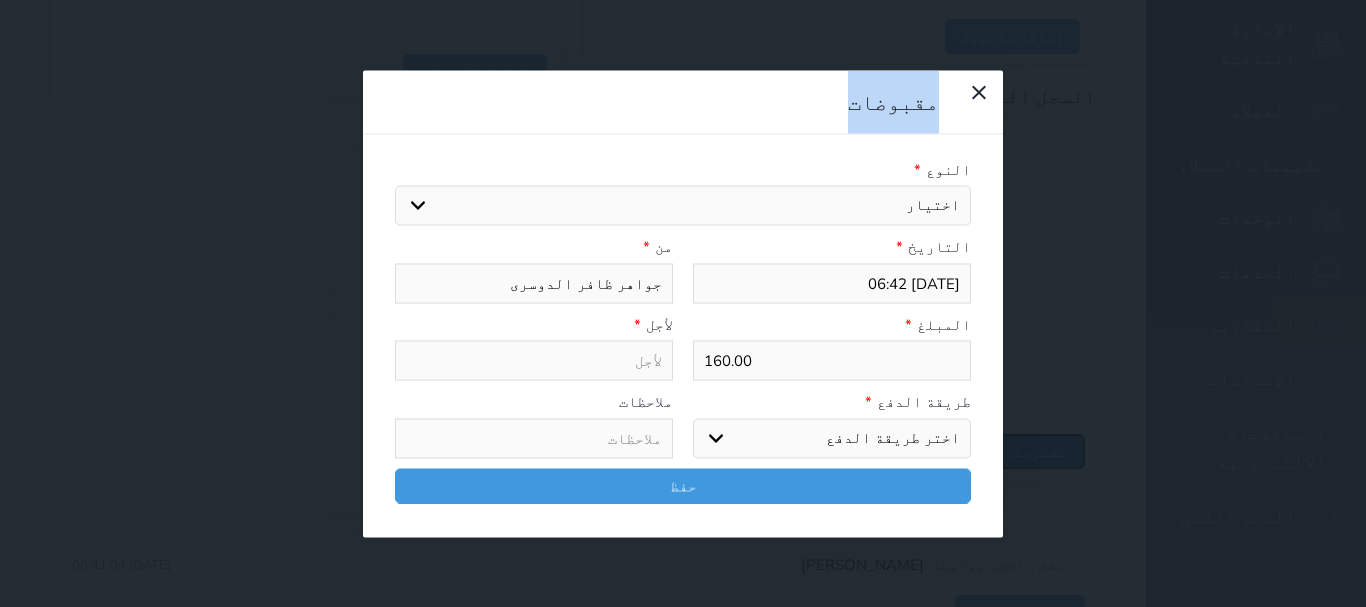 select 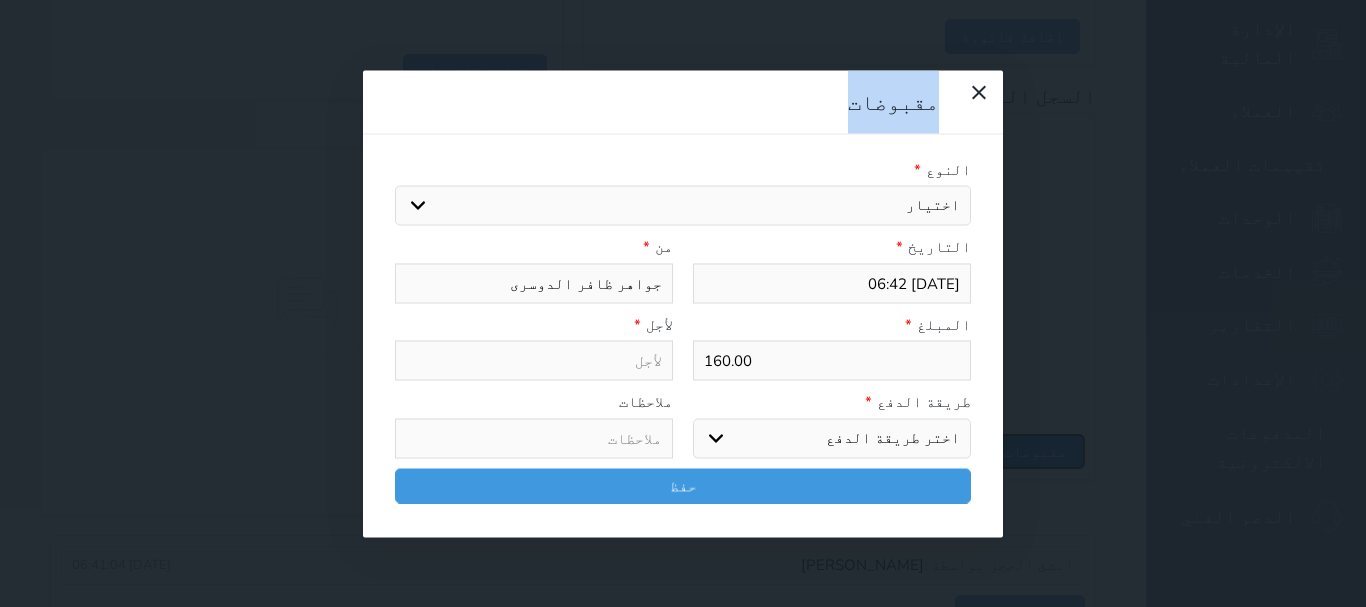 select 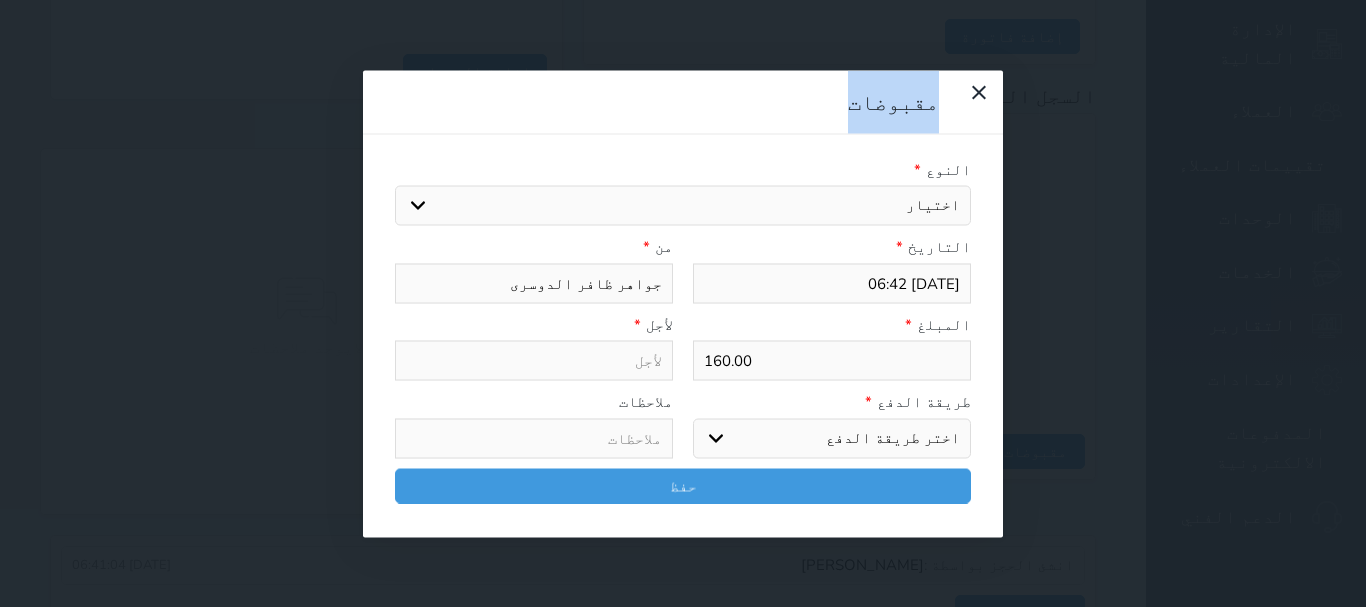 click on "اختيار   مقبوضات عامة قيمة إيجار فواتير تامين عربون لا ينطبق آخر مغسلة واي فاي - الإنترنت مواقف السيارات طعام الأغذية والمشروبات مشروبات المشروبات الباردة المشروبات الساخنة الإفطار غداء عشاء مخبز و كعك حمام سباحة الصالة الرياضية سبا و خدمات الجمال اختيار وإسقاط (خدمات النقل) ميني بار كابل - تلفزيون سرير إضافي تصفيف الشعر التسوق خدمات الجولات السياحية المنظمة خدمات الدليل السياحي" at bounding box center (683, 206) 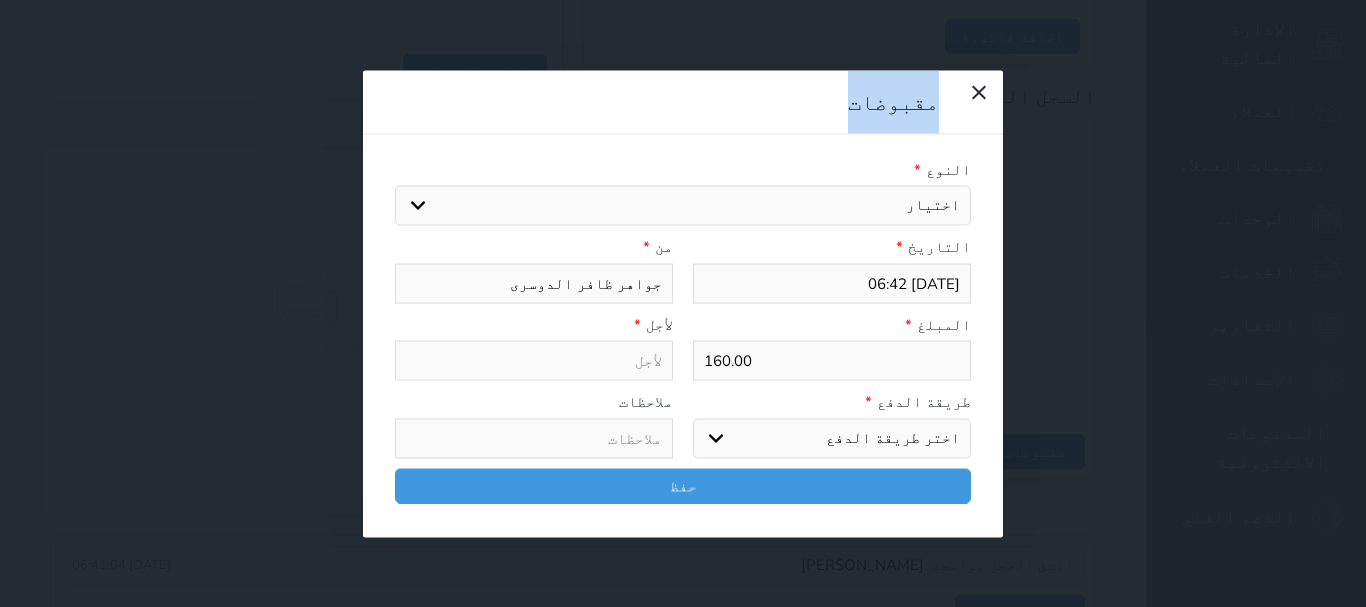 select on "15956" 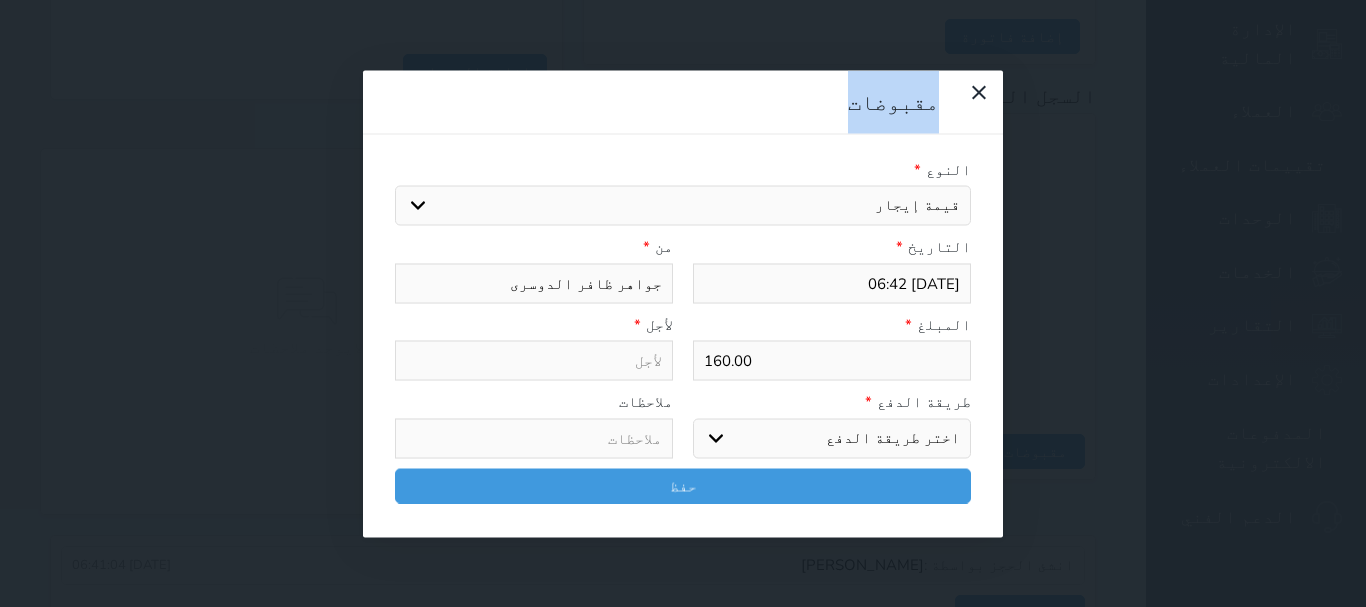 click on "اختيار   مقبوضات عامة قيمة إيجار فواتير تامين عربون لا ينطبق آخر مغسلة واي فاي - الإنترنت مواقف السيارات طعام الأغذية والمشروبات مشروبات المشروبات الباردة المشروبات الساخنة الإفطار غداء عشاء مخبز و كعك حمام سباحة الصالة الرياضية سبا و خدمات الجمال اختيار وإسقاط (خدمات النقل) ميني بار كابل - تلفزيون سرير إضافي تصفيف الشعر التسوق خدمات الجولات السياحية المنظمة خدمات الدليل السياحي" at bounding box center (683, 206) 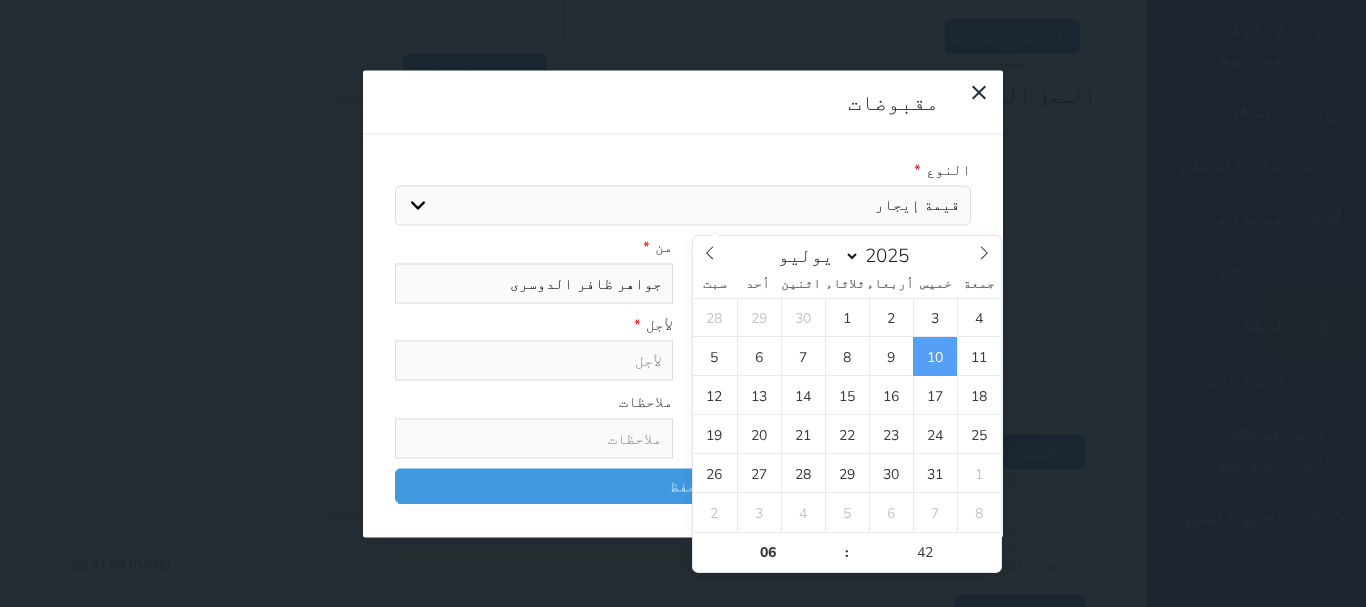 type on "قيمة إيجار - الوحدة - 307" 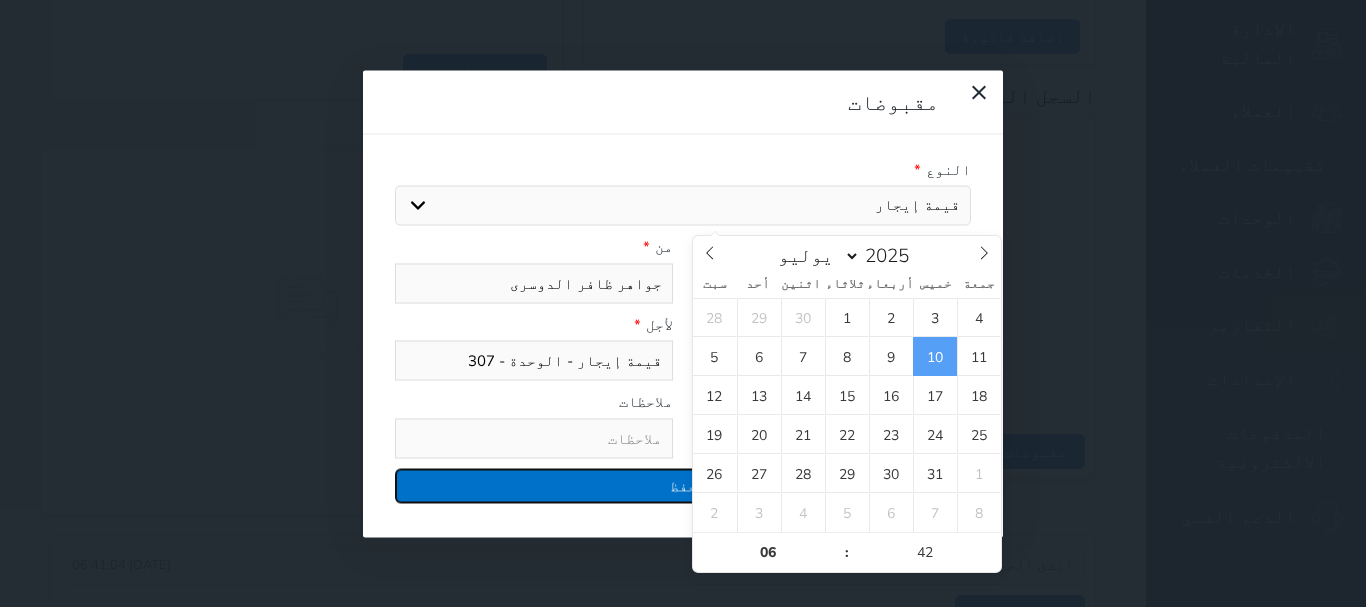 click on "حفظ" at bounding box center [683, 485] 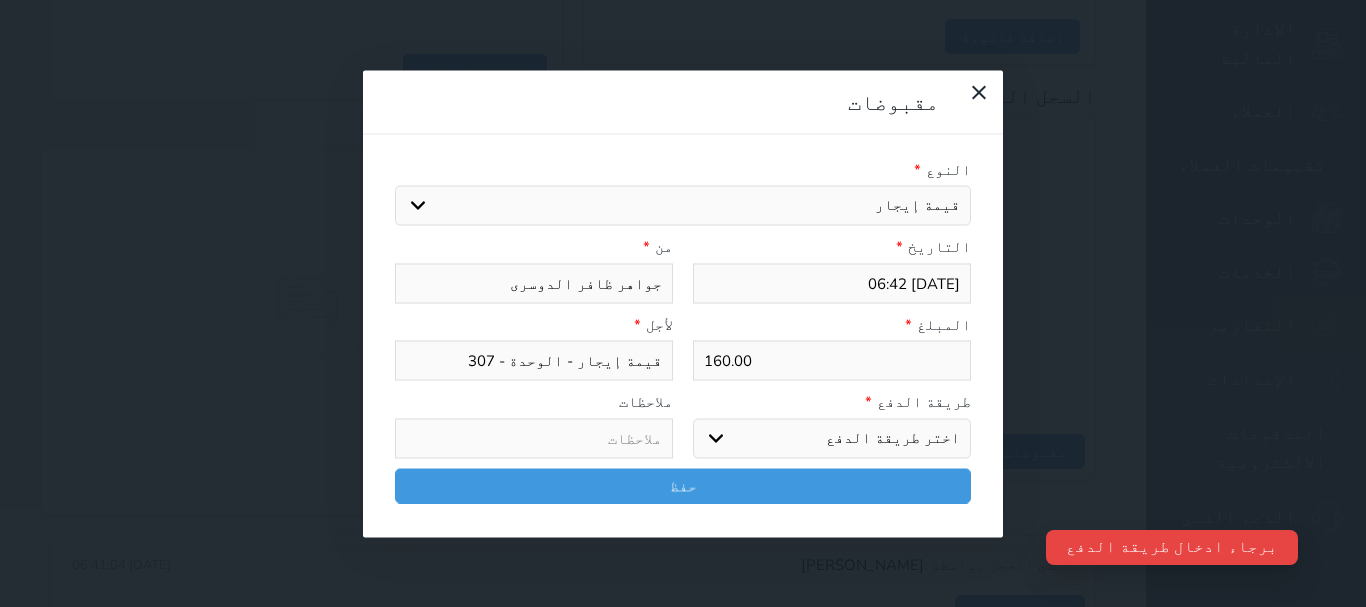 click on "اختر طريقة الدفع   دفع نقدى   تحويل بنكى   مدى   بطاقة ائتمان   آجل" at bounding box center (832, 438) 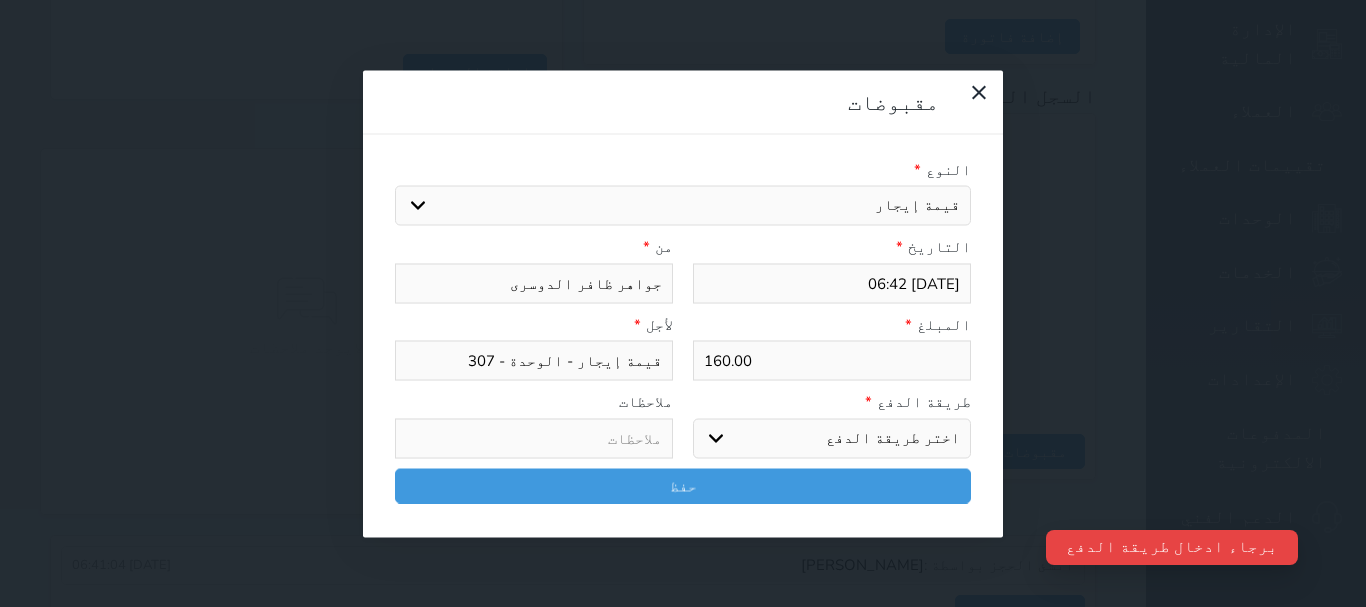 select on "mada" 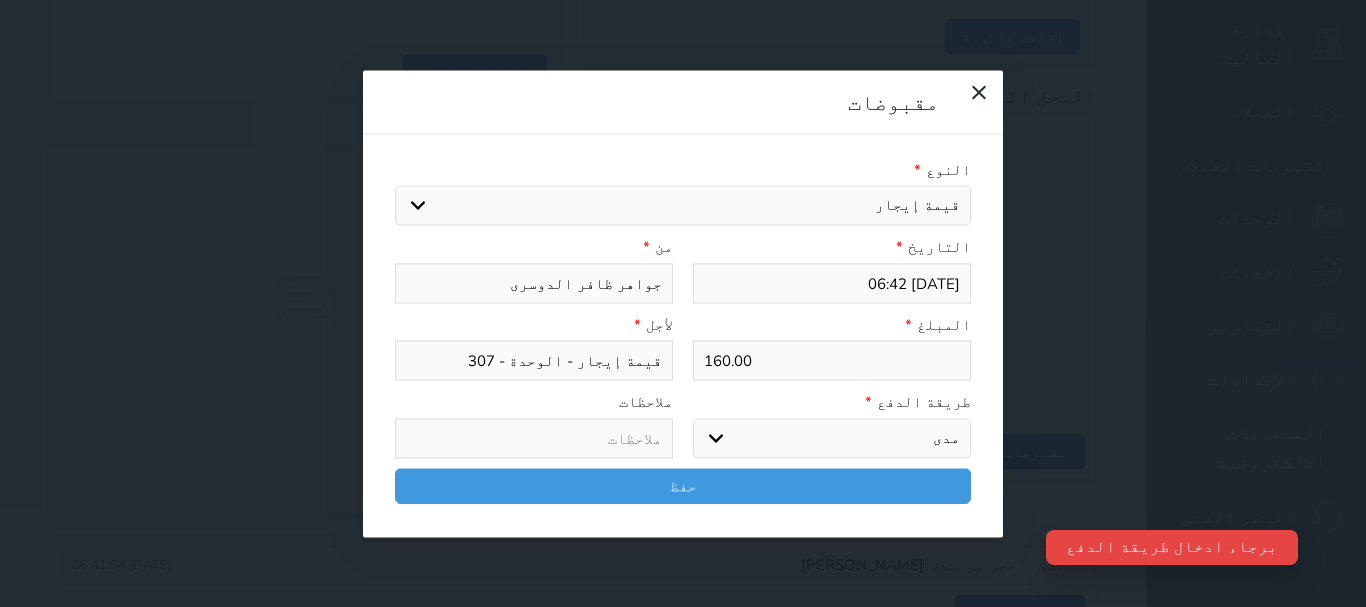click on "اختر طريقة الدفع   دفع نقدى   تحويل بنكى   مدى   بطاقة ائتمان   آجل" at bounding box center (832, 438) 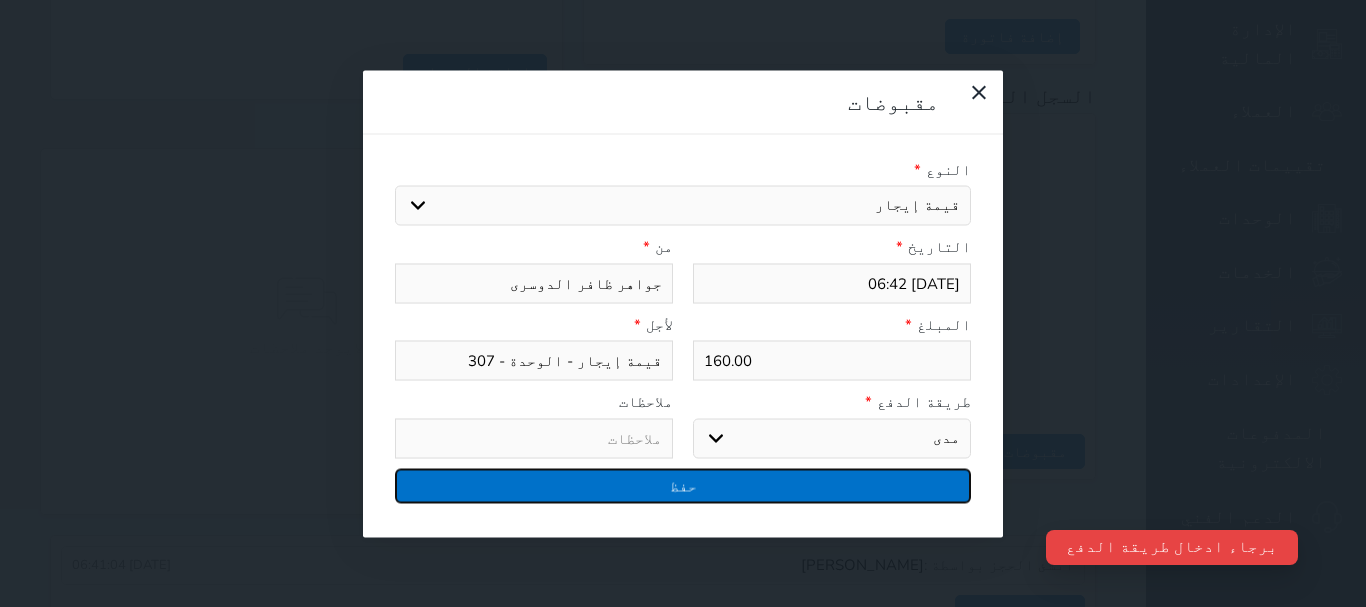 click on "حفظ" at bounding box center [683, 485] 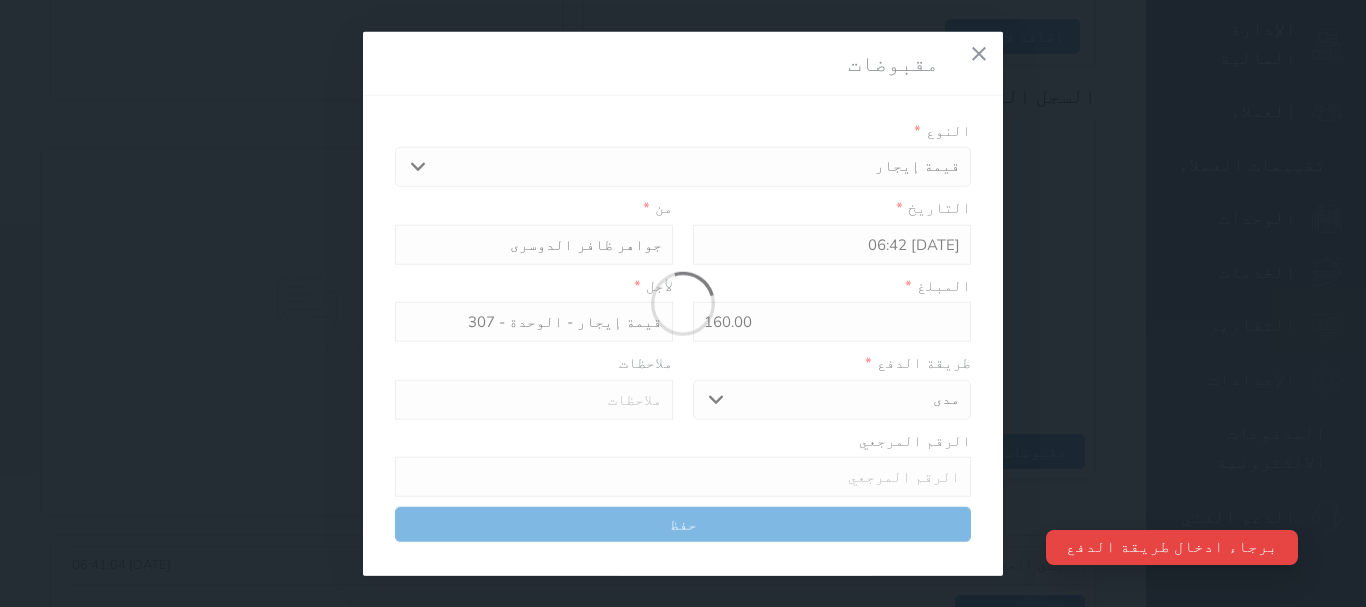 select 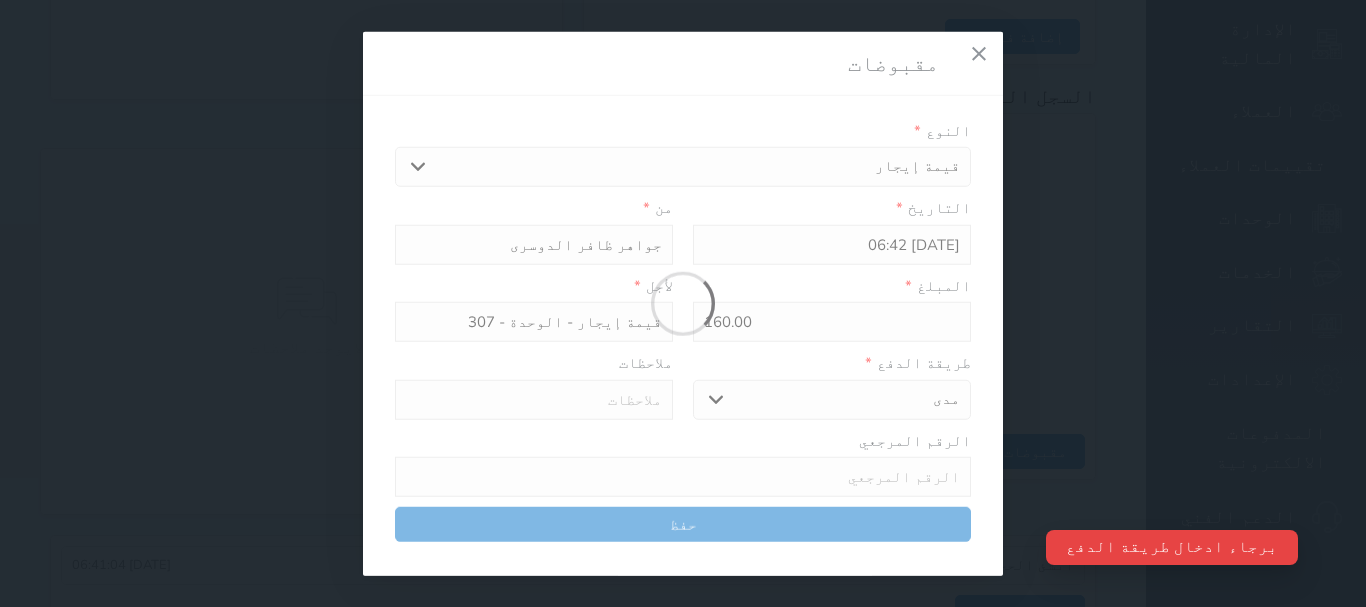 type 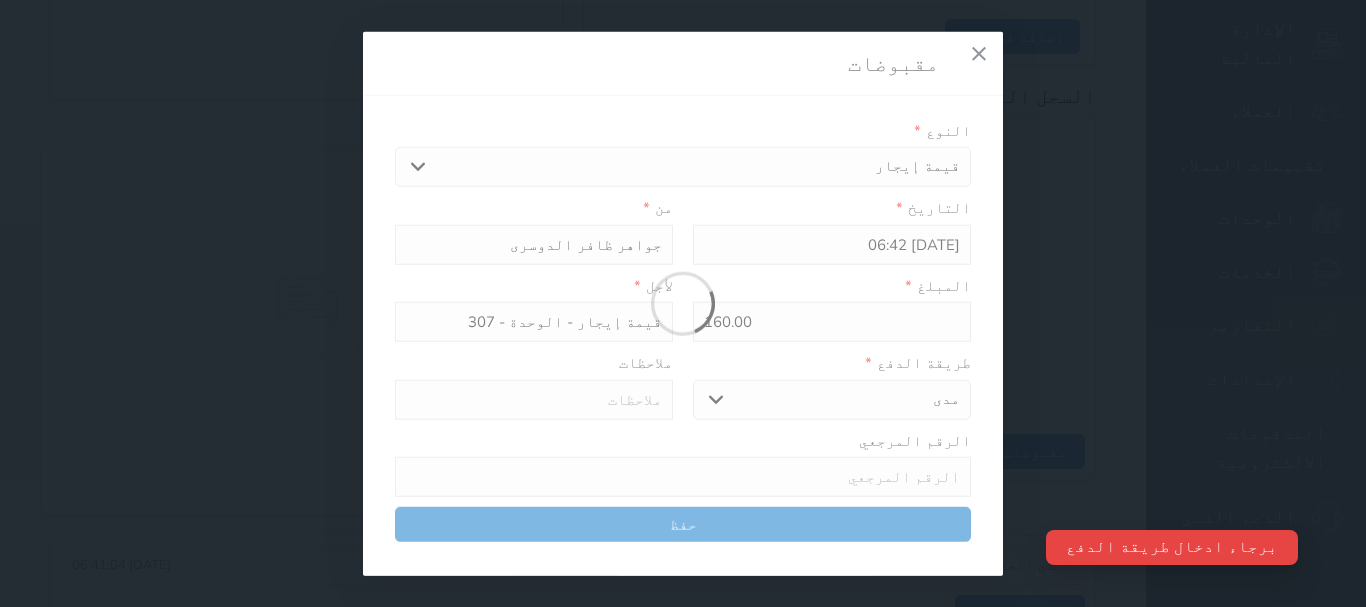 type on "0" 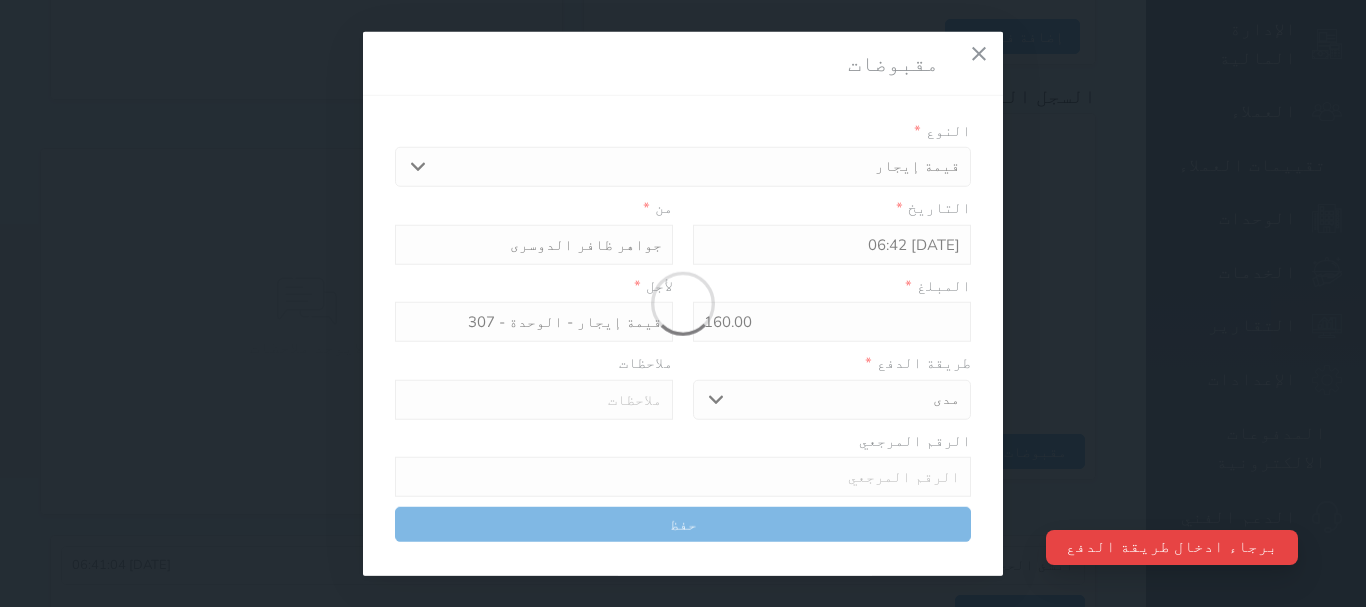 select 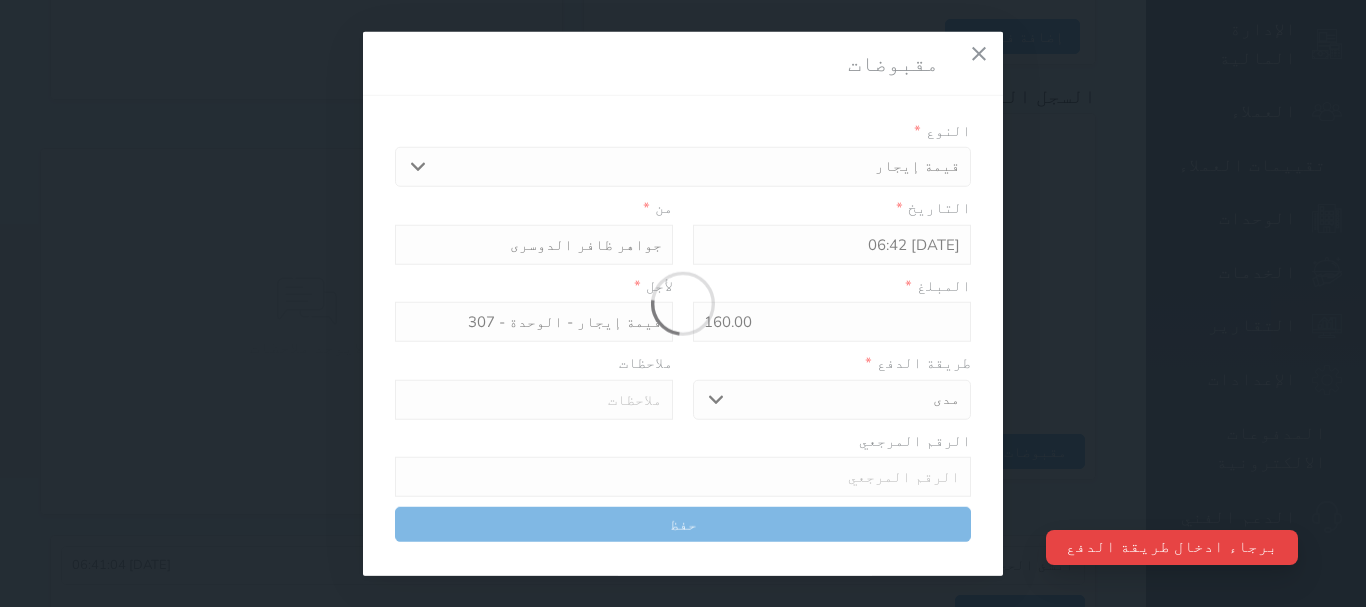 type on "0" 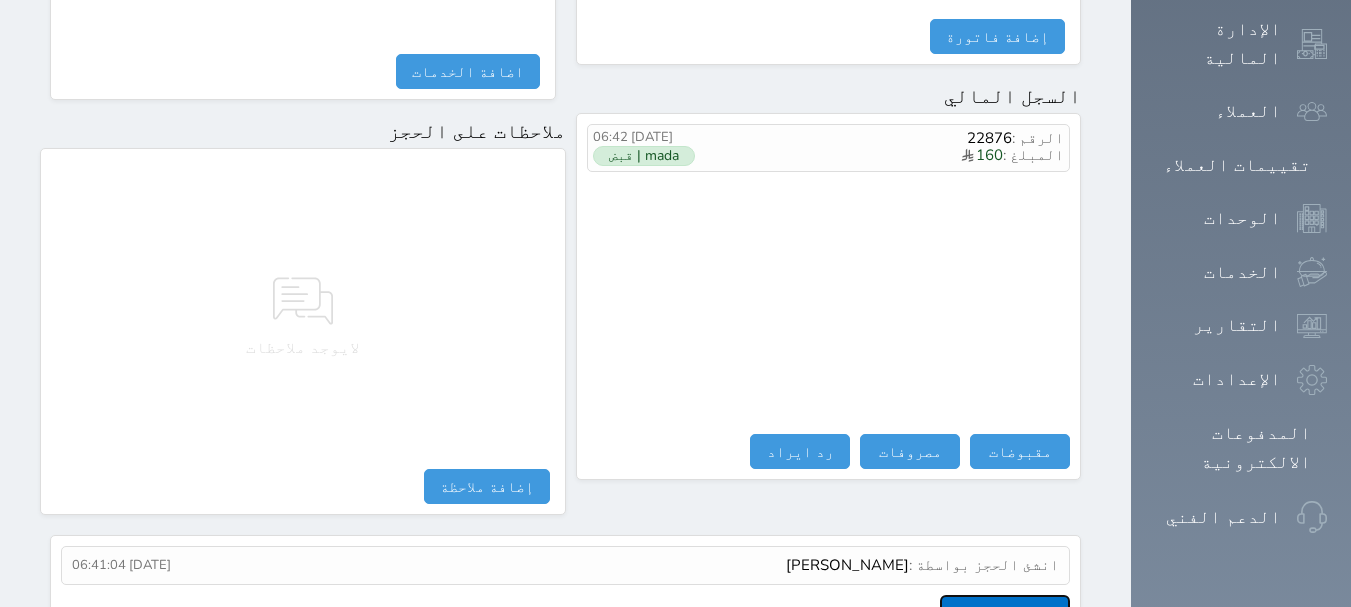 click on "عرض سجل شموس" at bounding box center [1005, 612] 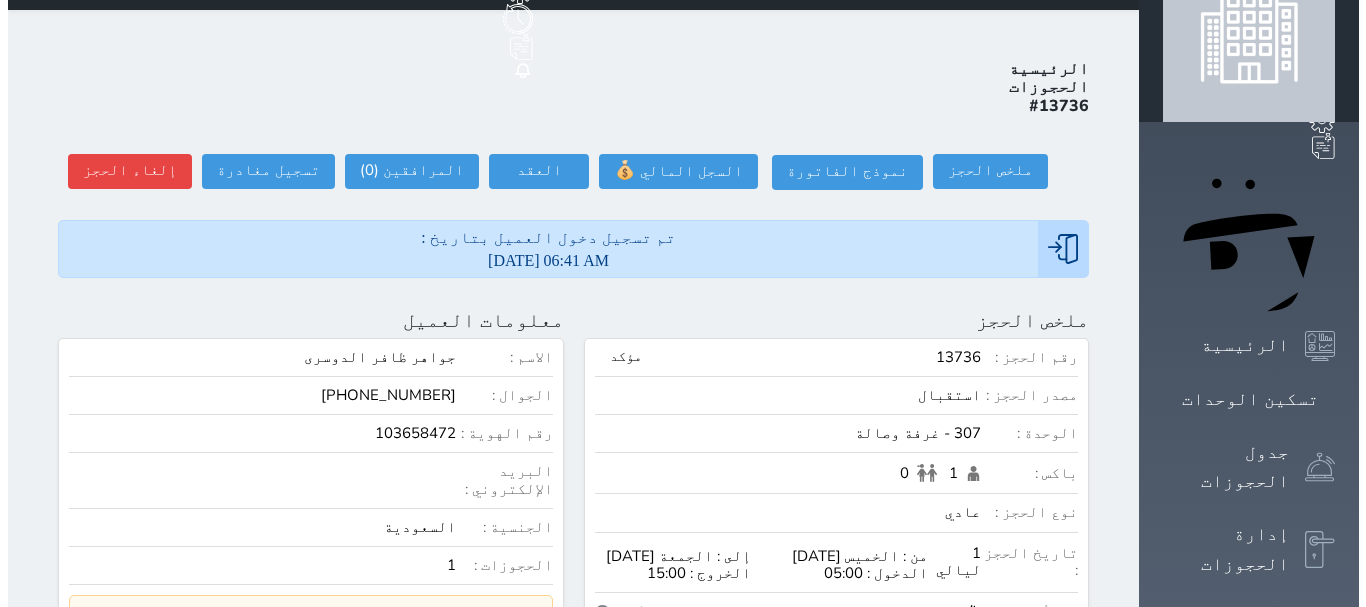 scroll, scrollTop: 34, scrollLeft: 0, axis: vertical 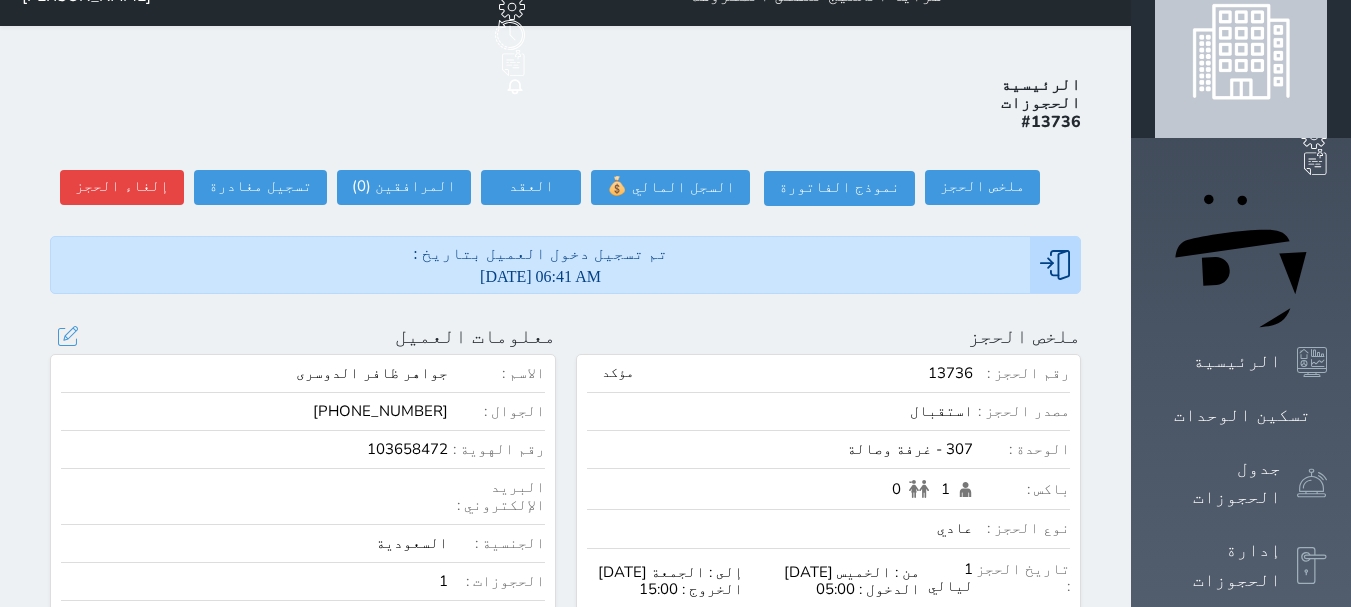 click on "103658472" at bounding box center [254, 449] 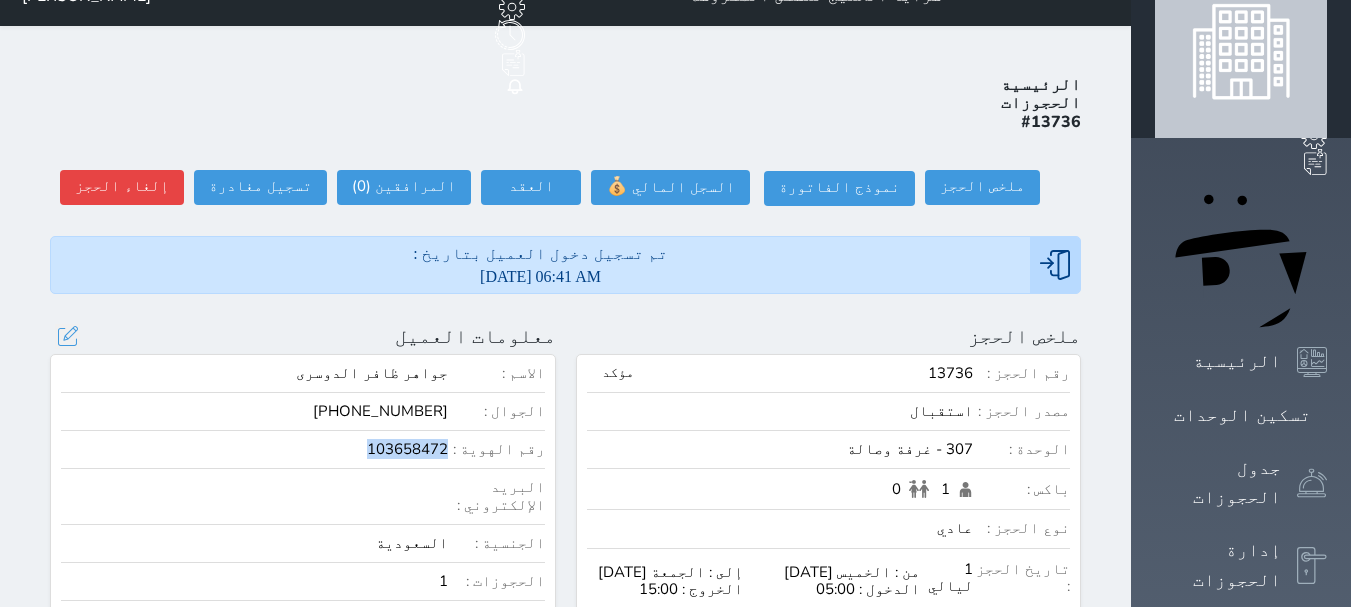 click on "103658472" at bounding box center (254, 449) 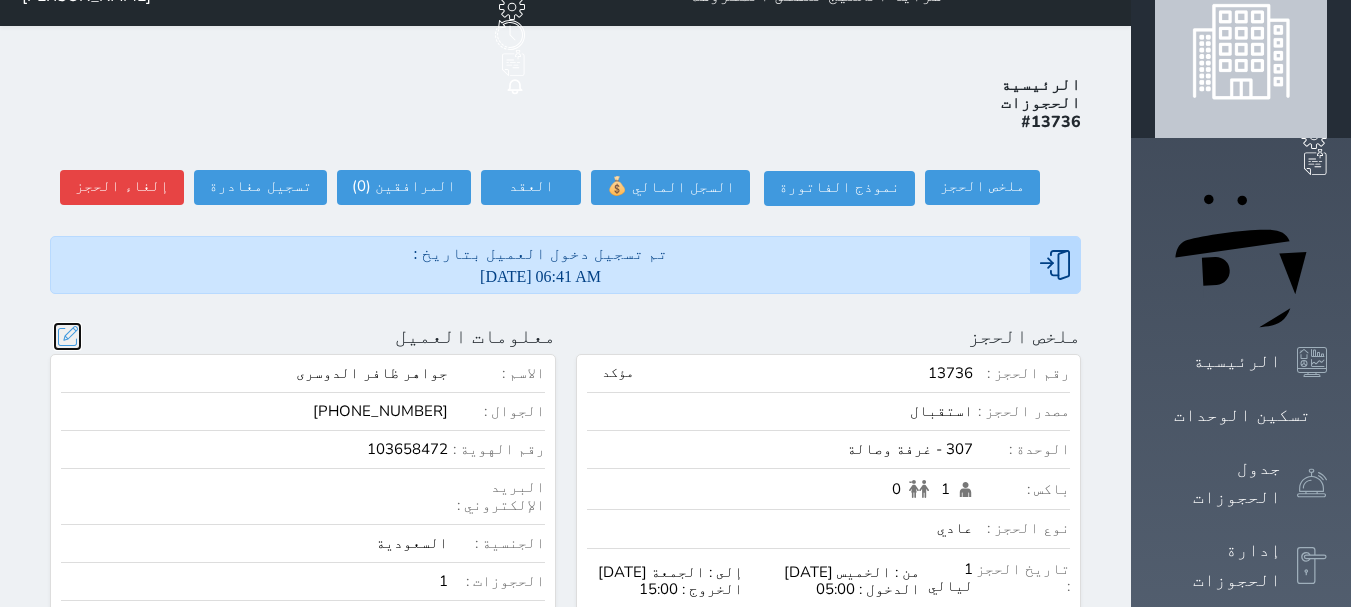 click at bounding box center (67, 336) 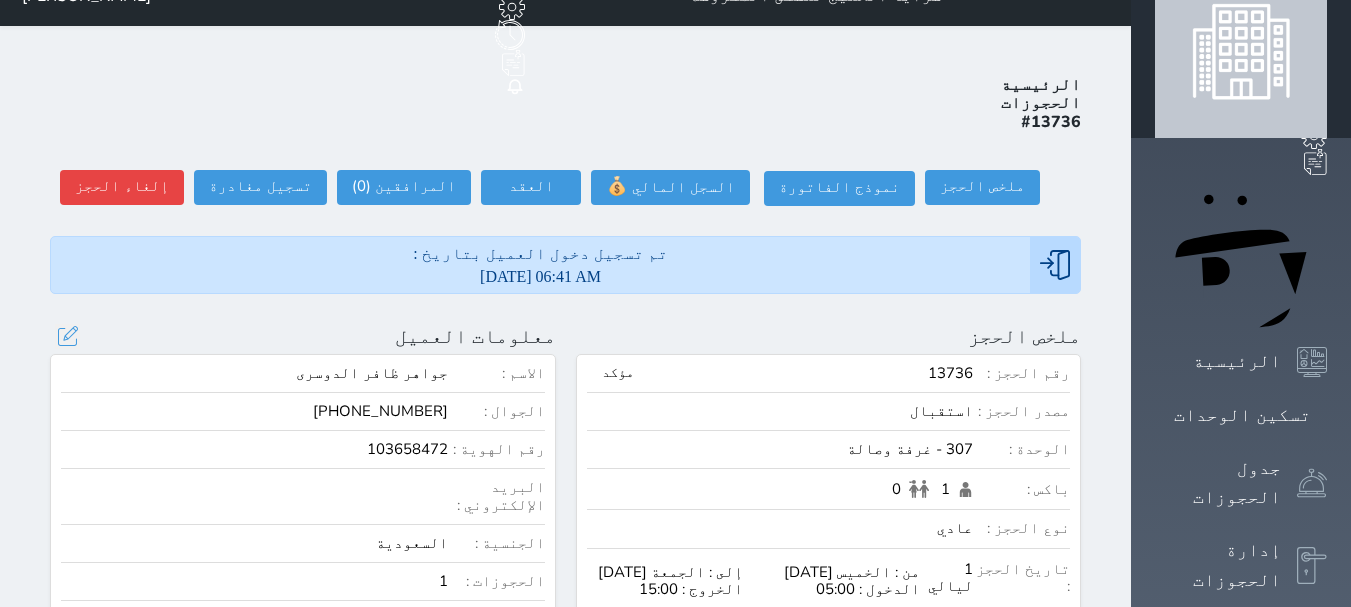 select 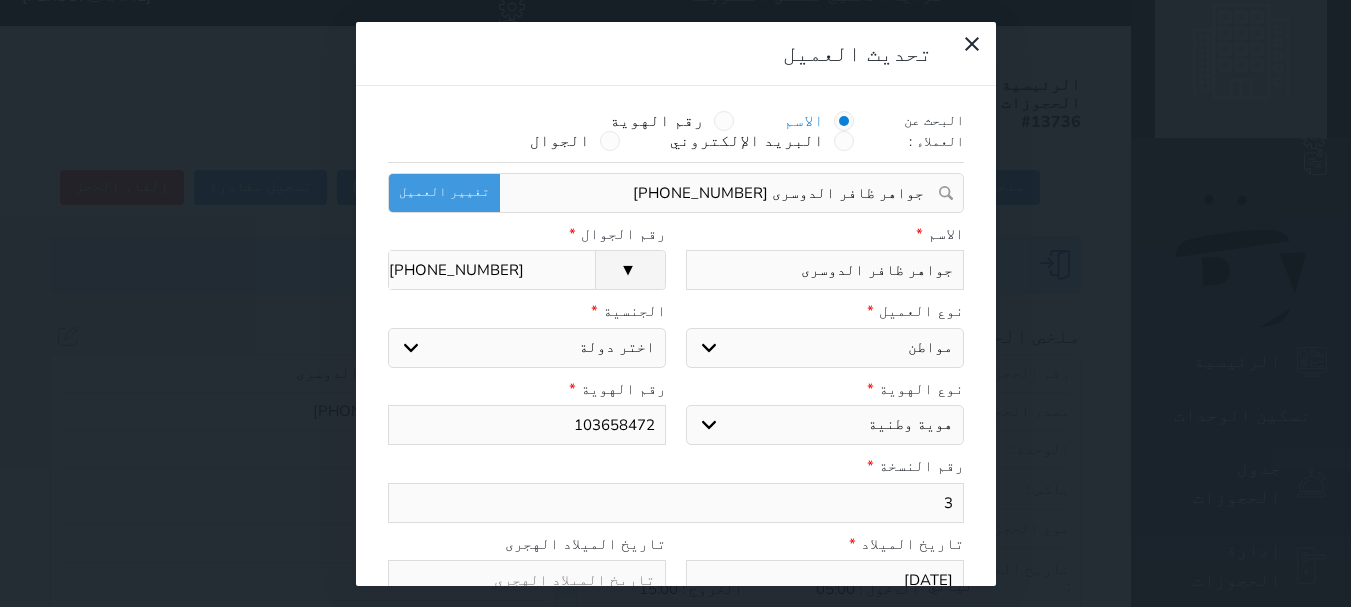 click on "تحديث العميل                 البحث عن العملاء :        الاسم       رقم الهوية       البريد الإلكتروني       الجوال       جواهر ظافر الدوسرى +966592342488     تغيير العميل                الاسم *   جواهر ظافر الدوسرى   رقم الجوال *       ▼     Afghanistan (‫افغانستان‬‎)   +93   Albania (Shqipëri)   +355   Algeria (‫الجزائر‬‎)   +213   American Samoa   +1684   Andorra   +376   Angola   +244   Anguilla   +1264   Antigua and Barbuda   +1268   Argentina   +54   Armenia (Հայաստան)   +374   Aruba   +297   Australia   +61   Austria (Österreich)   +43   Azerbaijan (Azərbaycan)   +994   Bahamas   +1242   Bahrain (‫البحرين‬‎)   +973   Bangladesh (বাংলাদেশ)   +880   Barbados   +1246   Belarus (Беларусь)   +375   Belgium (België)   +32   Belize   +501   Benin (Bénin)   +229   Bermuda   +1441   Bhutan (འབྲུག)" at bounding box center [675, 303] 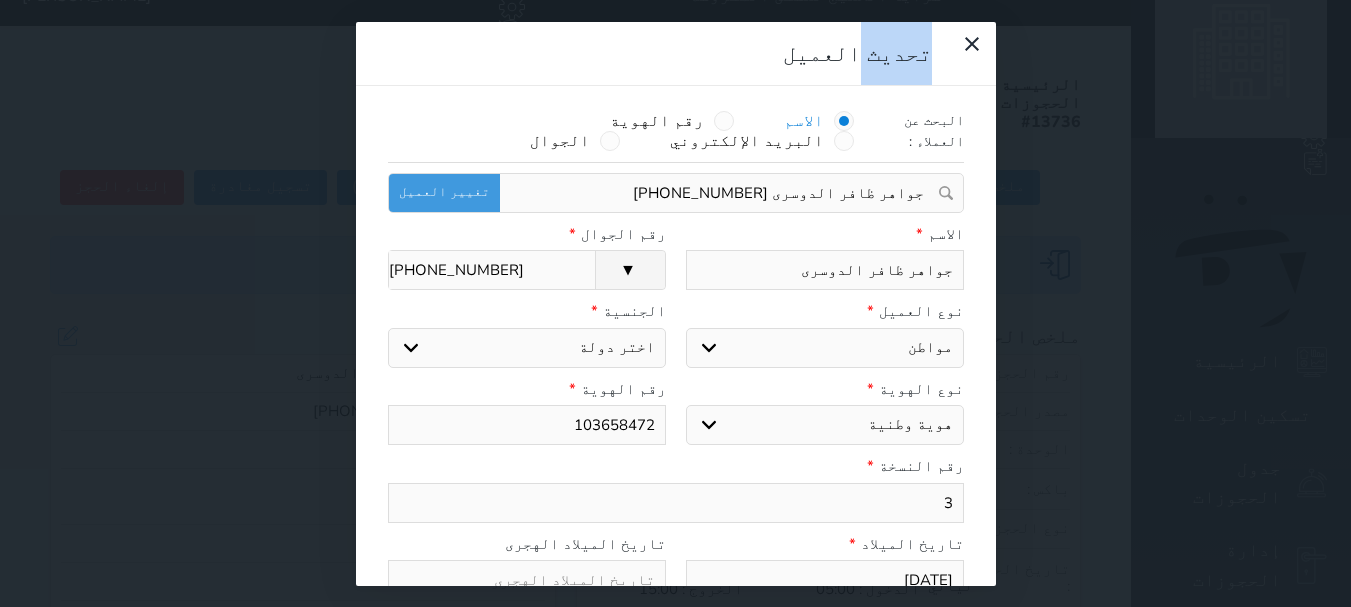 select 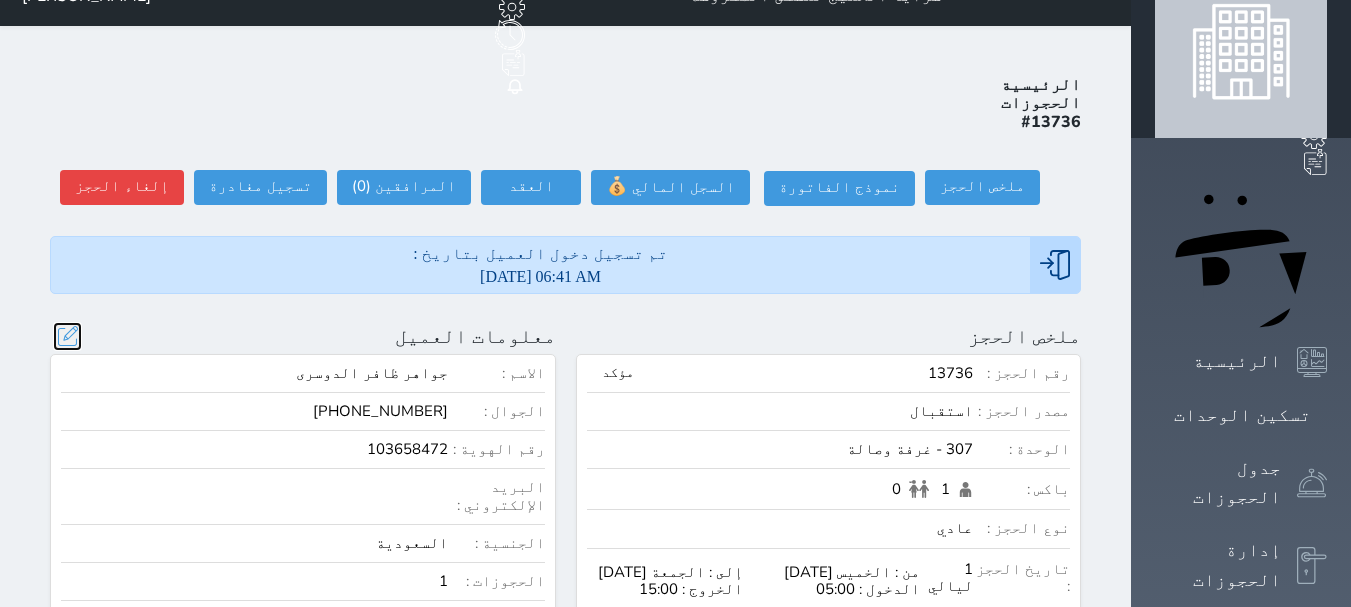 click at bounding box center (67, 336) 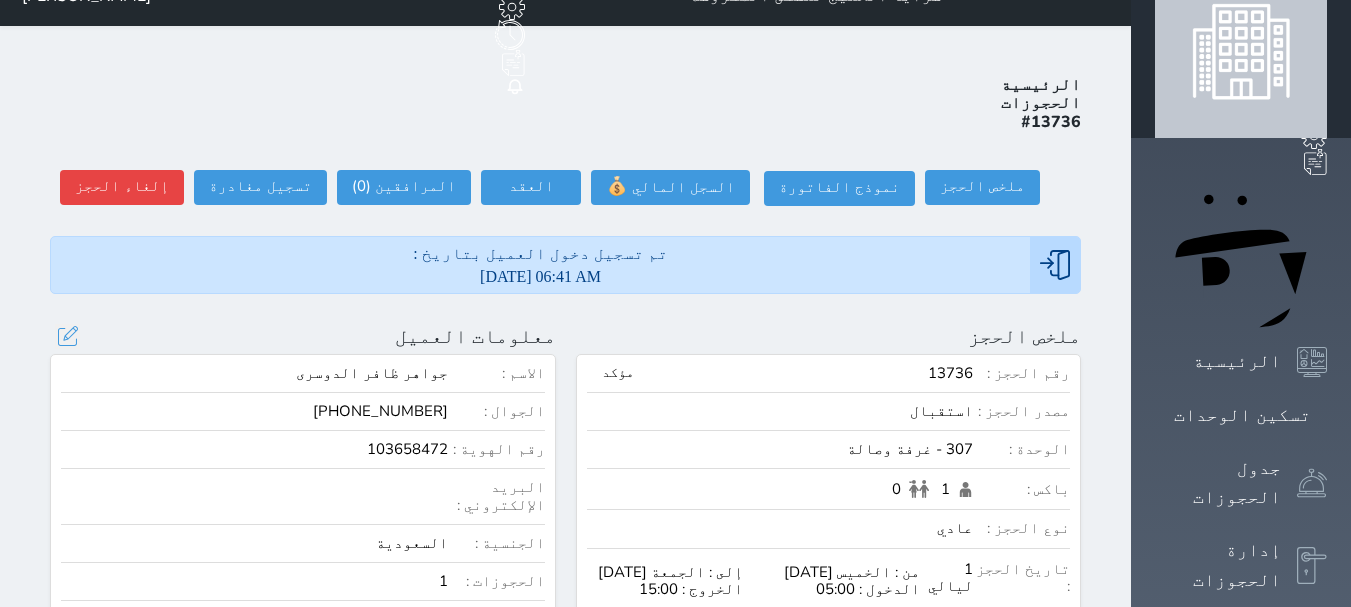 click on "تحديث العميل                 البحث عن العملاء :        الاسم       رقم الهوية       البريد الإلكتروني       الجوال       جواهر ظافر الدوسرى +966592342488     تغيير العميل                الاسم *   جواهر ظافر الدوسرى   رقم الجوال *       ▼     Afghanistan (‫افغانستان‬‎)   +93   Albania (Shqipëri)   +355   Algeria (‫الجزائر‬‎)   +213   American Samoa   +1684   Andorra   +376   Angola   +244   Anguilla   +1264   Antigua and Barbuda   +1268   Argentina   +54   Armenia (Հայաստան)   +374   Aruba   +297   Australia   +61   Austria (Österreich)   +43   Azerbaijan (Azərbaycan)   +994   Bahamas   +1242   Bahrain (‫البحرين‬‎)   +973   Bangladesh (বাংলাদেশ)   +880   Barbados   +1246   Belarus (Беларусь)   +375   Belgium (België)   +32   Belize   +501   Benin (Bénin)   +229   Bermuda   +1441   Bhutan (འབྲུག)" at bounding box center [0, 0] 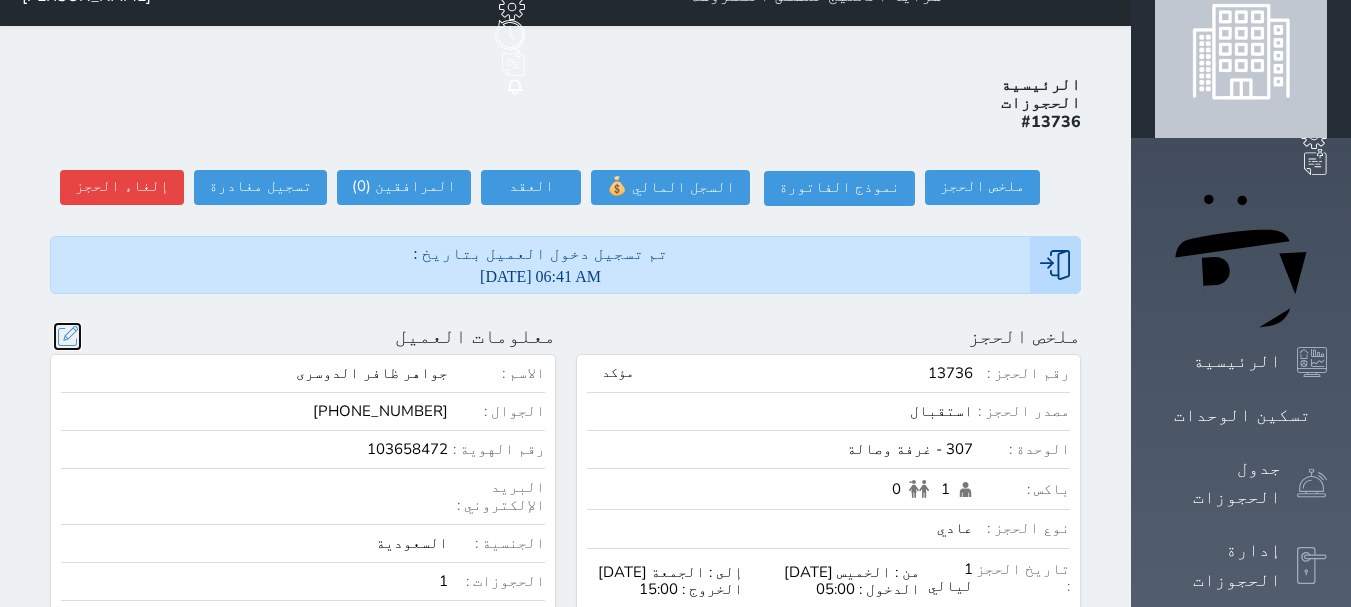 click at bounding box center (67, 336) 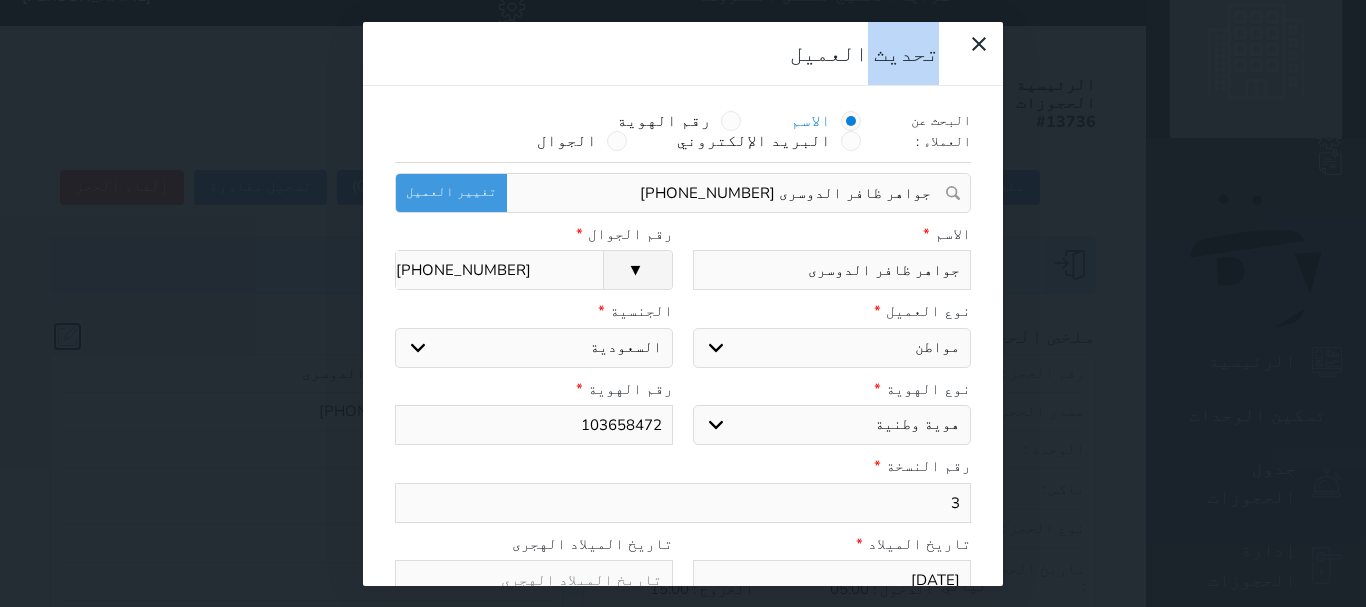 select 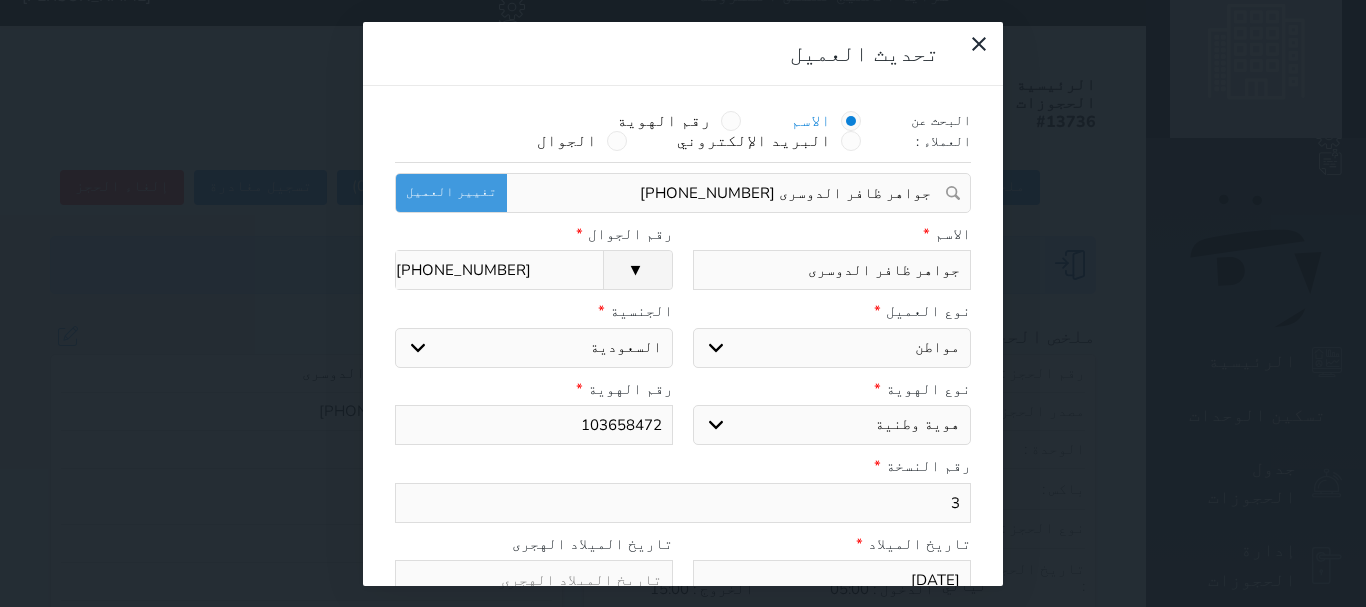 click on "103658472" at bounding box center (534, 425) 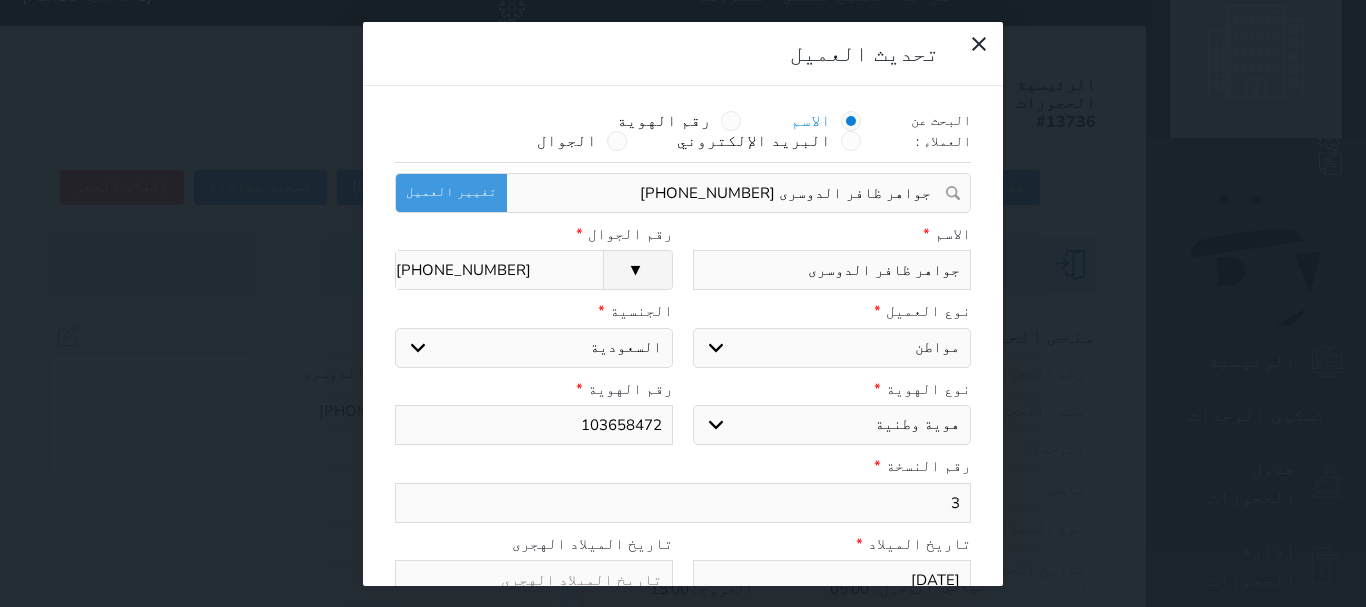 type 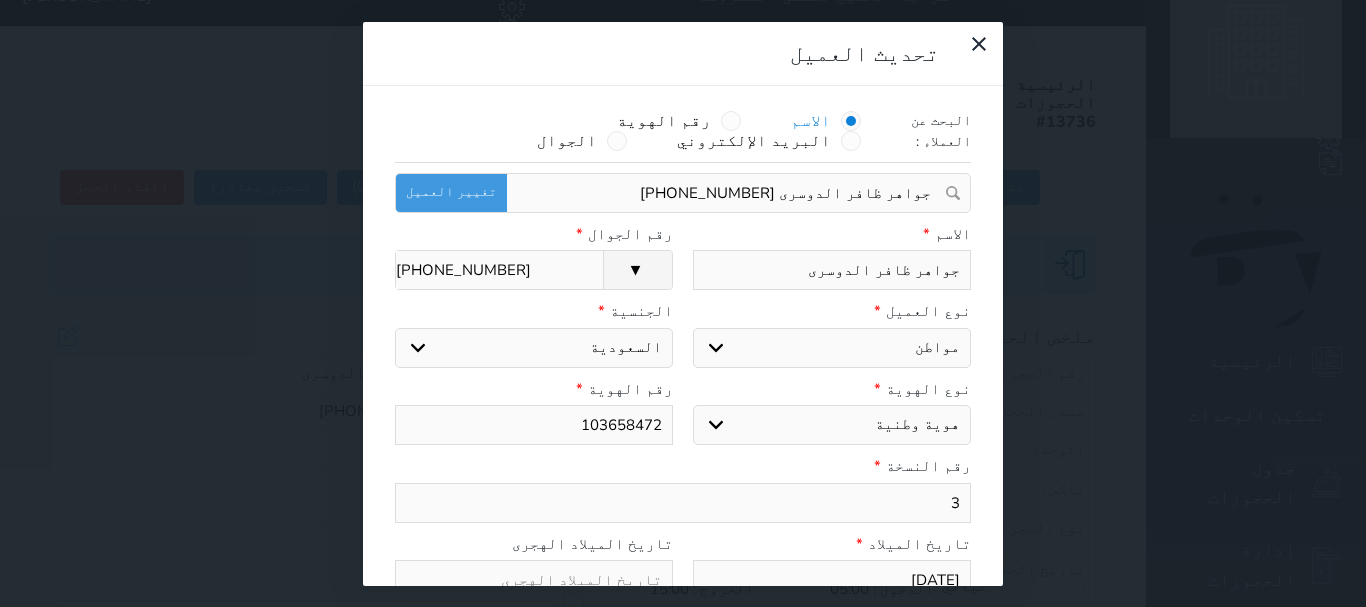 select 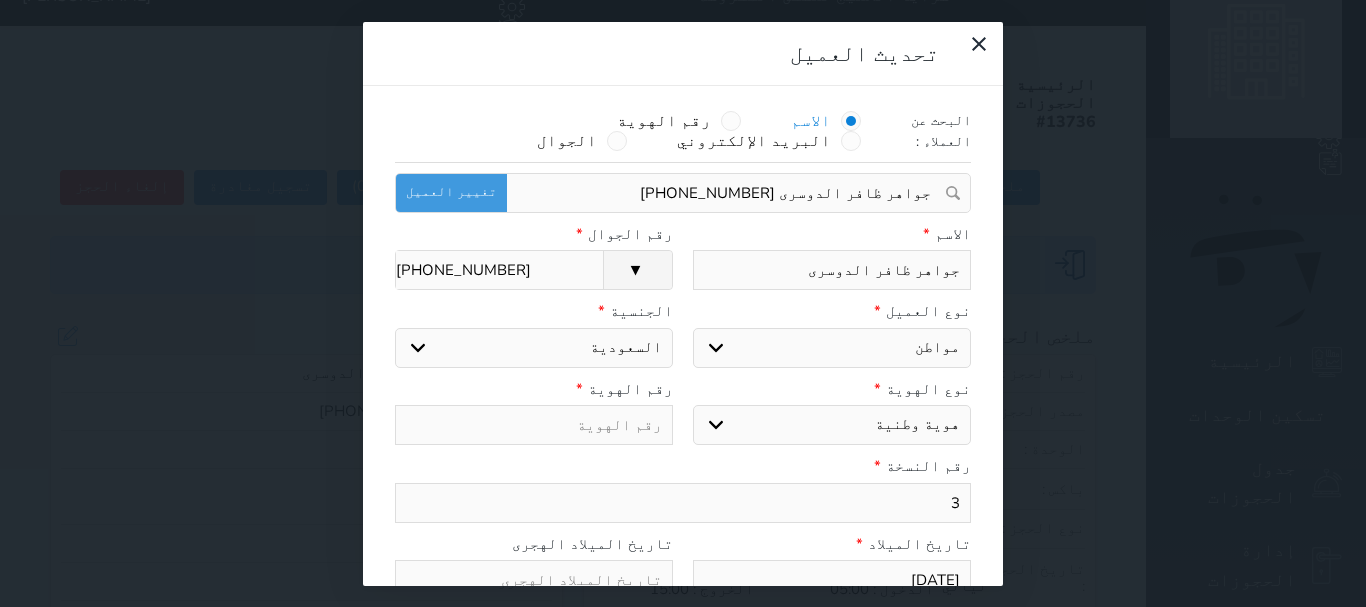type on "1" 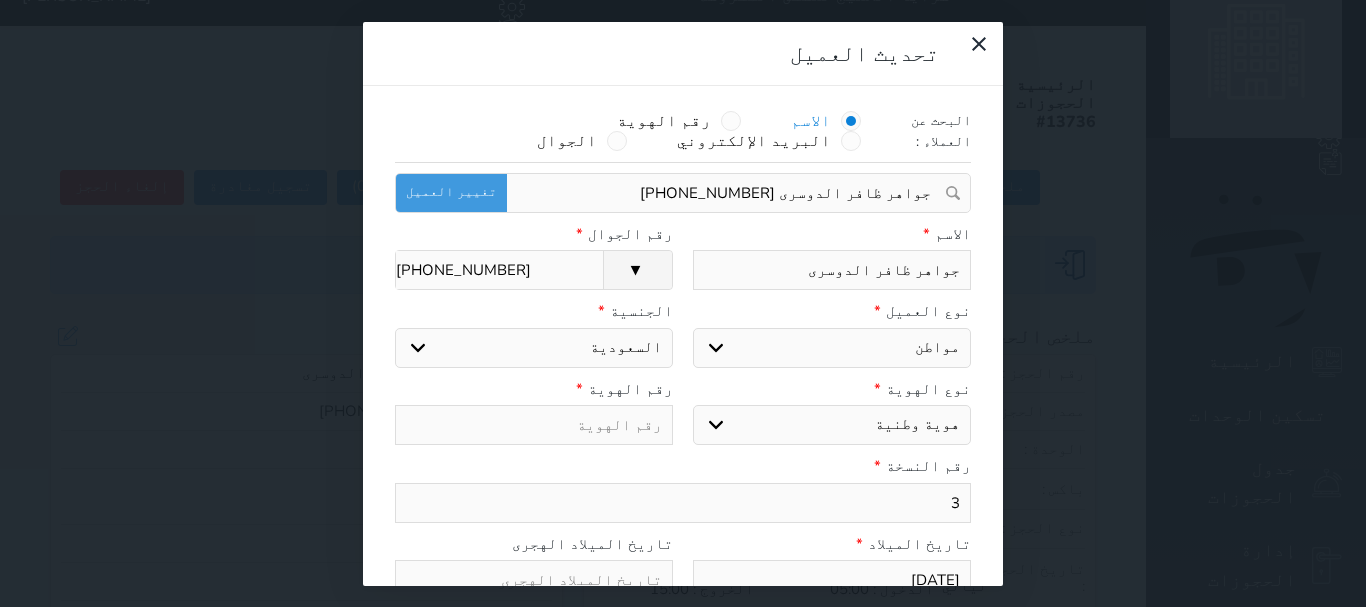select 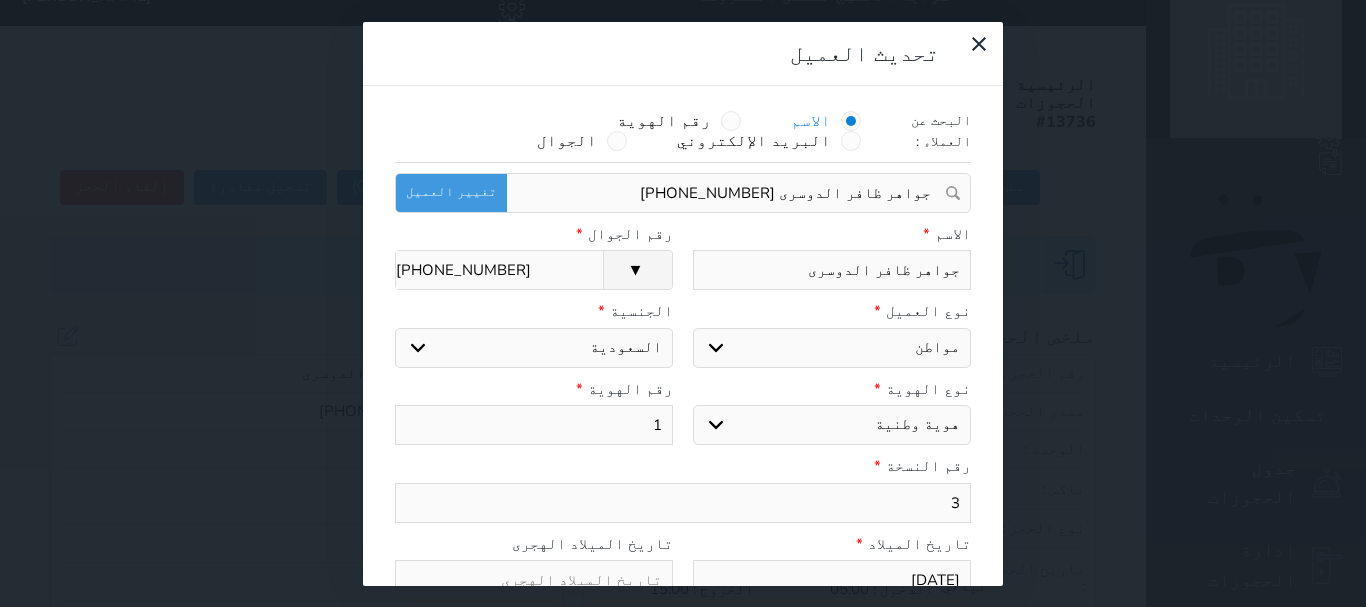 type on "10" 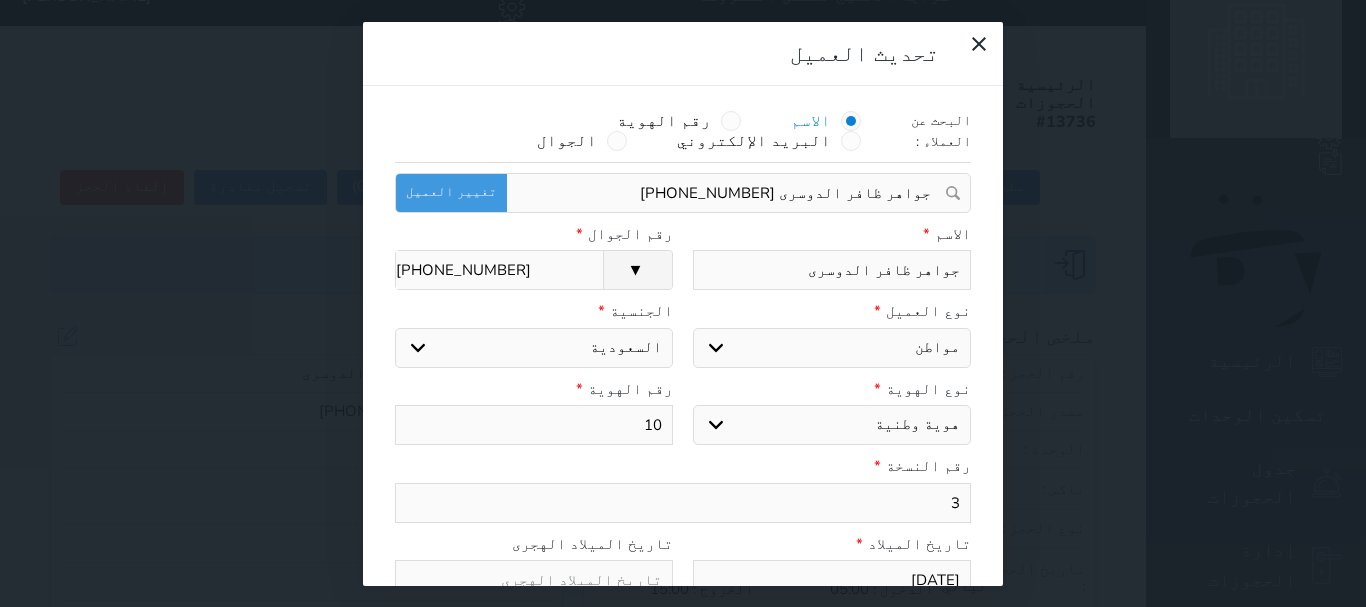 select 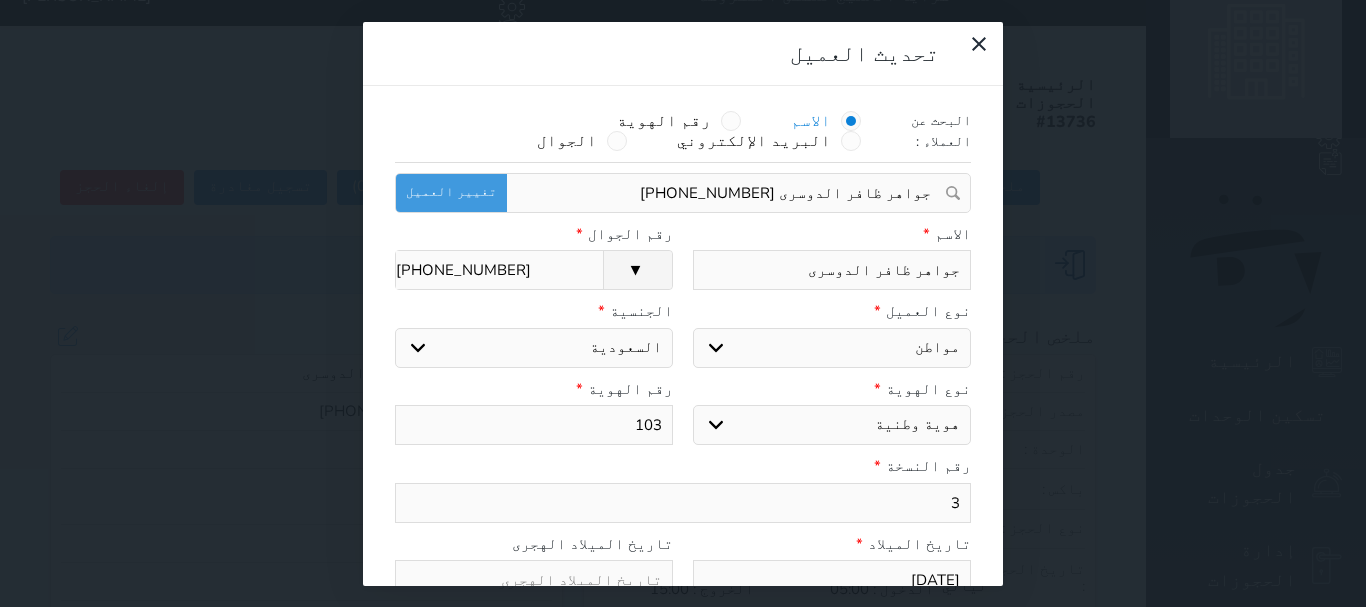 type on "1036" 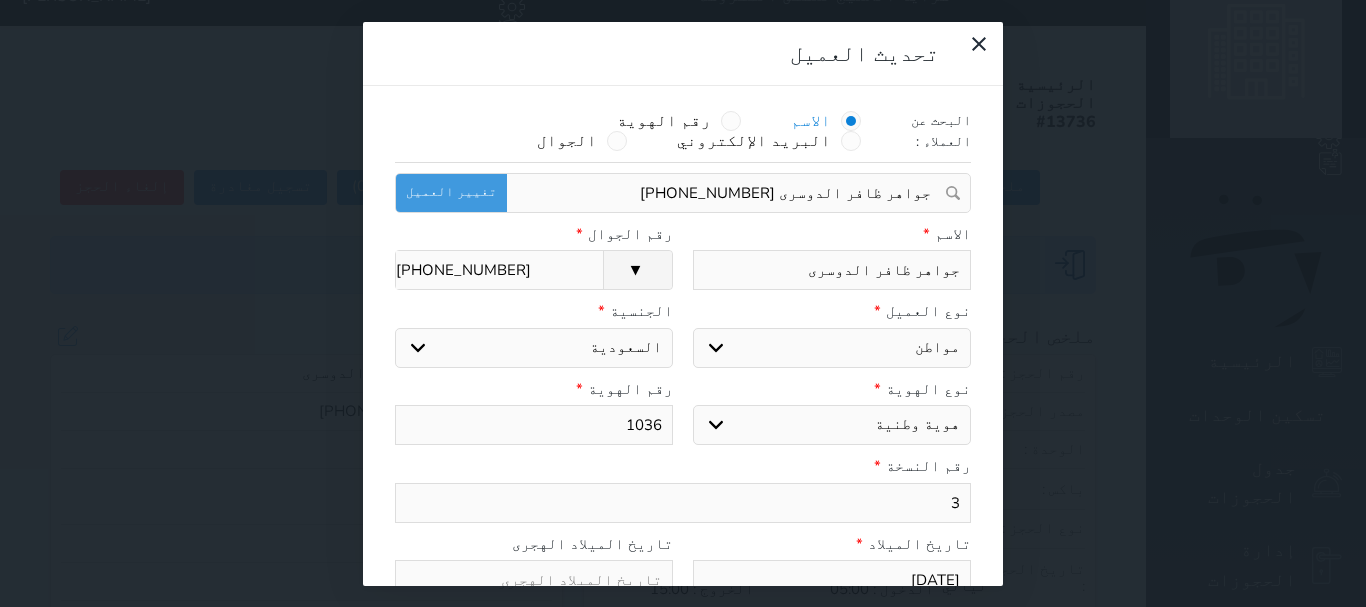 type on "10365" 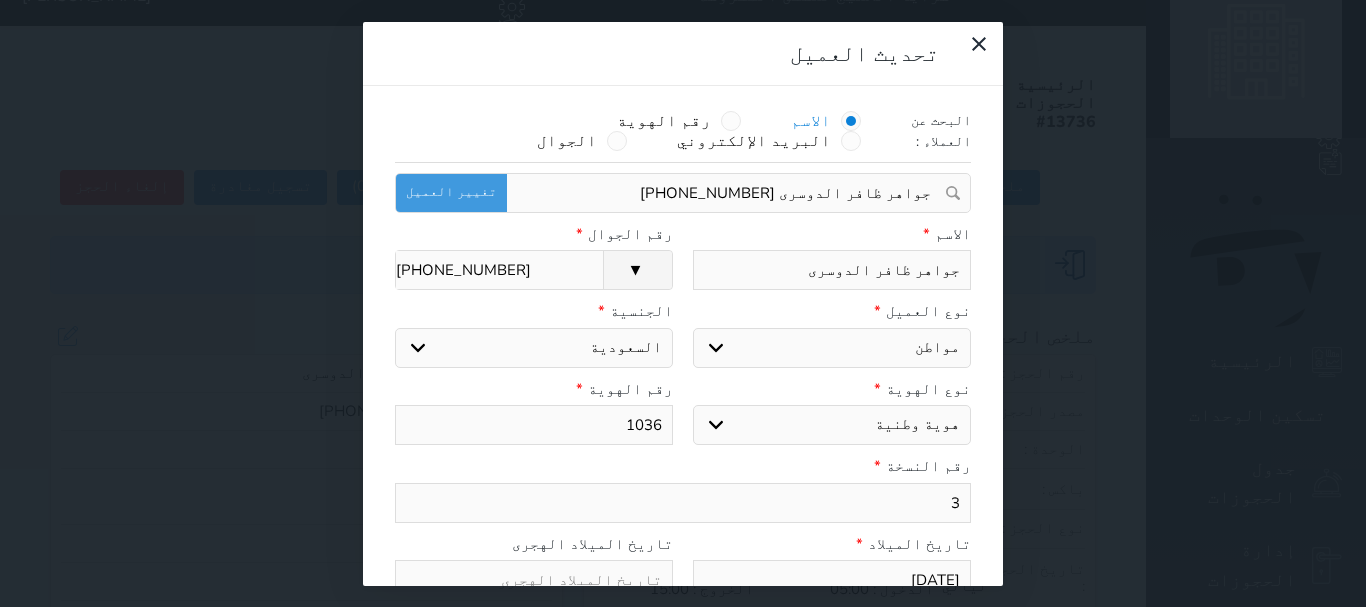 select 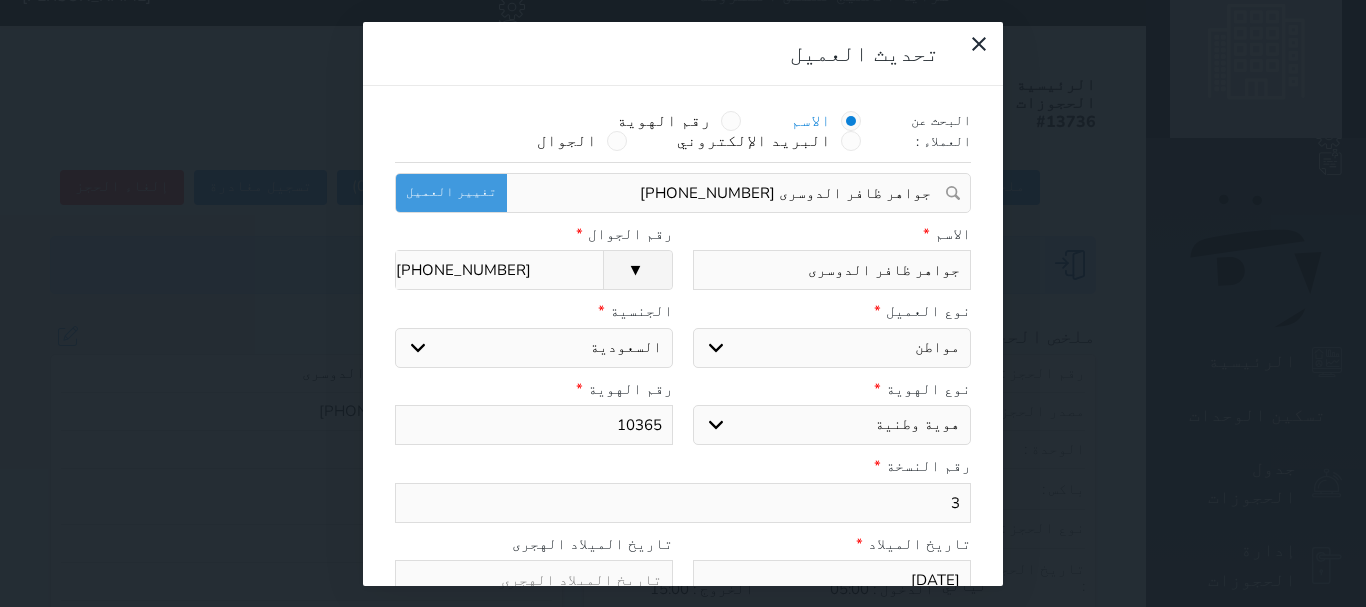 type on "103657" 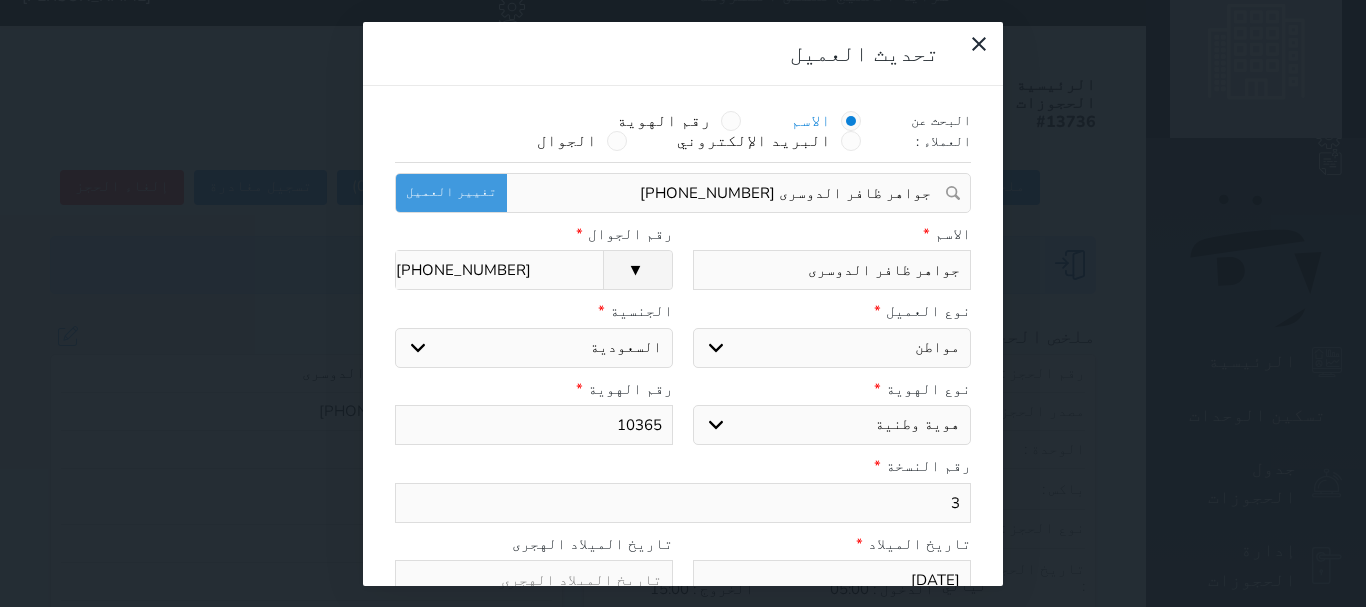 select 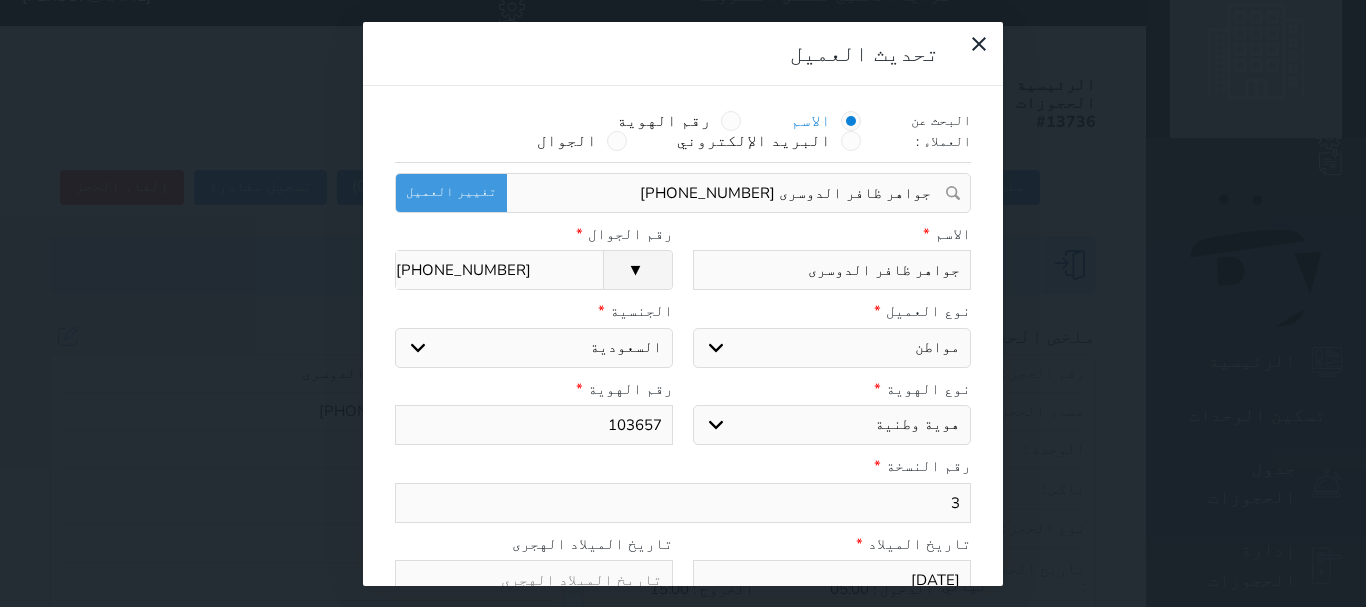 type on "1036578" 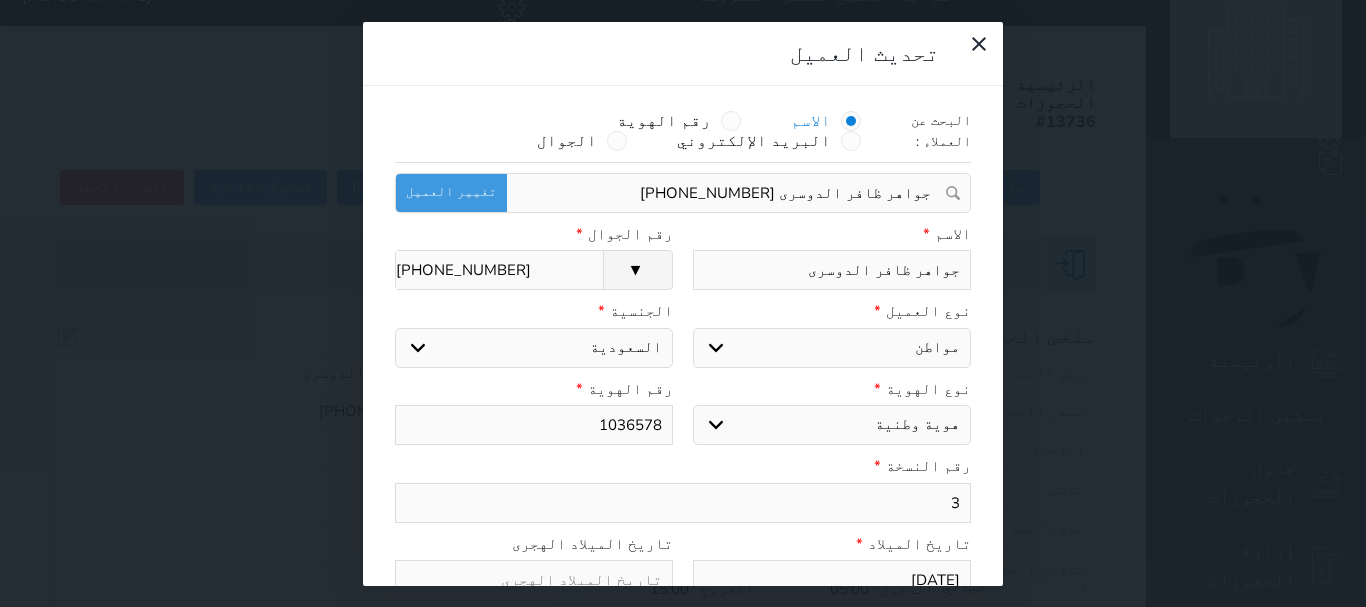 type on "10365784" 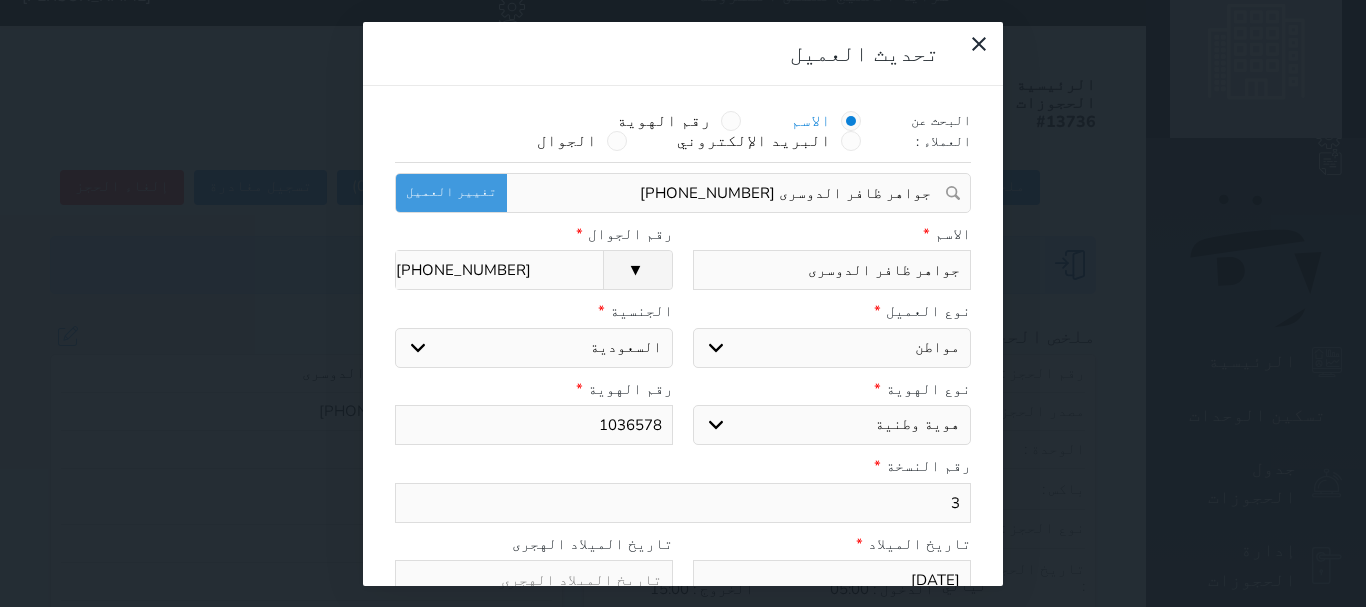 select 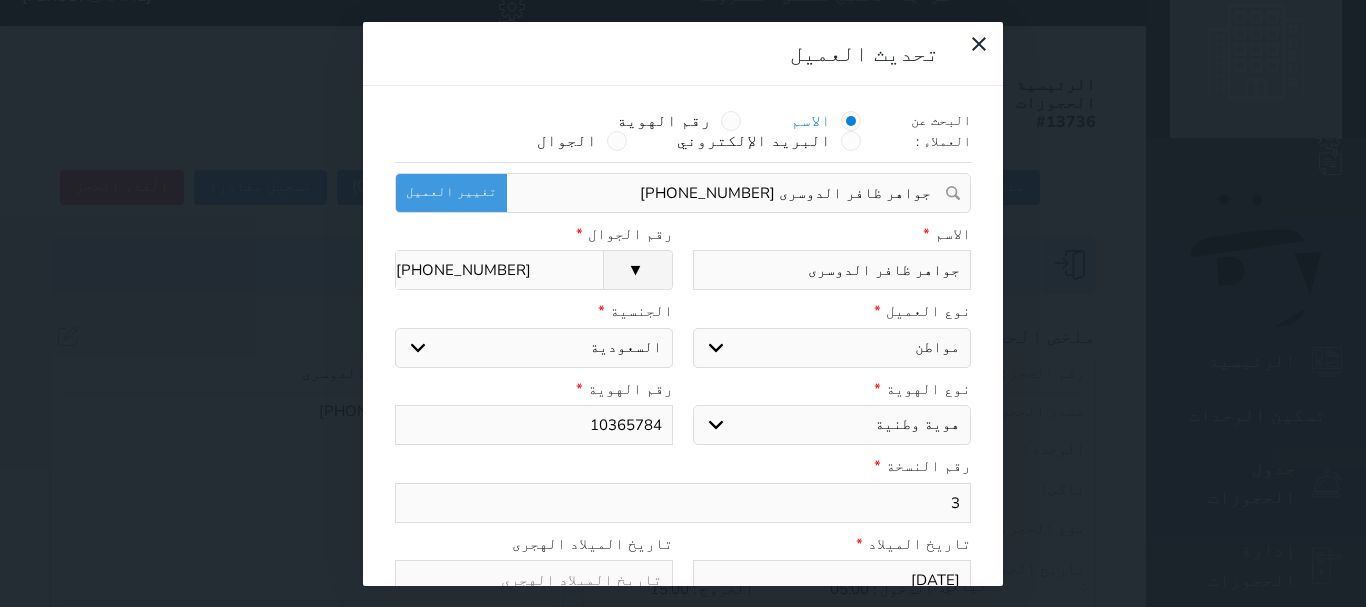 type on "103657847" 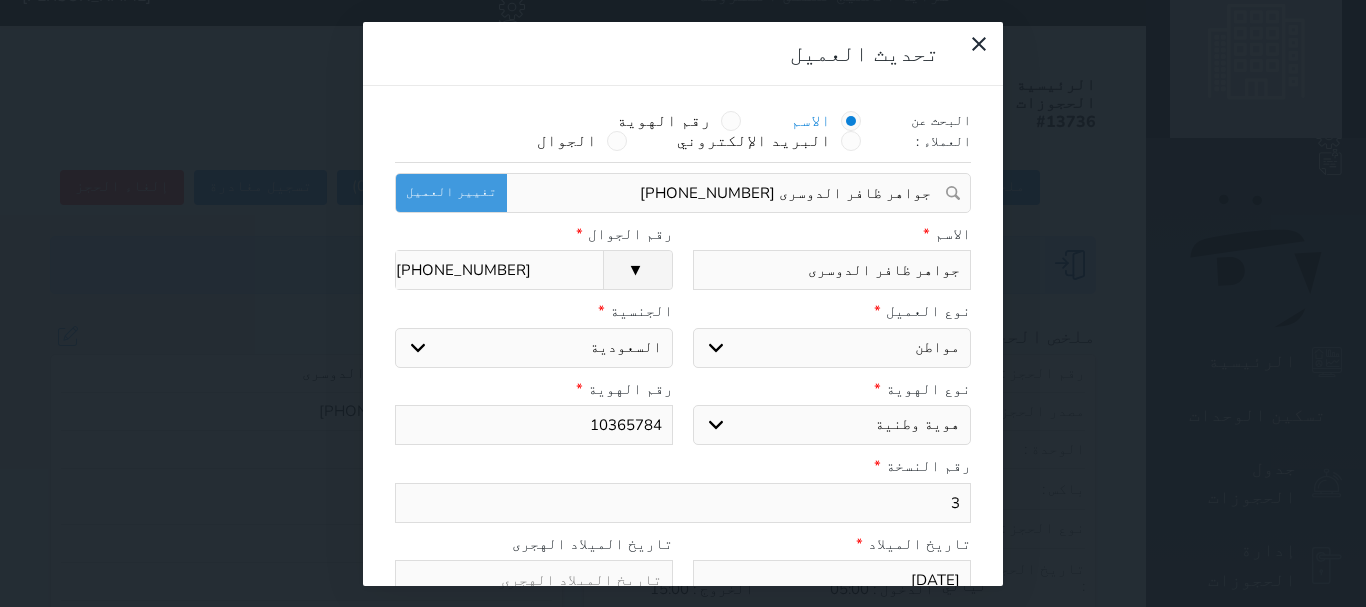 select 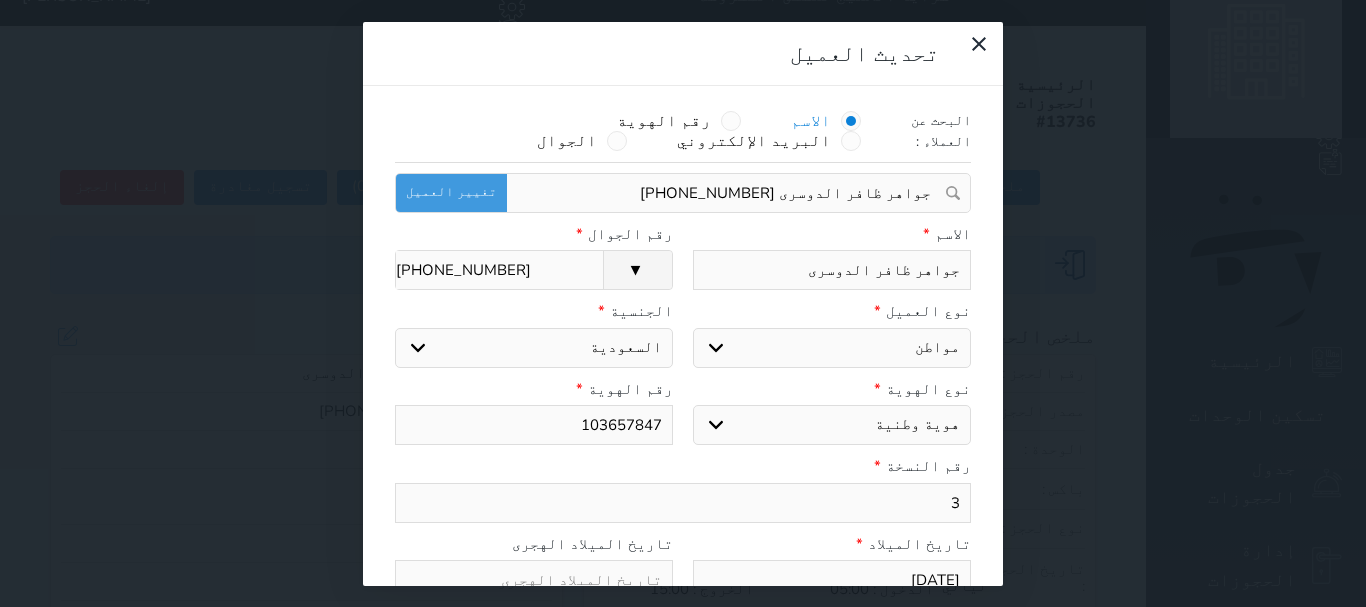 type on "1036578472" 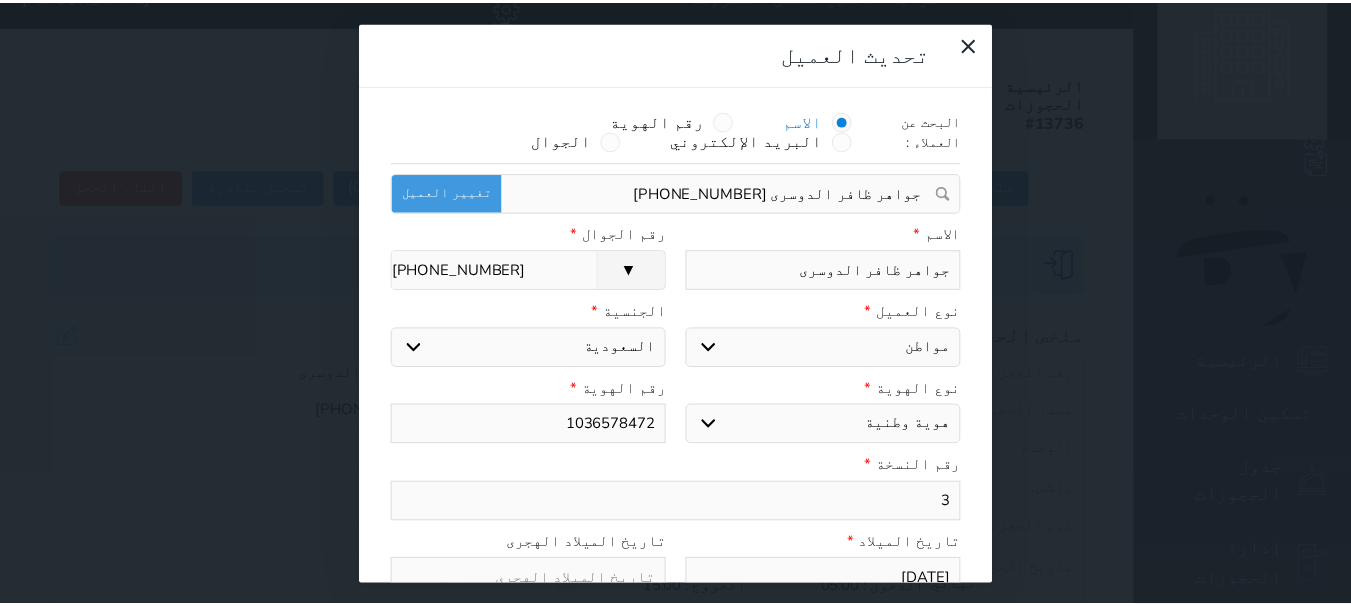 scroll, scrollTop: 200, scrollLeft: 0, axis: vertical 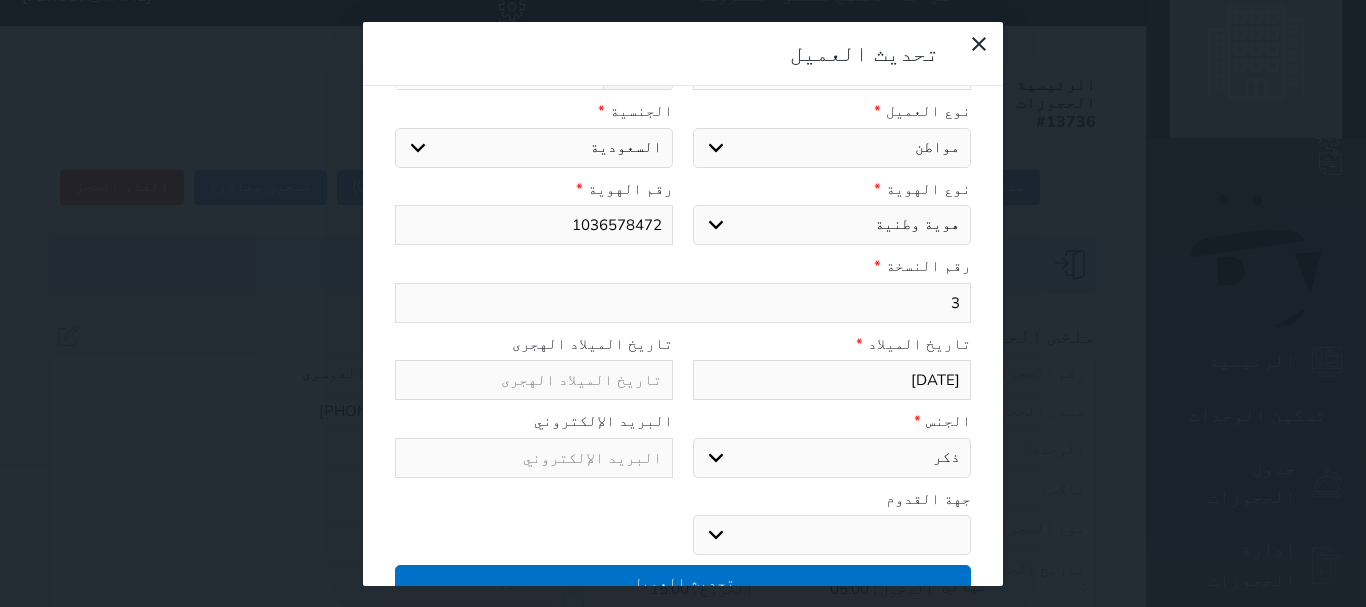 type on "1036578472" 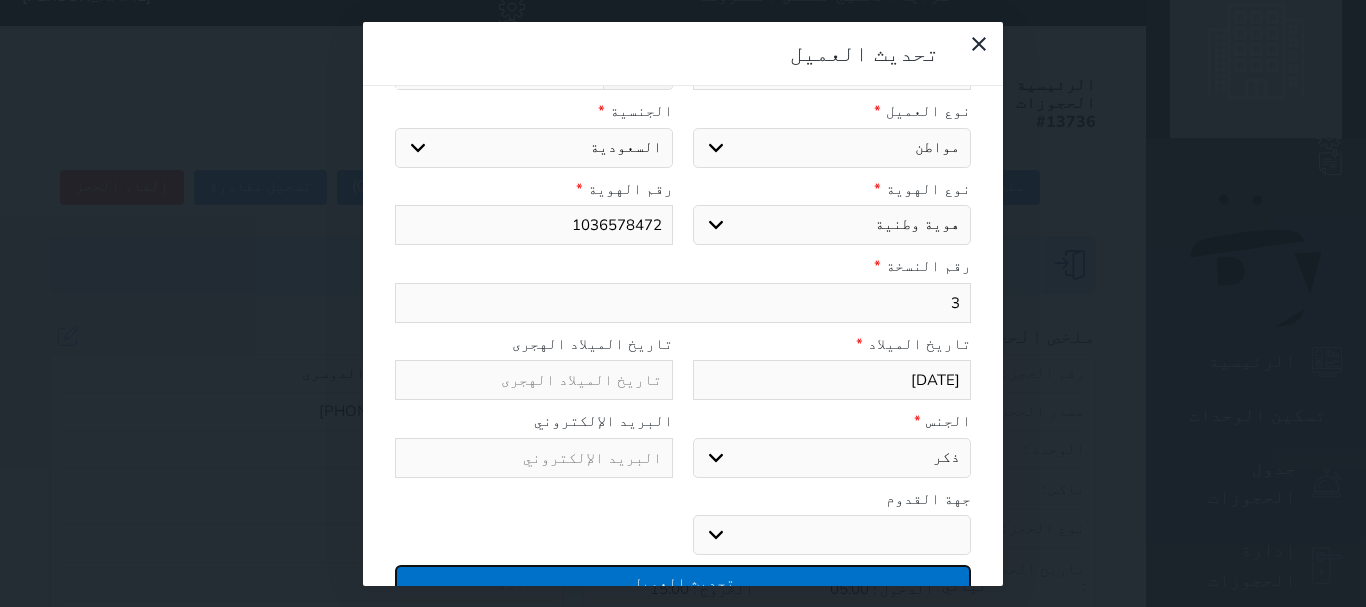 click on "تحديث العميل" at bounding box center (683, 582) 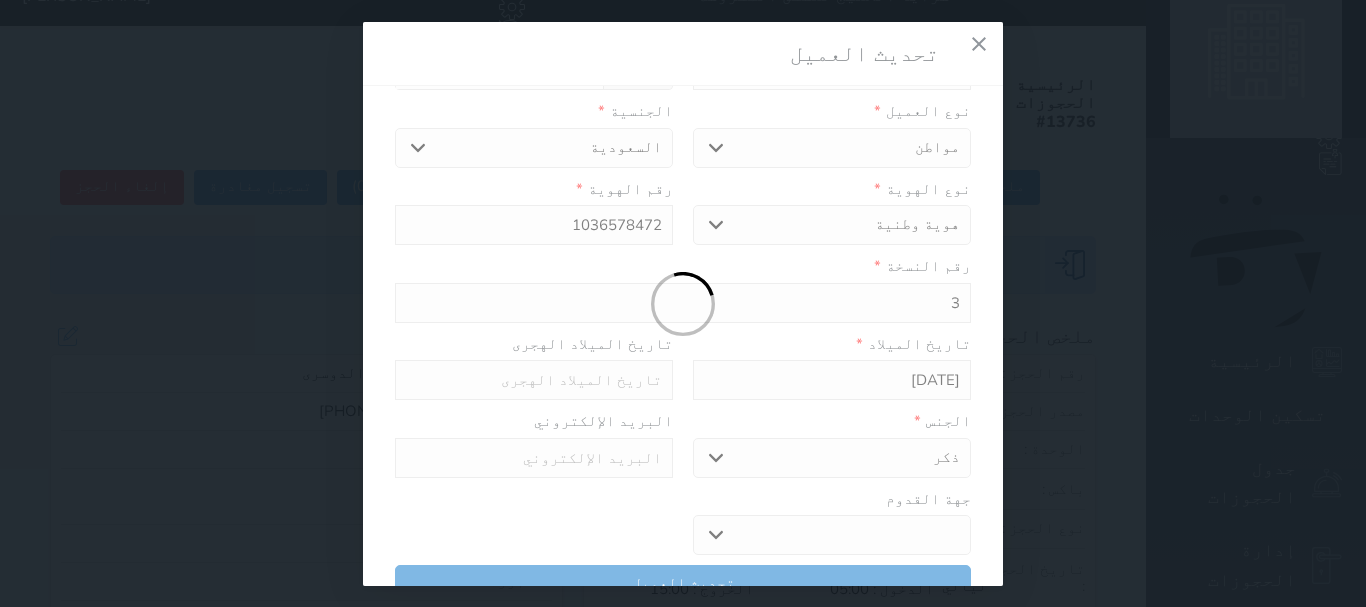 click at bounding box center (683, 304) 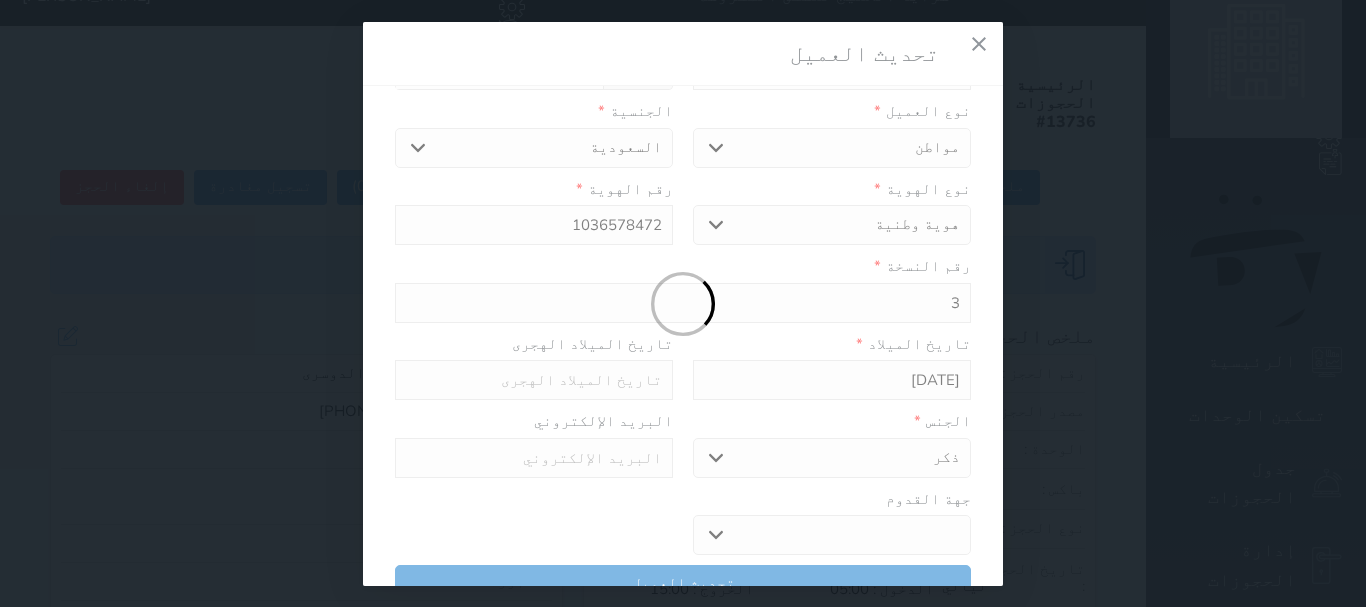 select 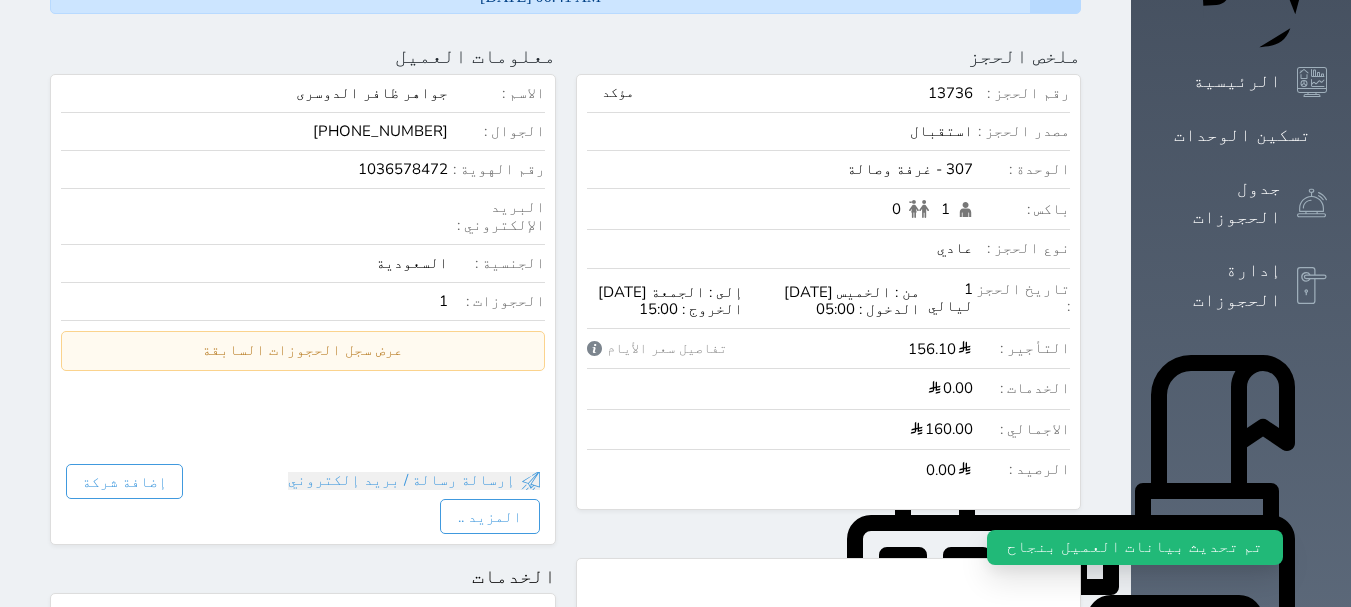 scroll, scrollTop: 1223, scrollLeft: 0, axis: vertical 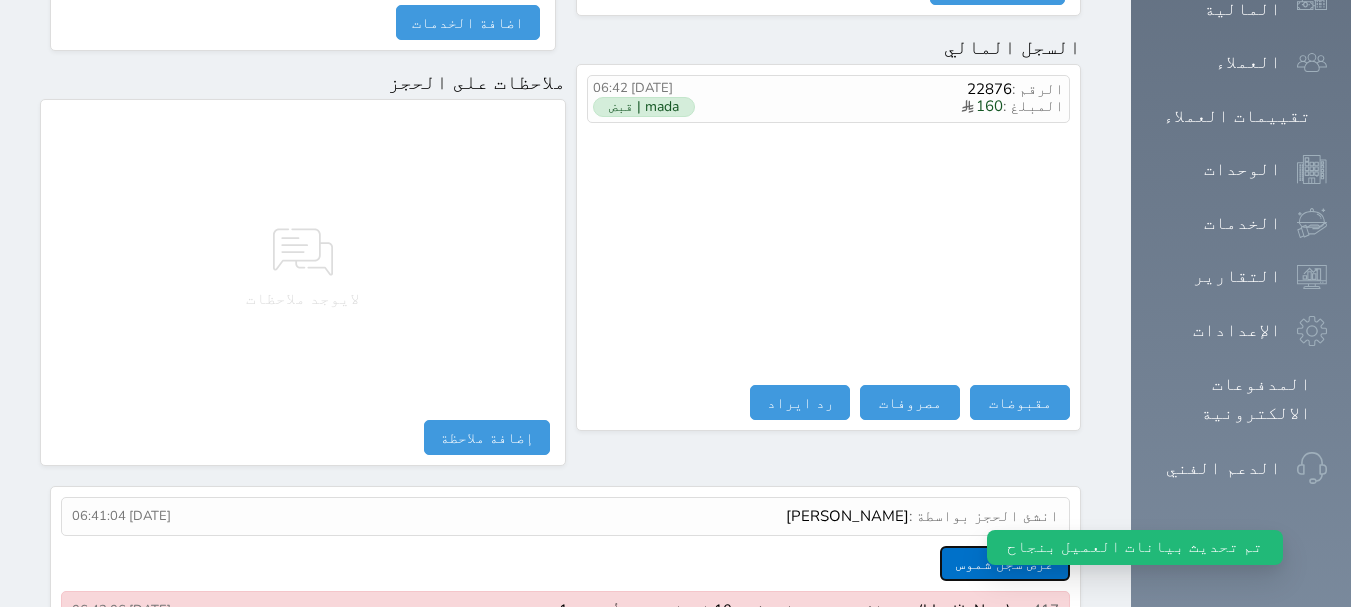 click on "عرض سجل شموس" at bounding box center [1005, 563] 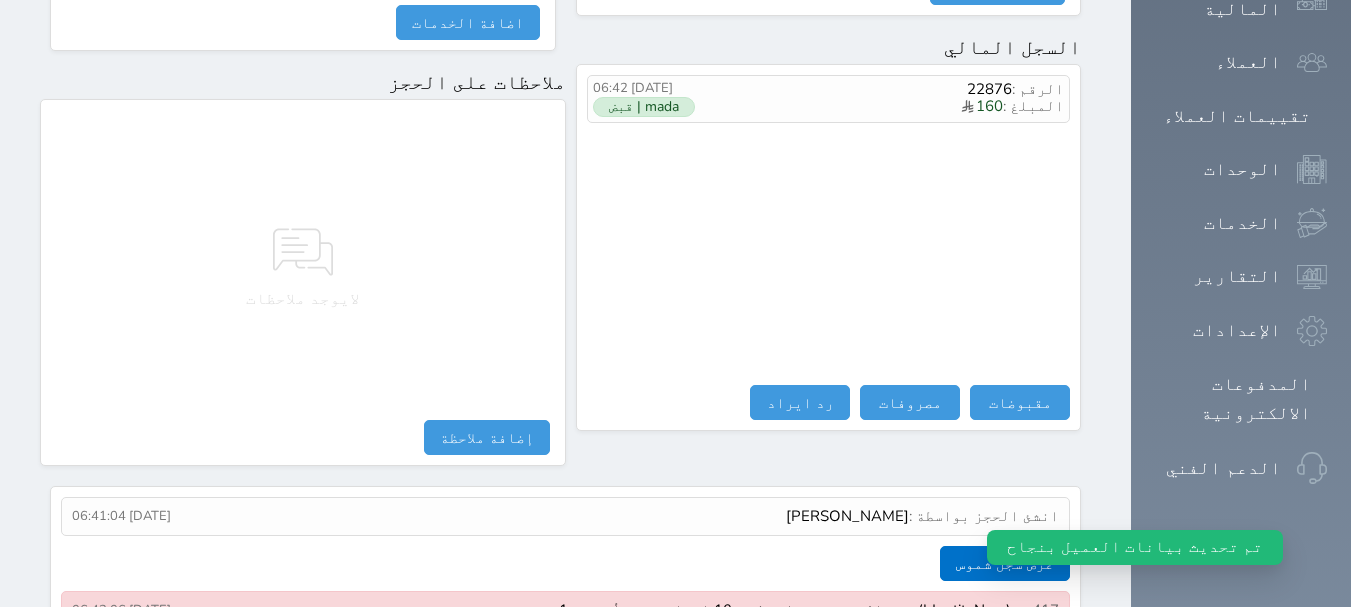 click on "انشئ الحجز بواسطة :
مجدى احمد حمدالنيل" at bounding box center (922, 516) 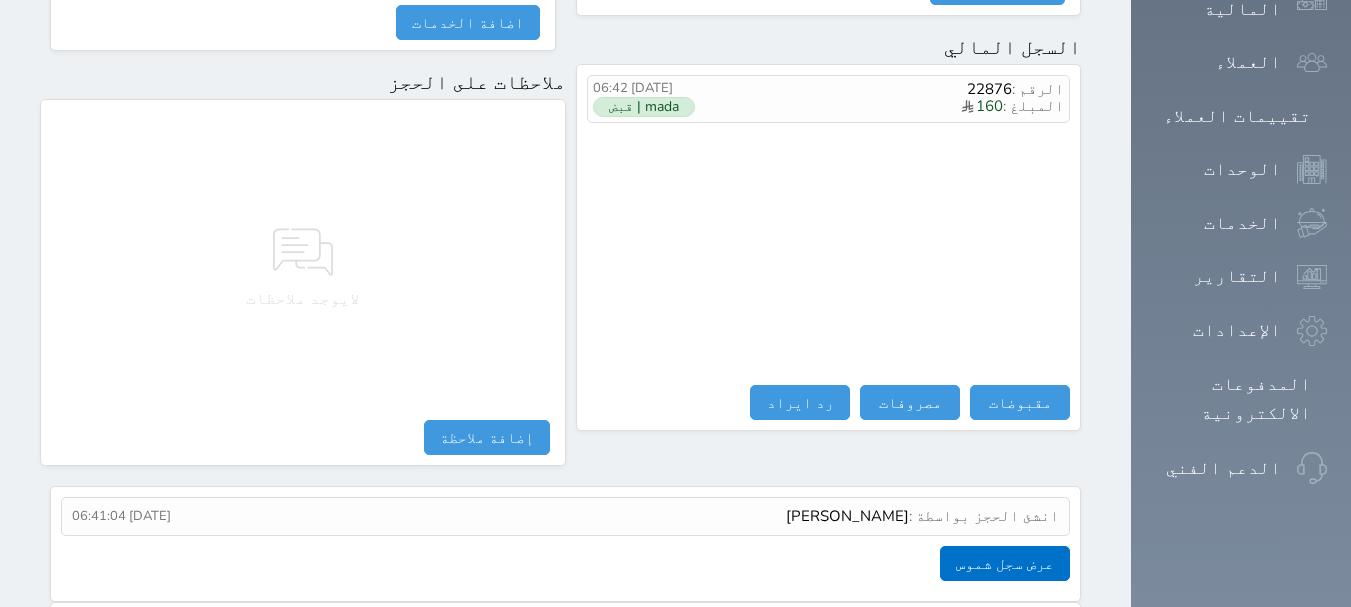 scroll, scrollTop: 1174, scrollLeft: 0, axis: vertical 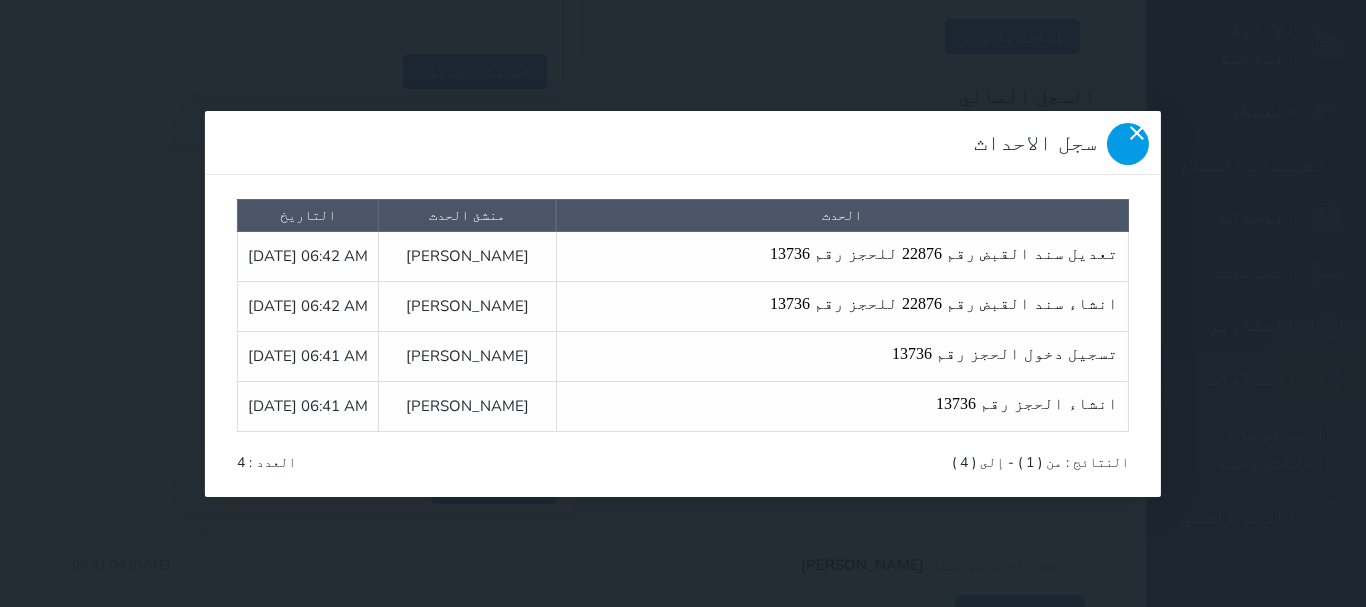click 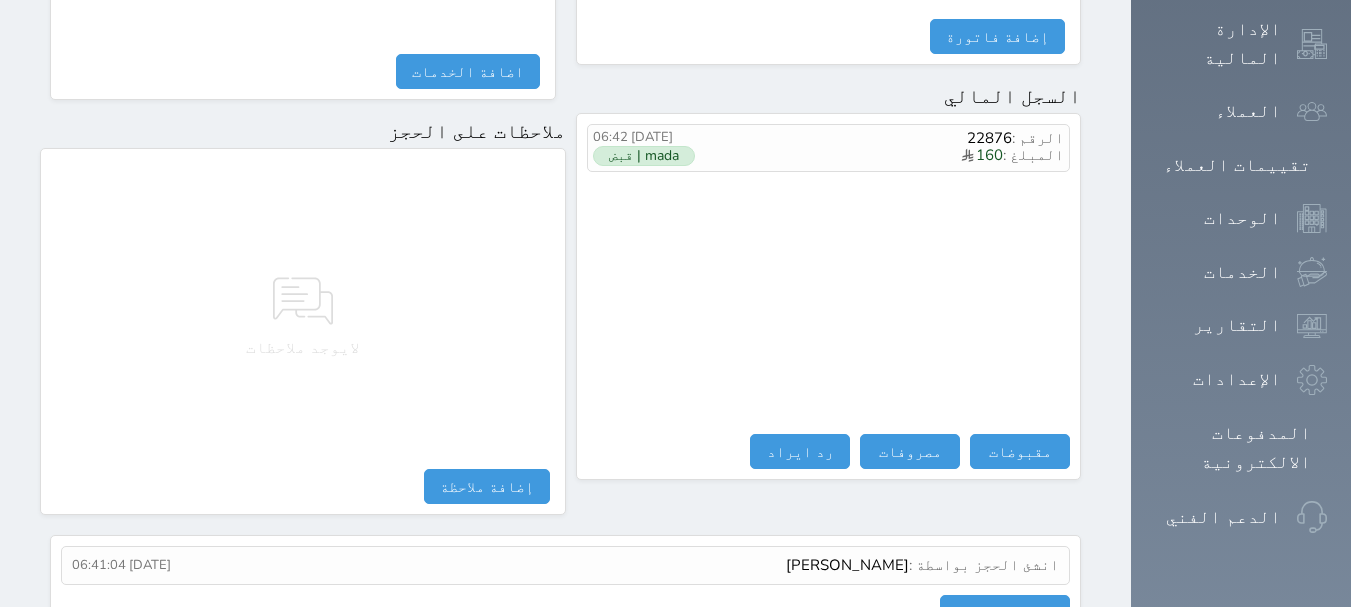 scroll, scrollTop: 1223, scrollLeft: 0, axis: vertical 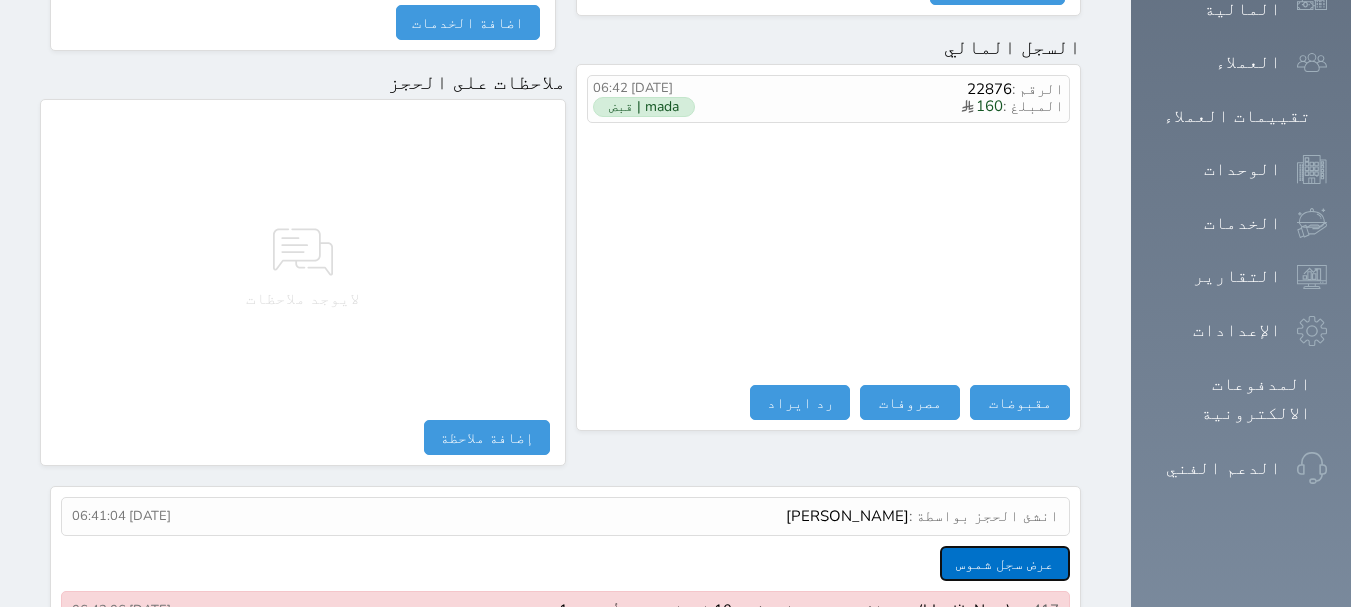 click on "عرض سجل شموس" at bounding box center [1005, 563] 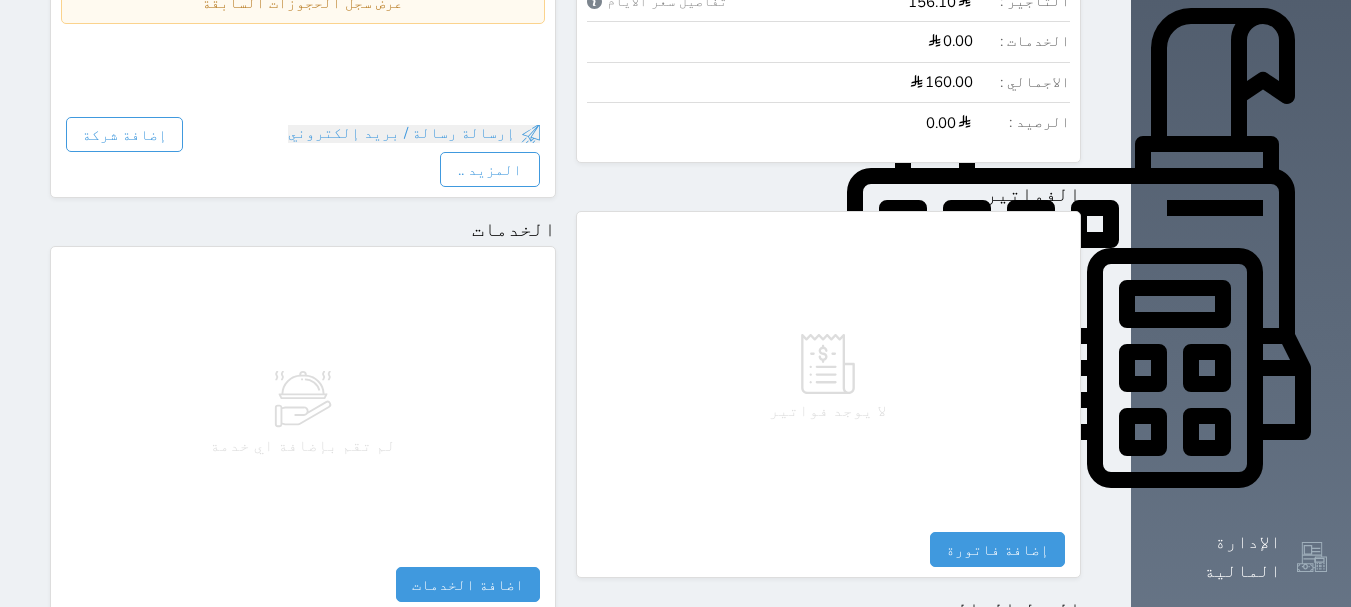 scroll, scrollTop: 161, scrollLeft: 0, axis: vertical 